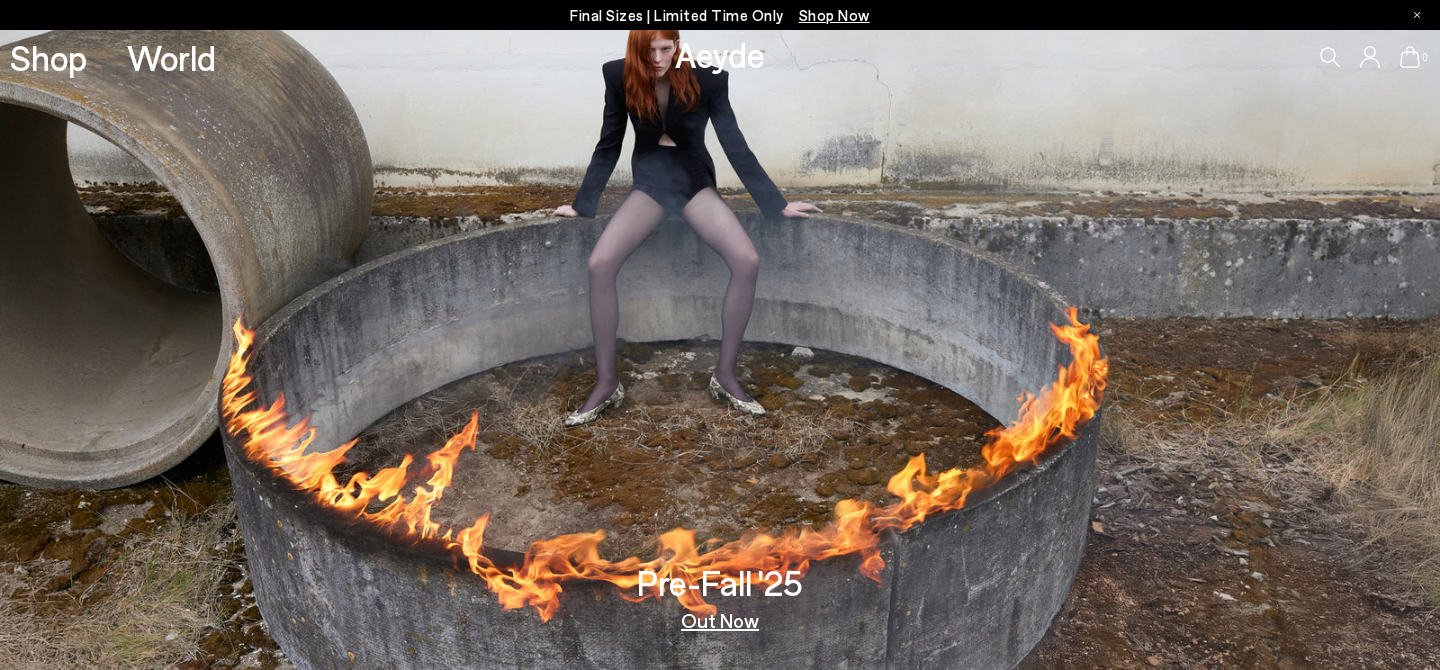 scroll, scrollTop: 0, scrollLeft: 0, axis: both 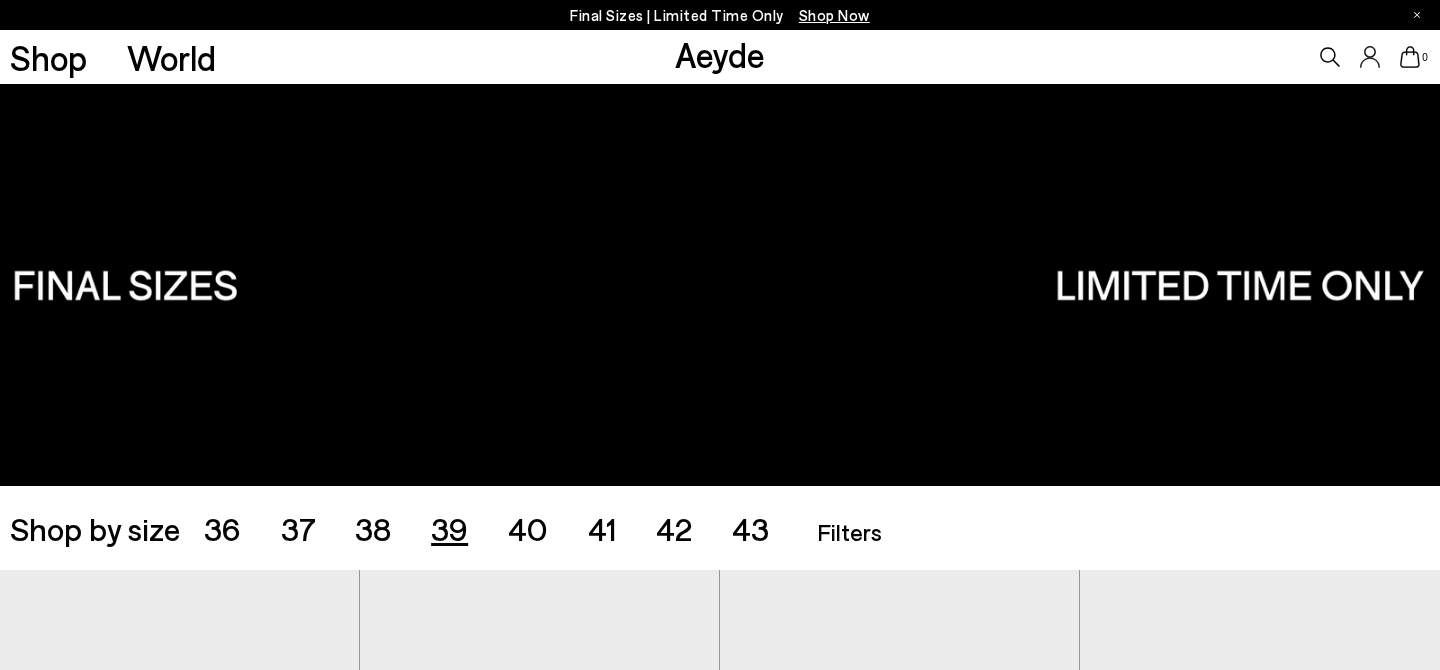 click on "39" at bounding box center [449, 528] 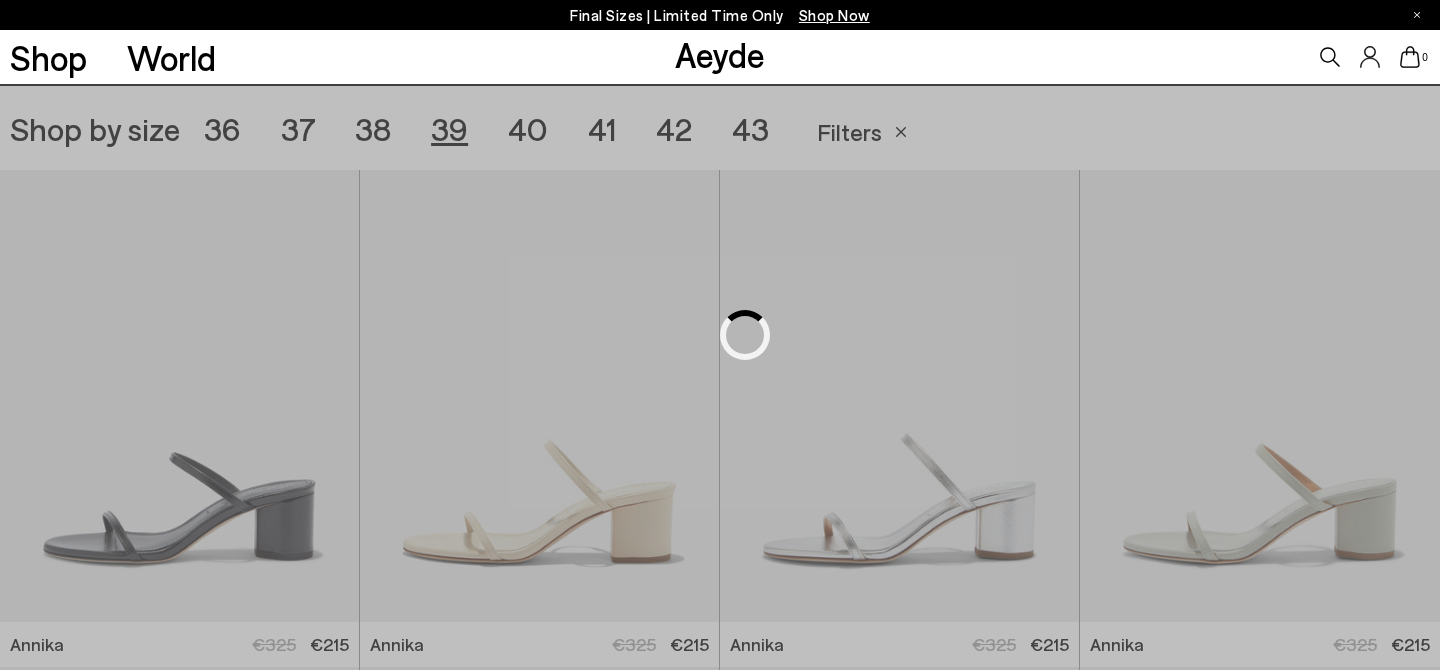 scroll, scrollTop: 401, scrollLeft: 0, axis: vertical 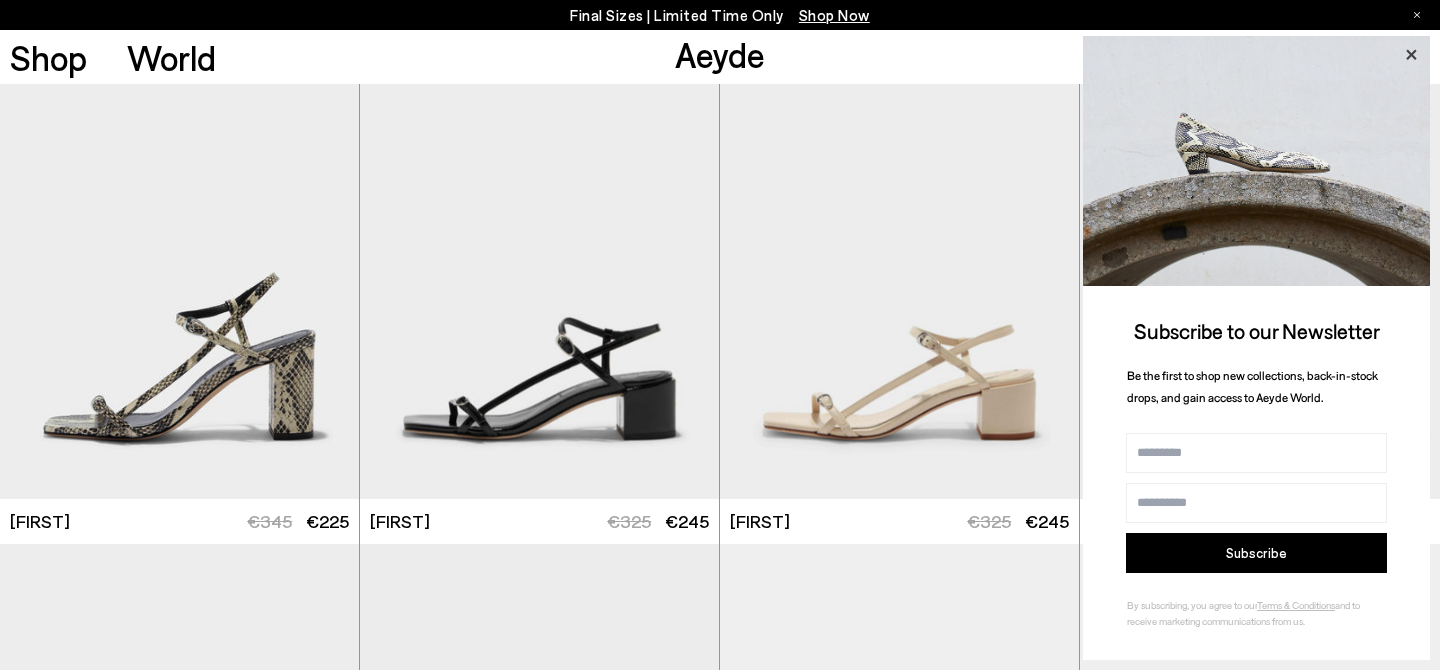 click 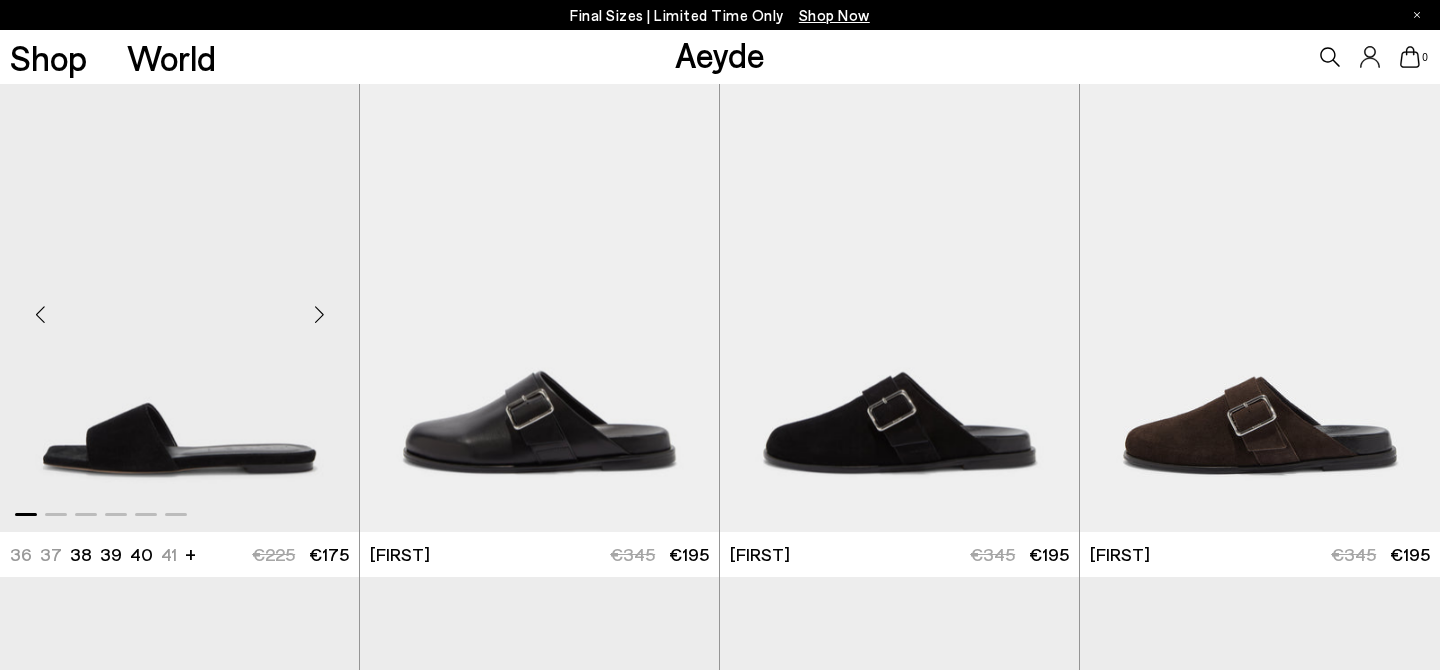 scroll, scrollTop: 7434, scrollLeft: 0, axis: vertical 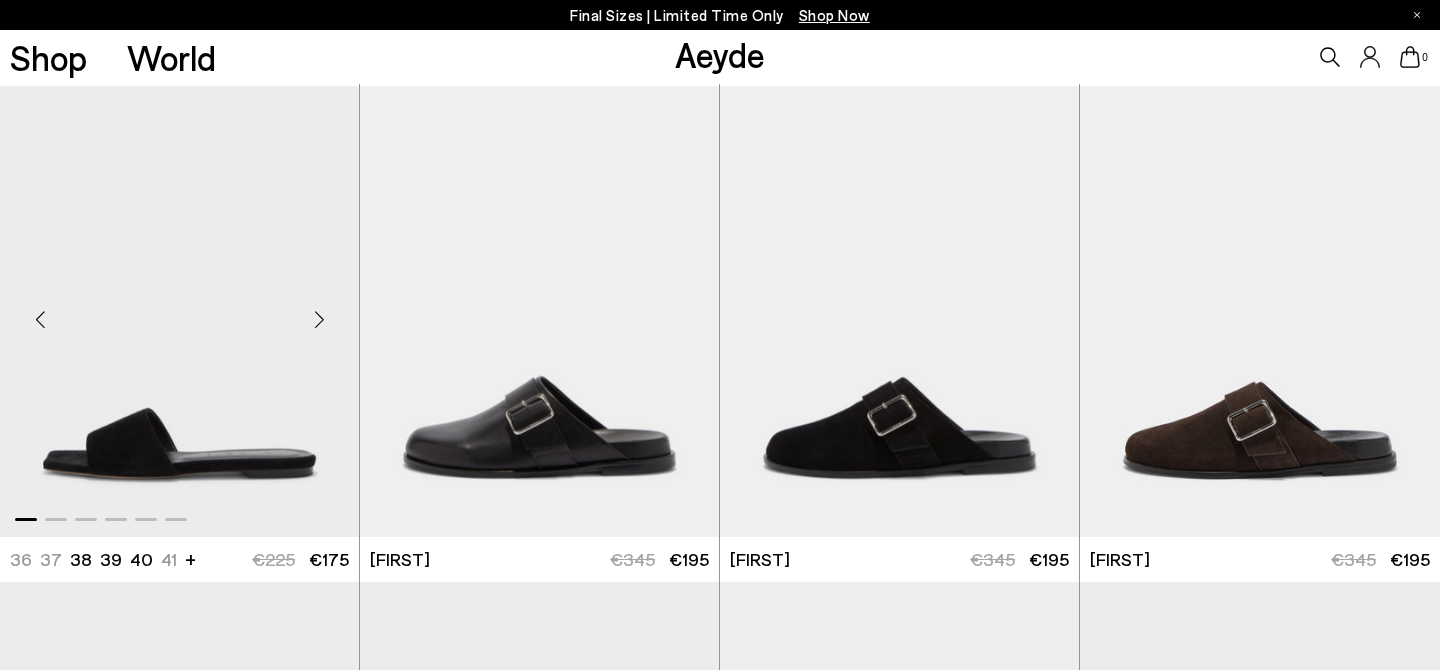 click at bounding box center (319, 319) 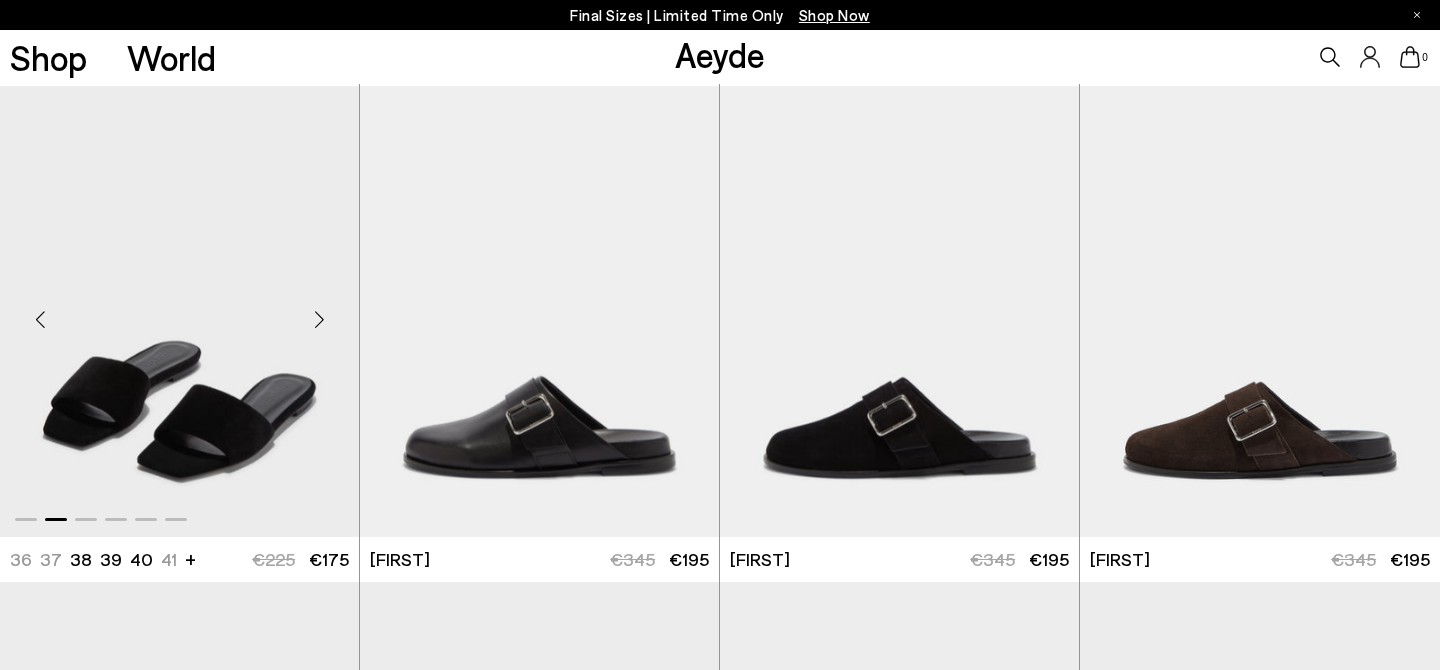 click at bounding box center (319, 319) 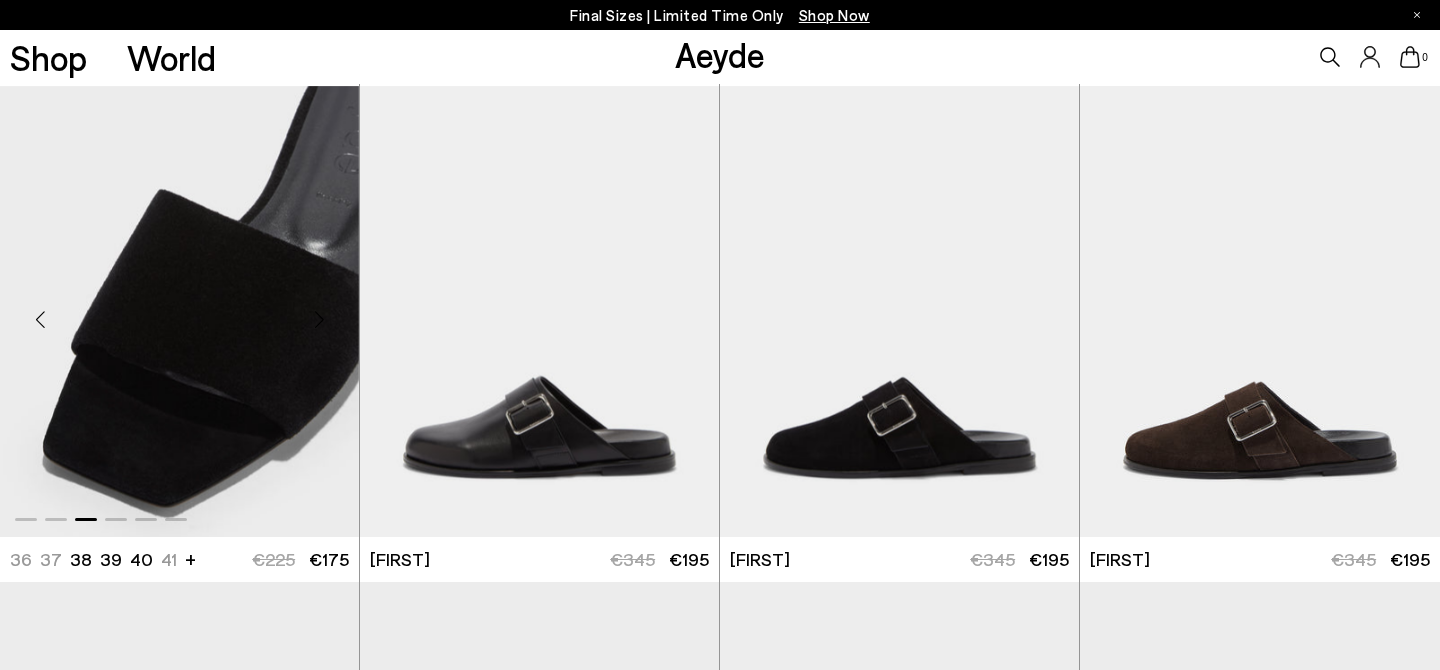 click at bounding box center (319, 319) 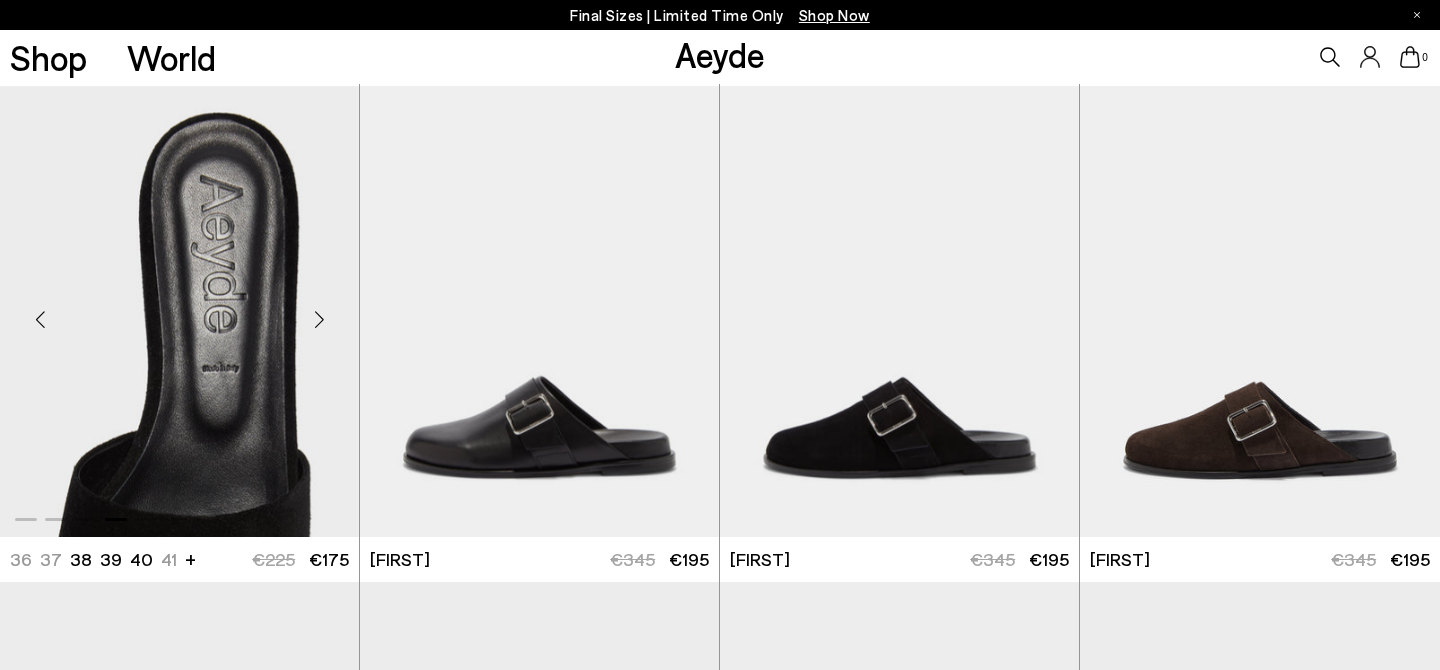 click at bounding box center (319, 319) 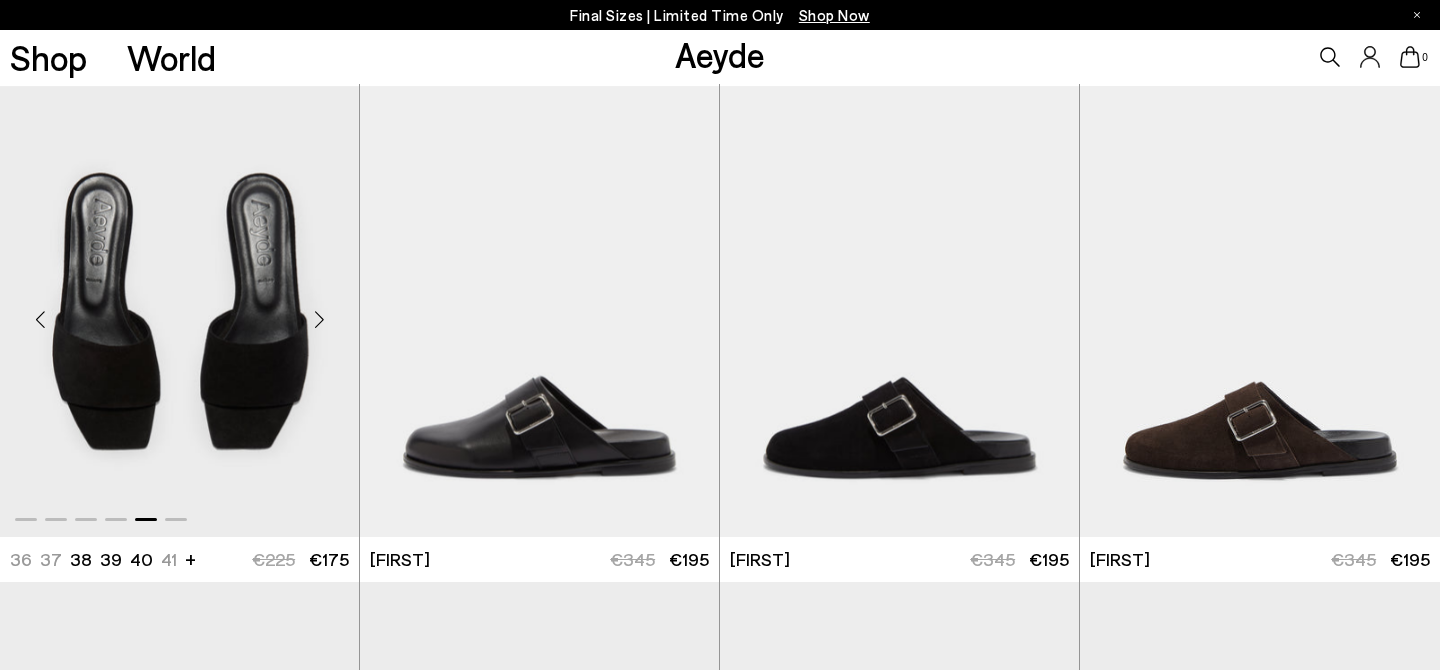 click at bounding box center (319, 319) 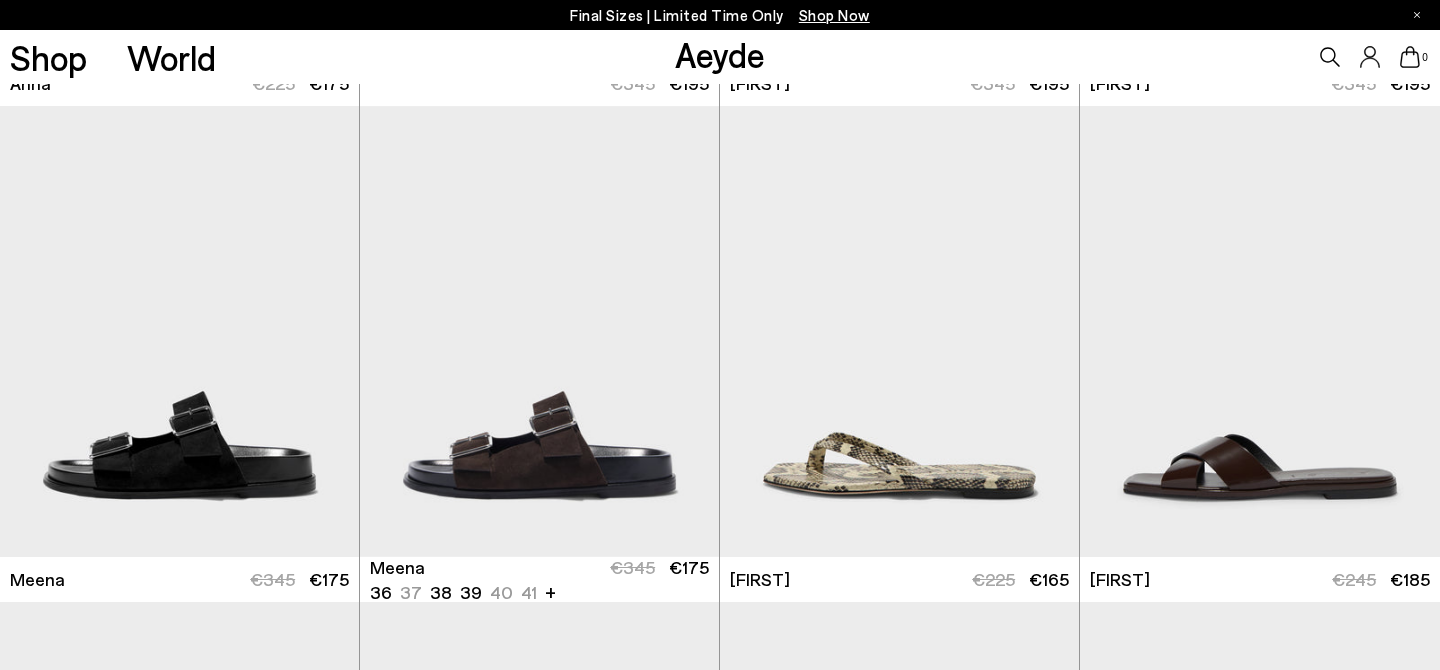 scroll, scrollTop: 7916, scrollLeft: 0, axis: vertical 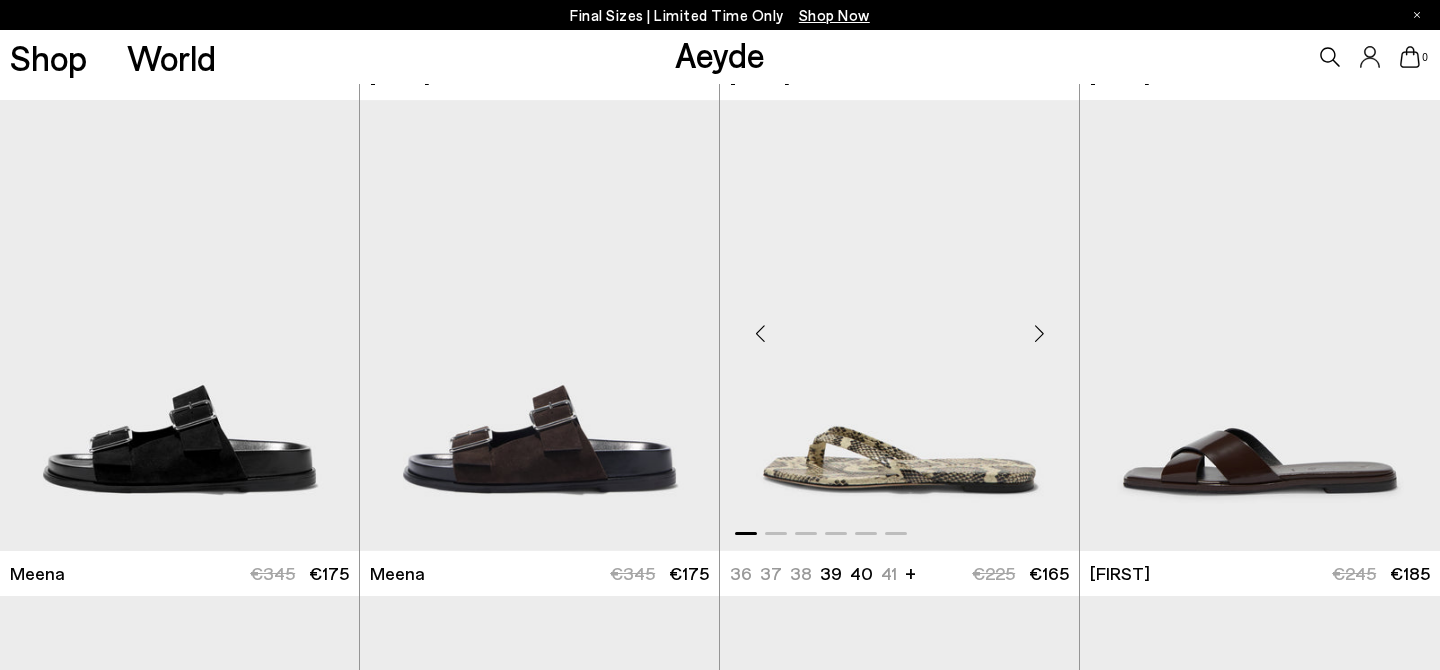 click at bounding box center (1039, 334) 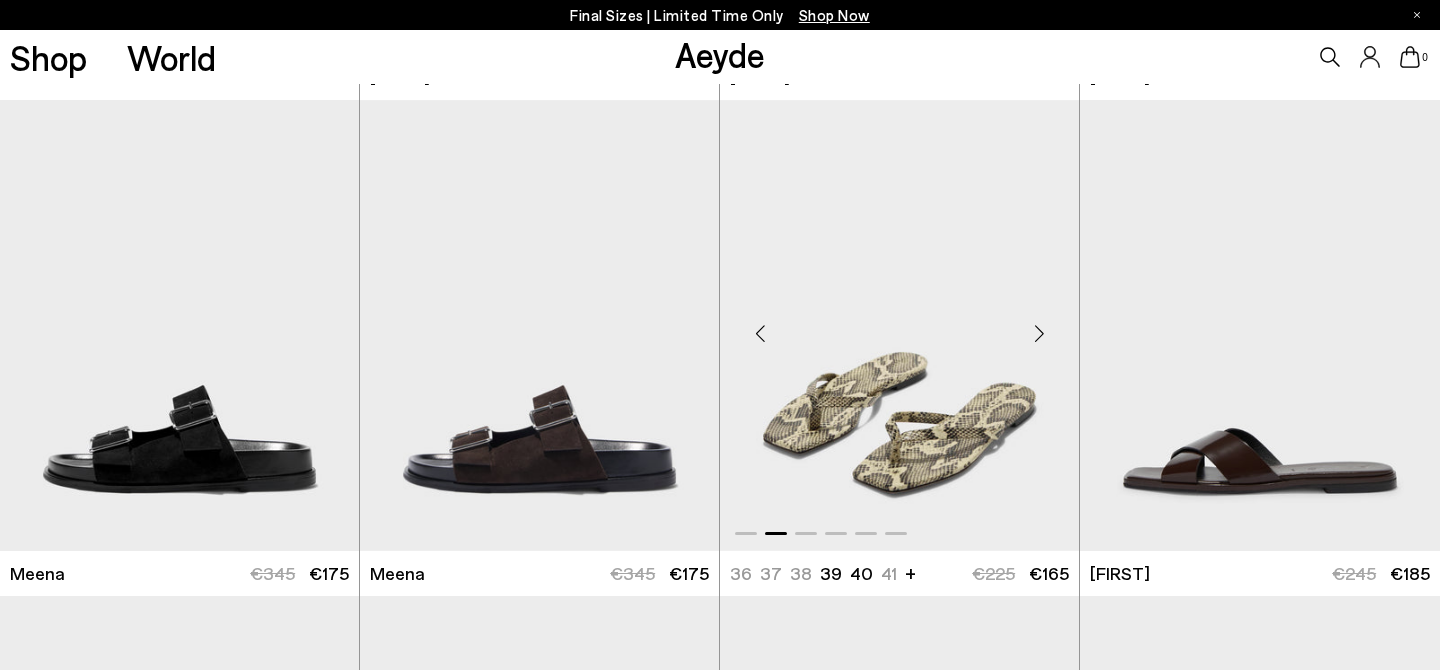 click at bounding box center (1039, 334) 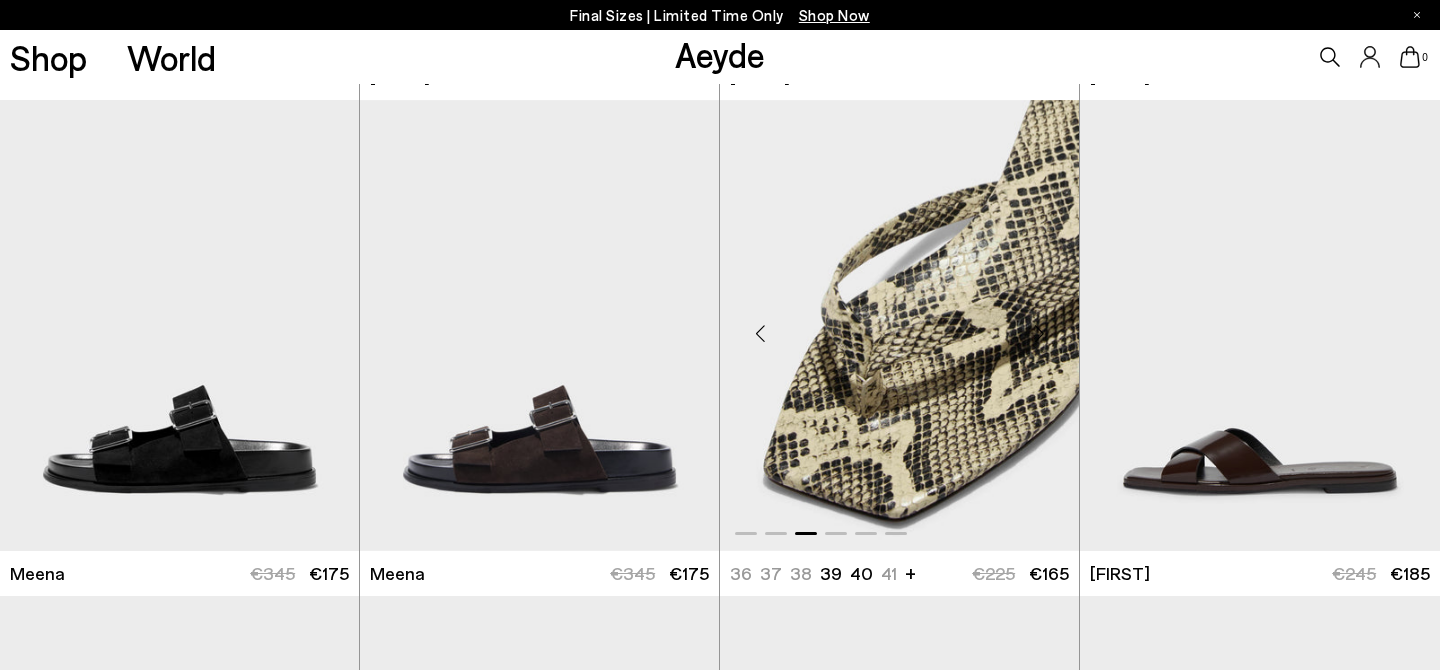 click at bounding box center (1039, 334) 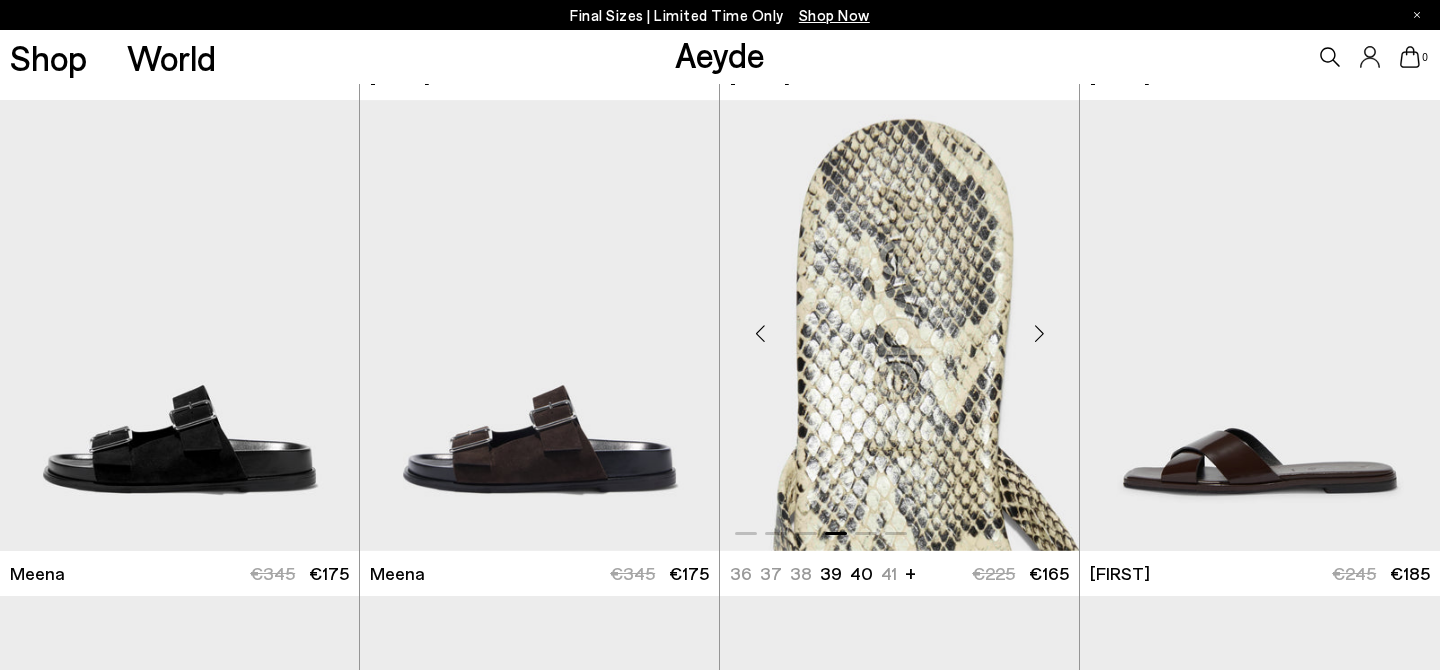 click at bounding box center (1039, 334) 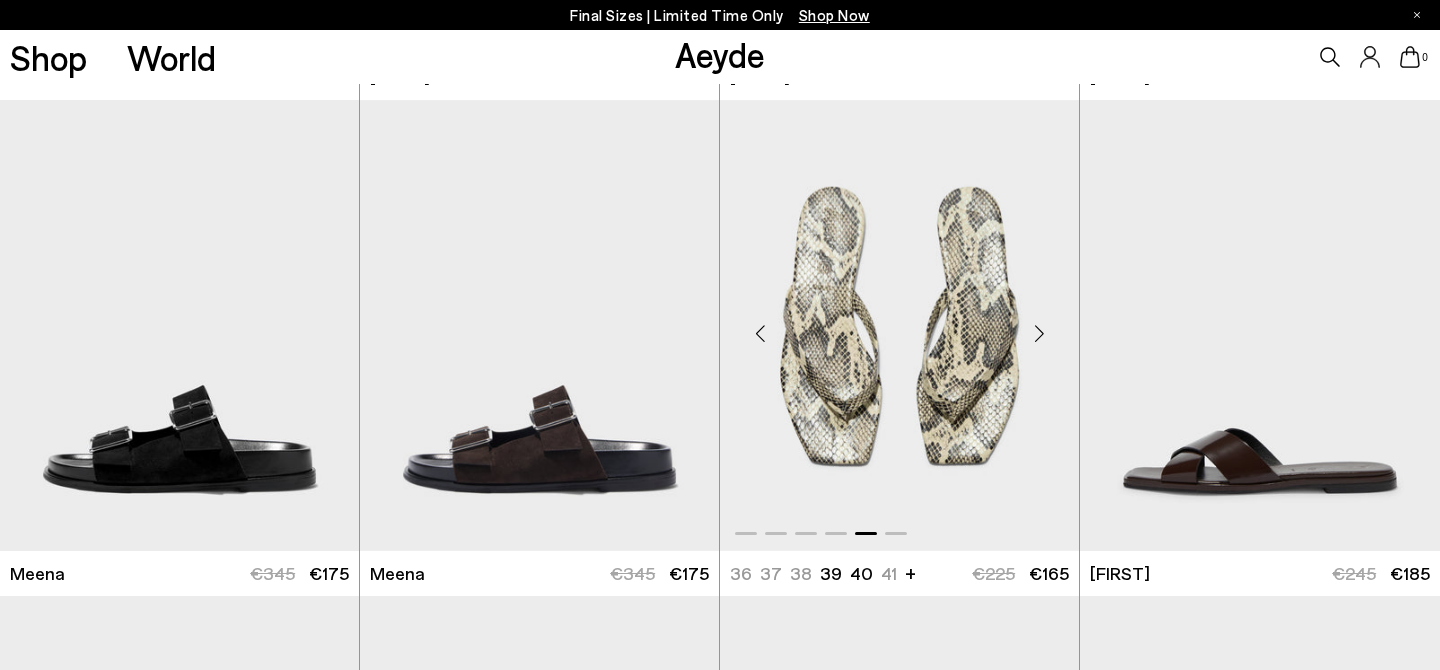 click at bounding box center [1039, 334] 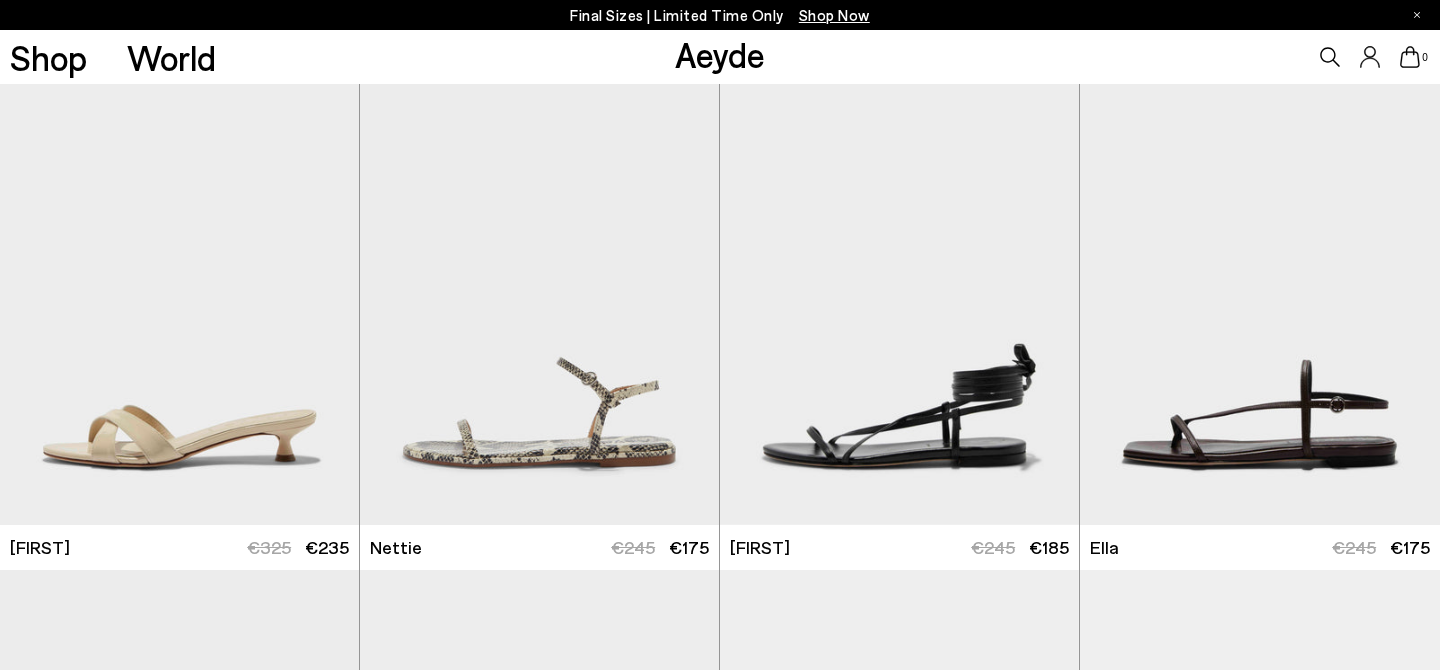 scroll, scrollTop: 6411, scrollLeft: 0, axis: vertical 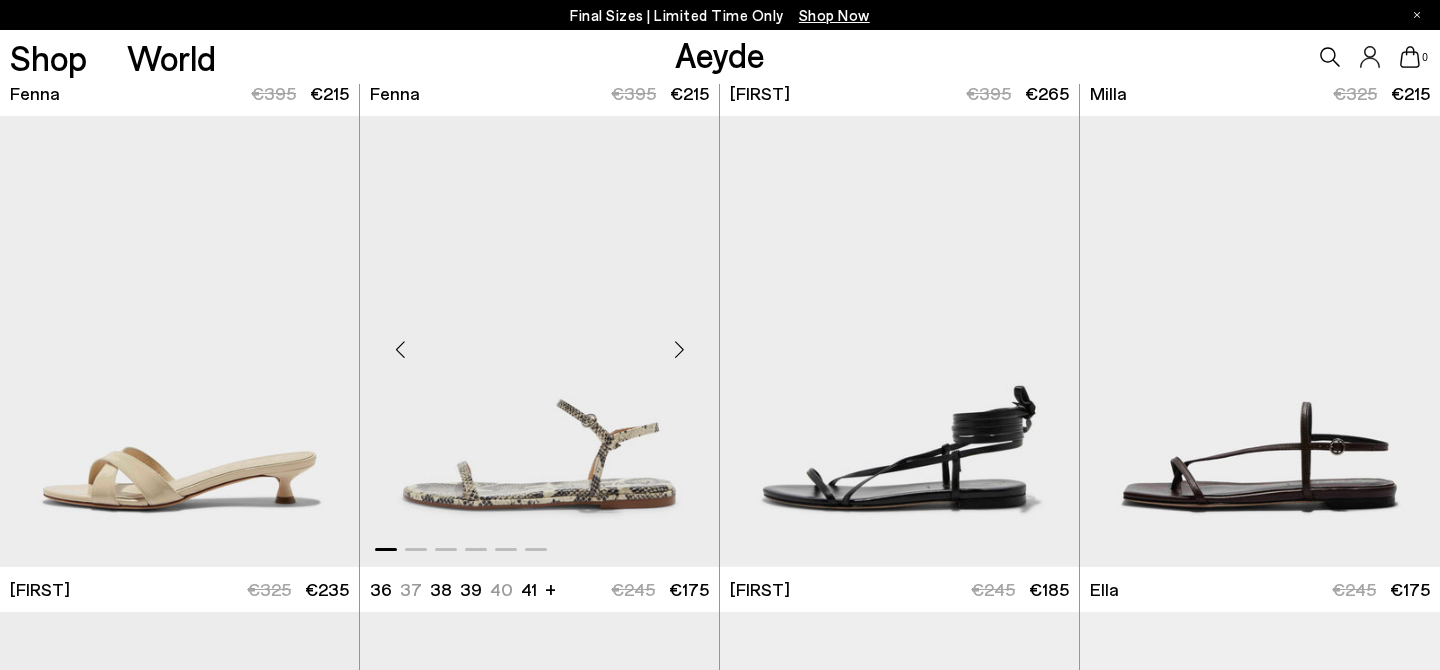 click at bounding box center (679, 349) 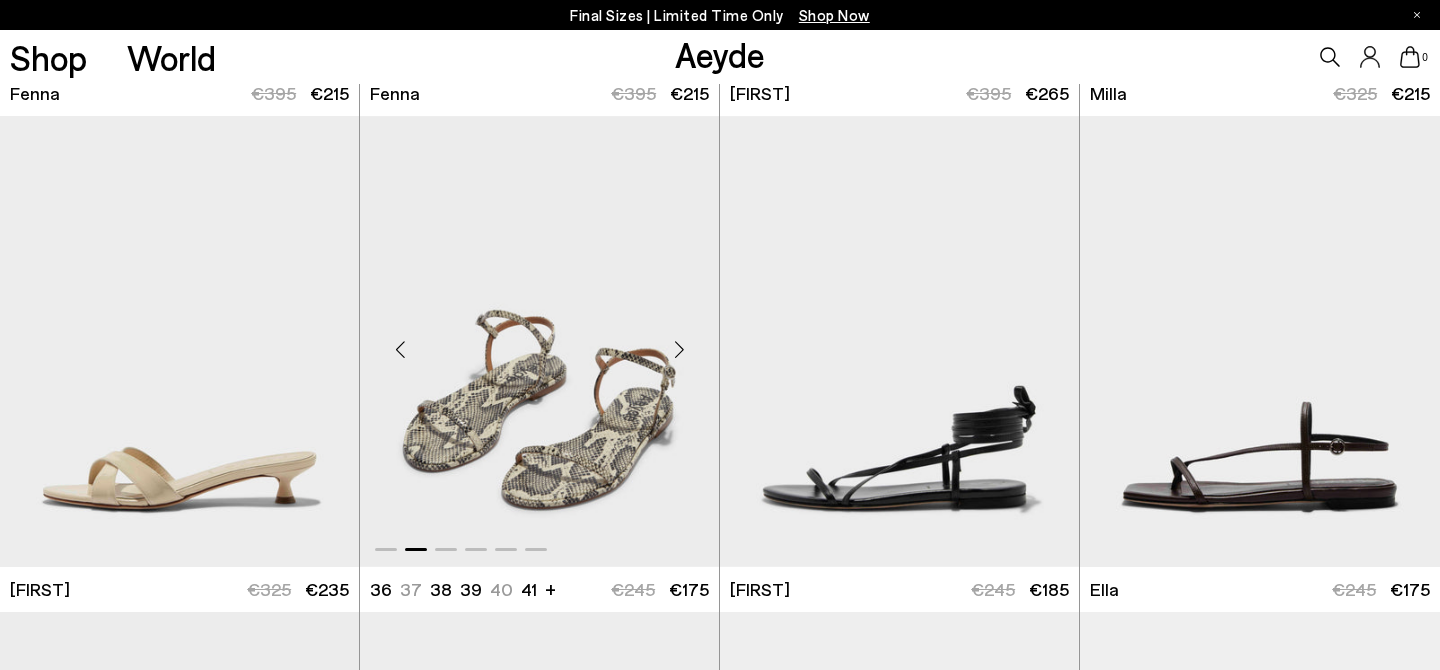 click at bounding box center (679, 349) 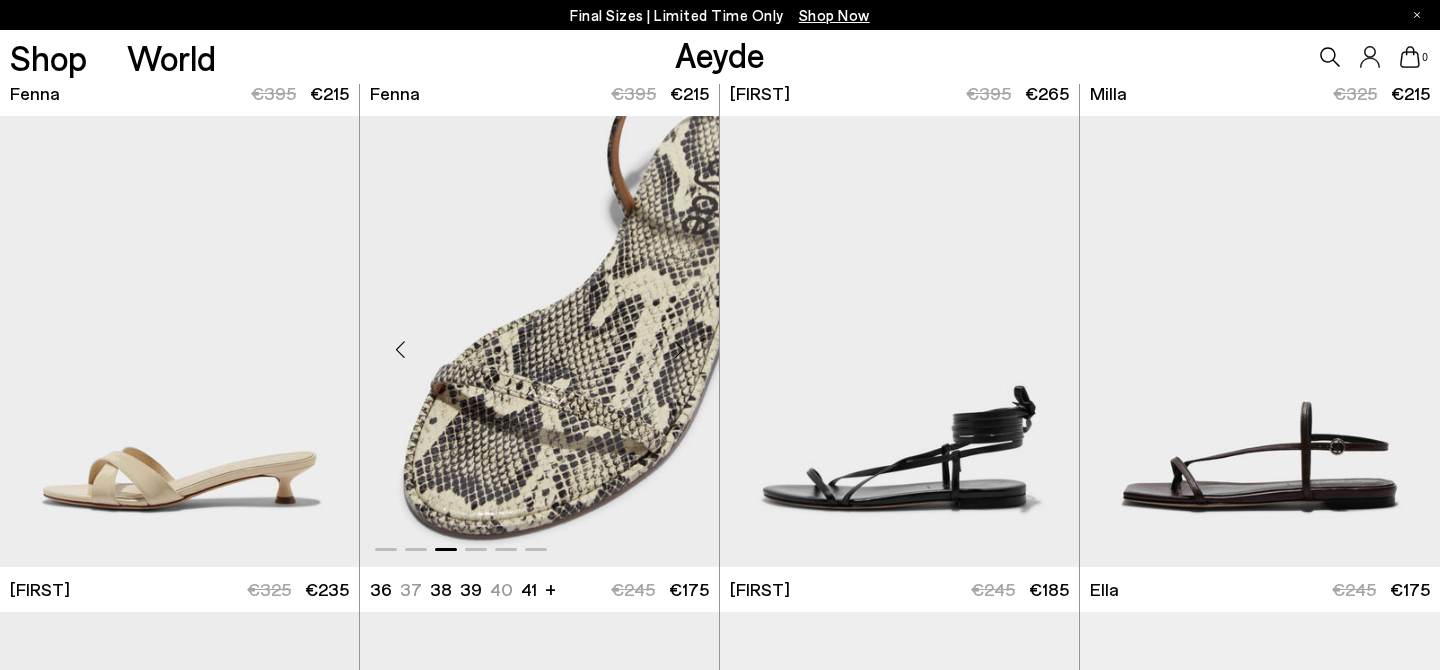 click at bounding box center (679, 349) 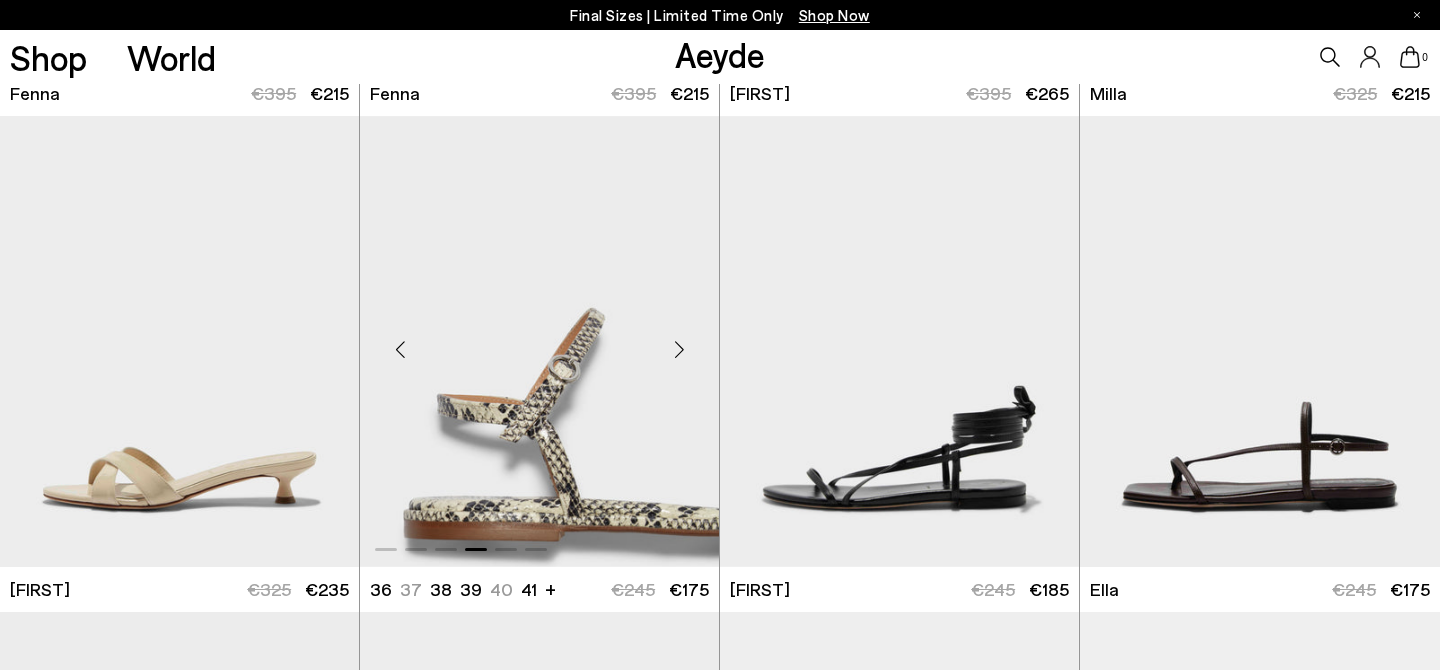 click at bounding box center [679, 349] 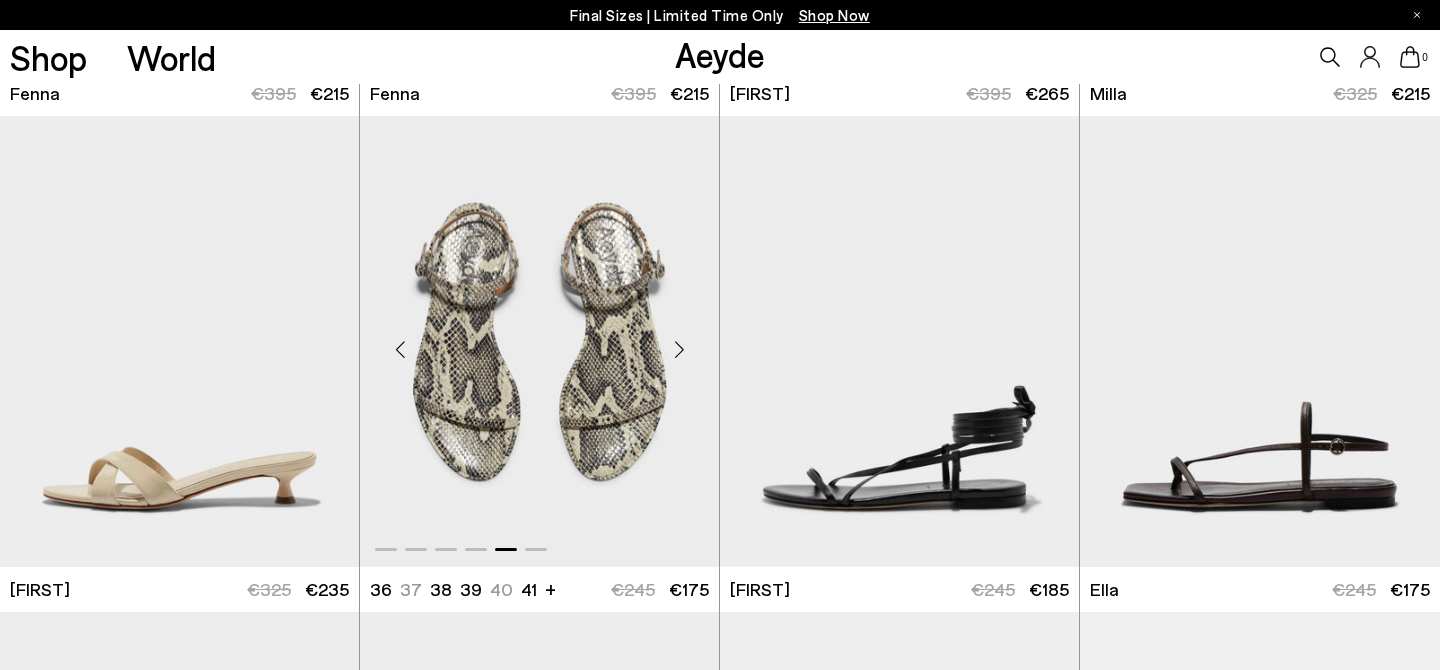 click at bounding box center [679, 349] 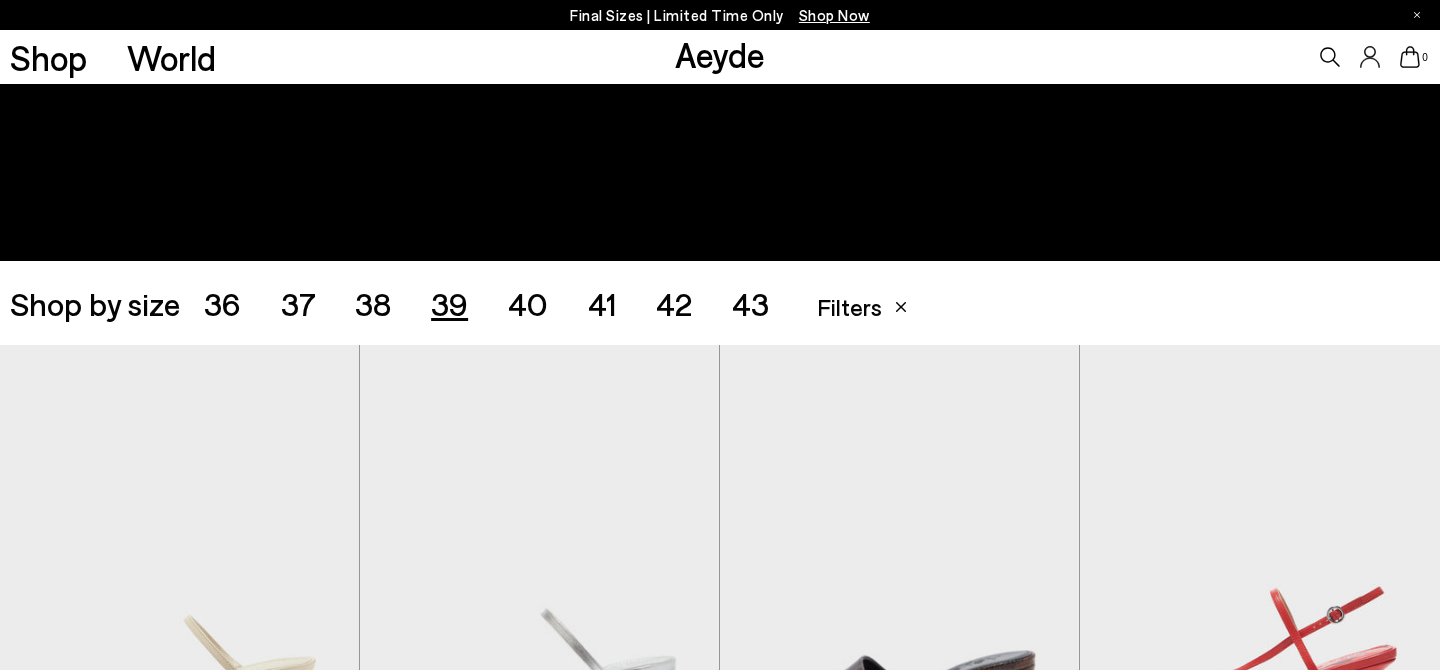 scroll, scrollTop: 398, scrollLeft: 0, axis: vertical 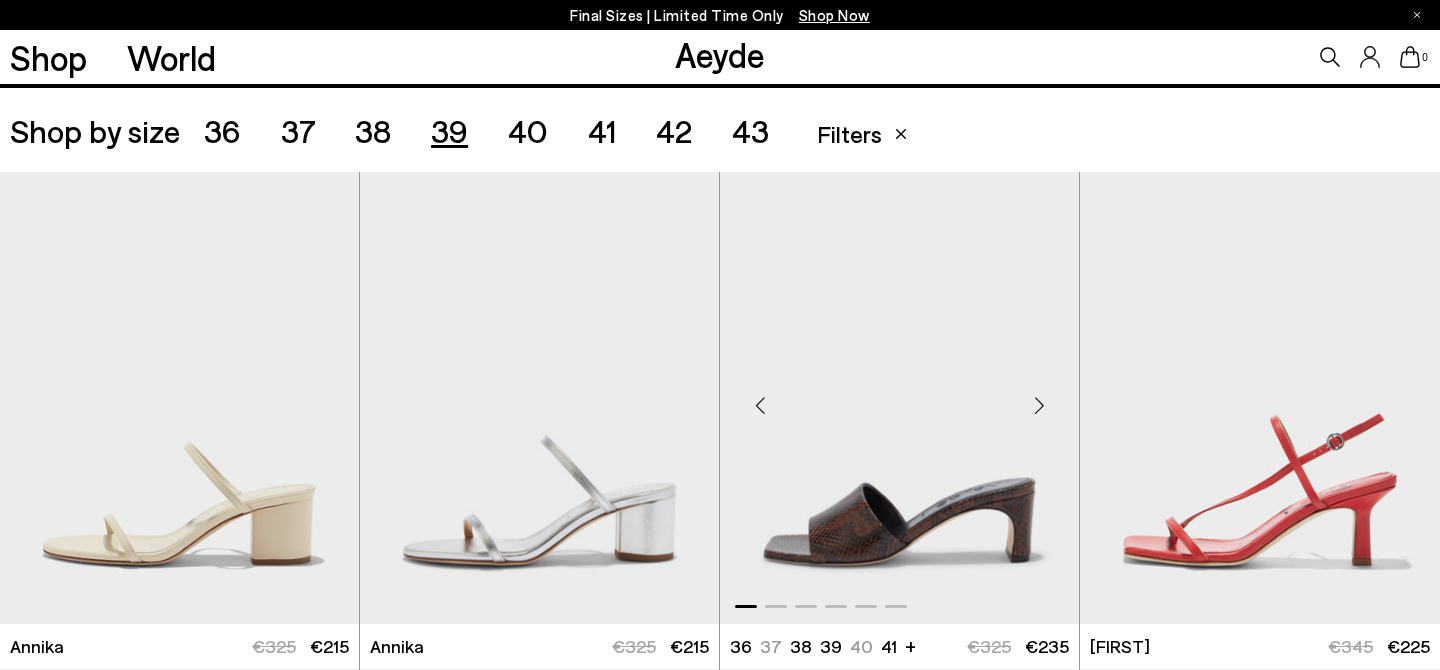 click at bounding box center [1039, 406] 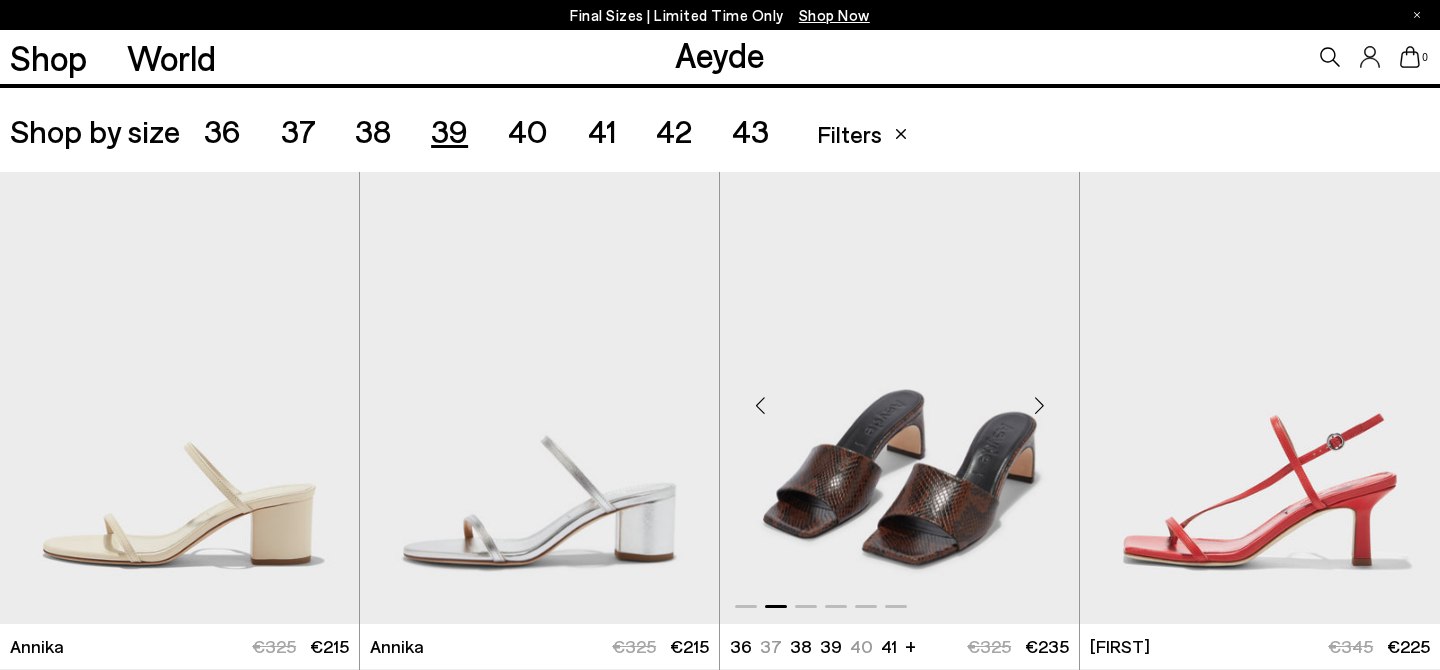 click at bounding box center [1039, 406] 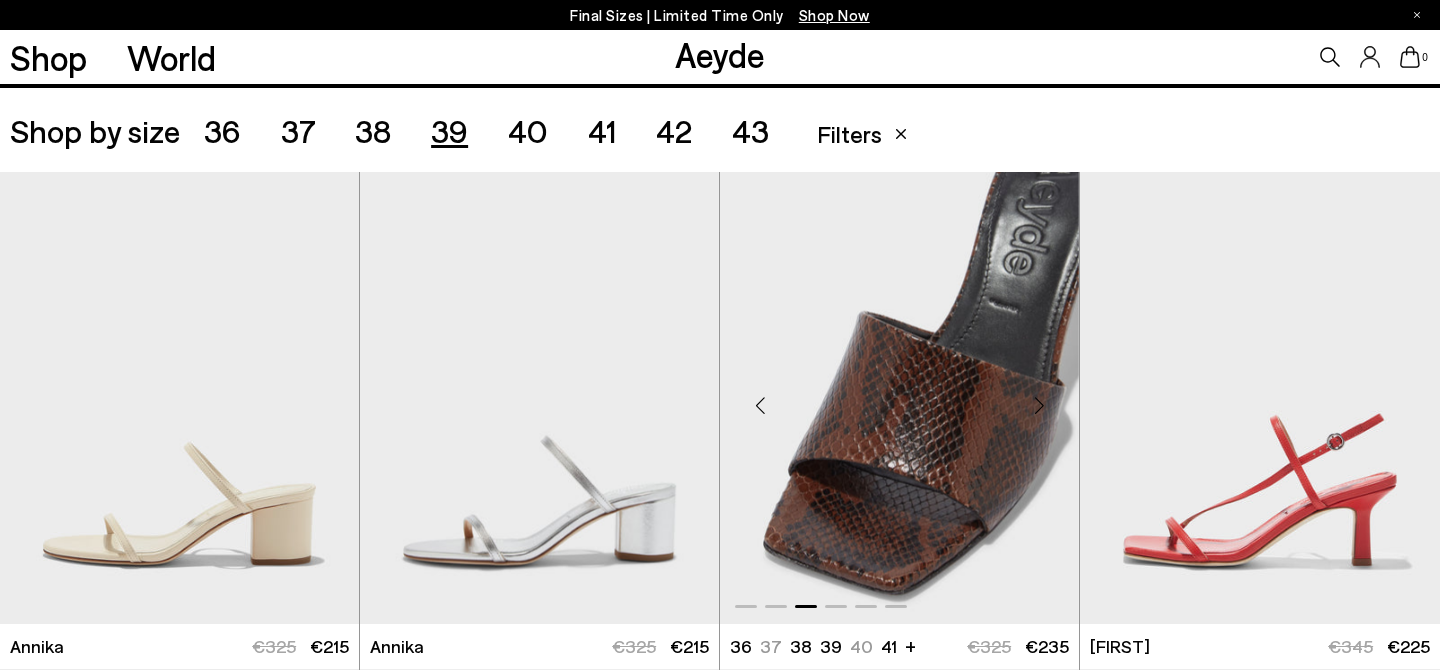 click at bounding box center [1039, 406] 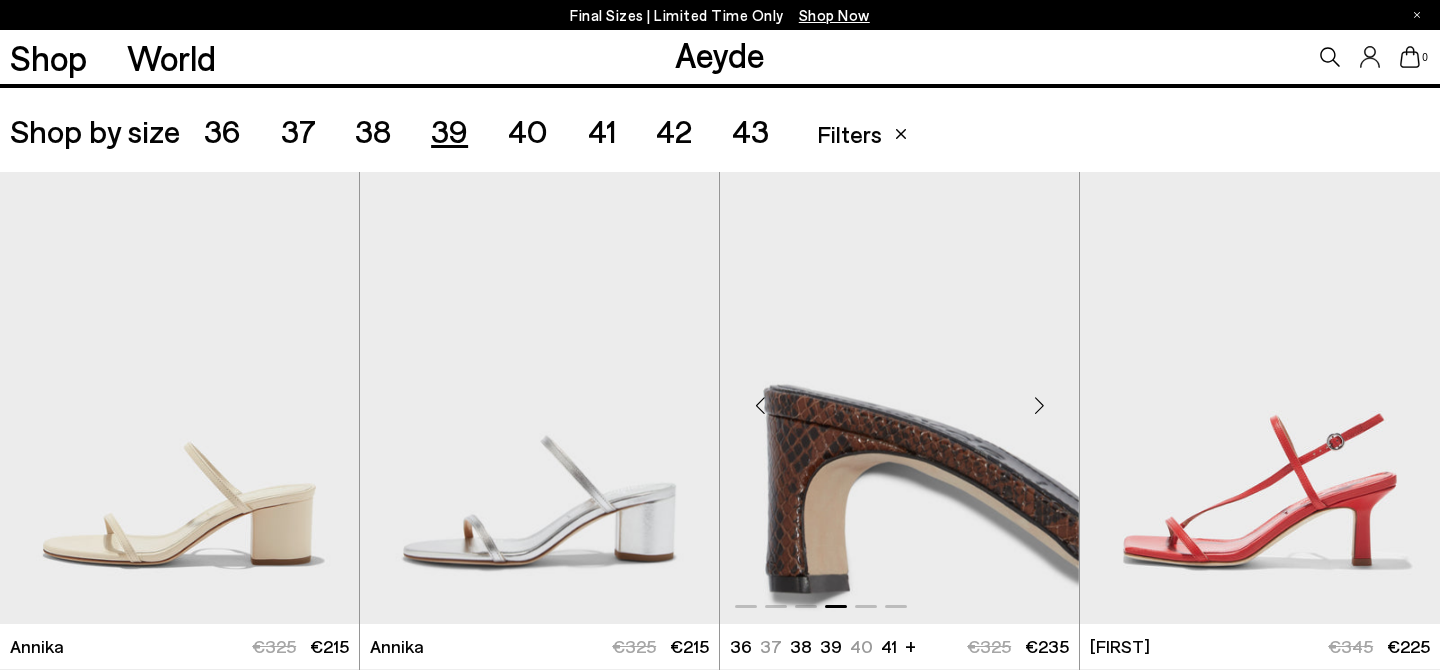 click at bounding box center [1039, 406] 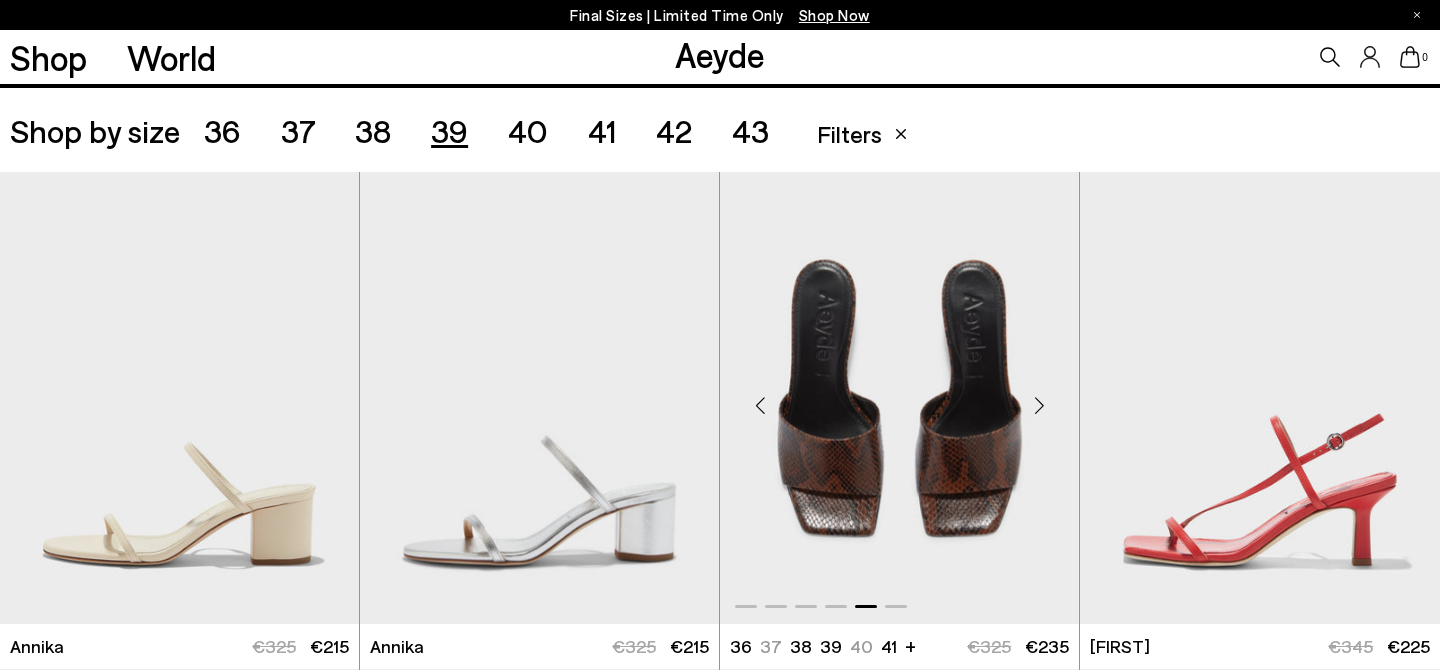 click at bounding box center (1039, 406) 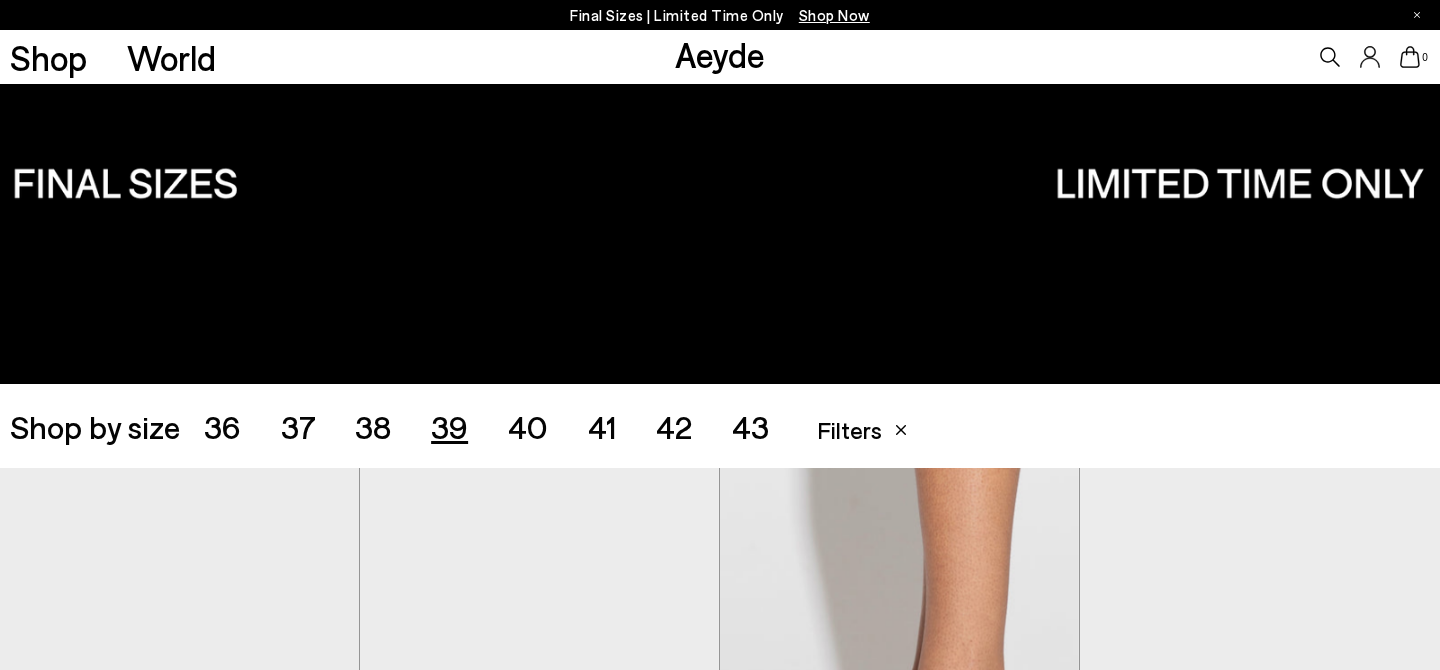 scroll, scrollTop: 0, scrollLeft: 0, axis: both 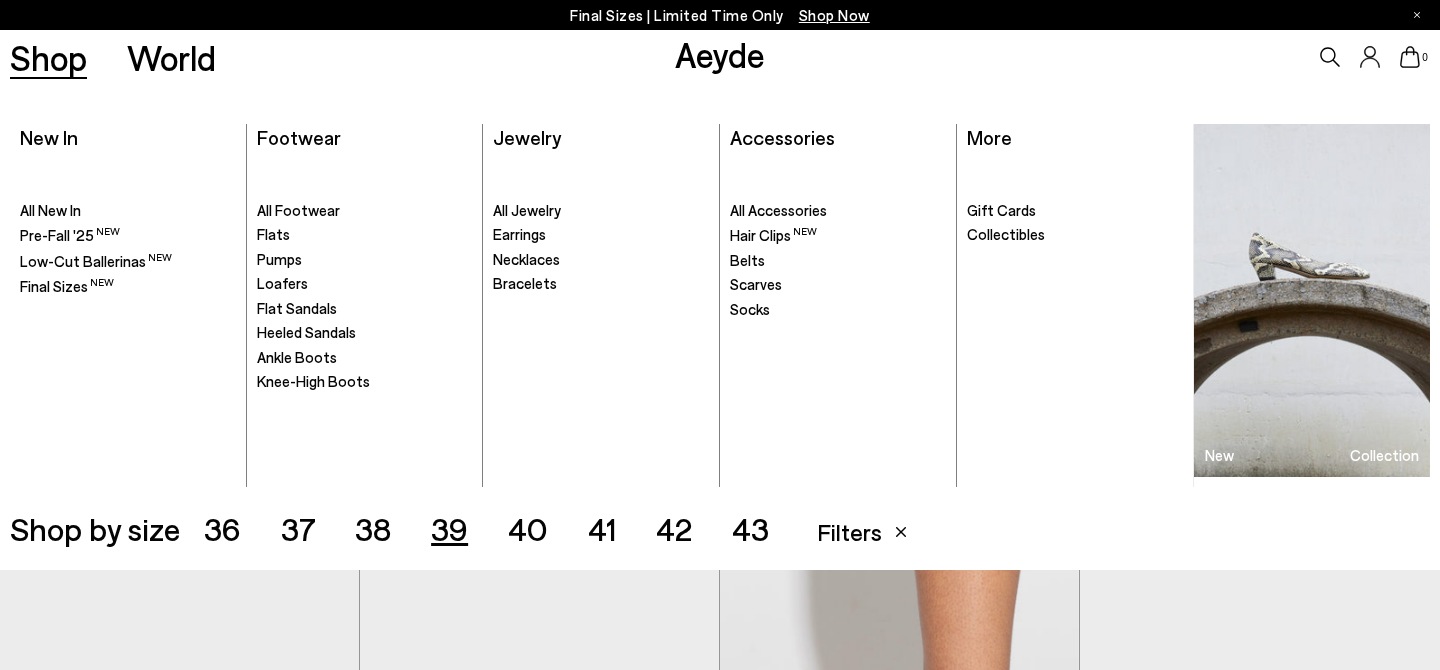 click on "Shop" at bounding box center [48, 57] 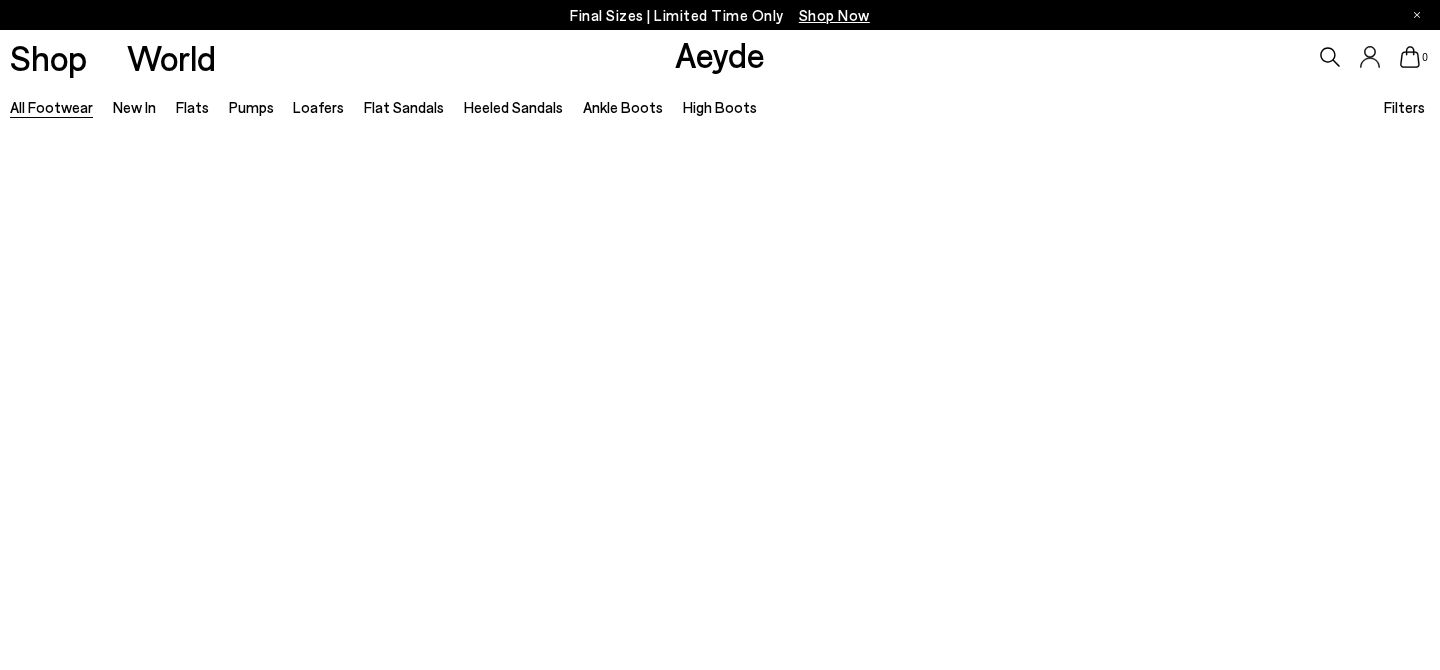 scroll, scrollTop: 0, scrollLeft: 0, axis: both 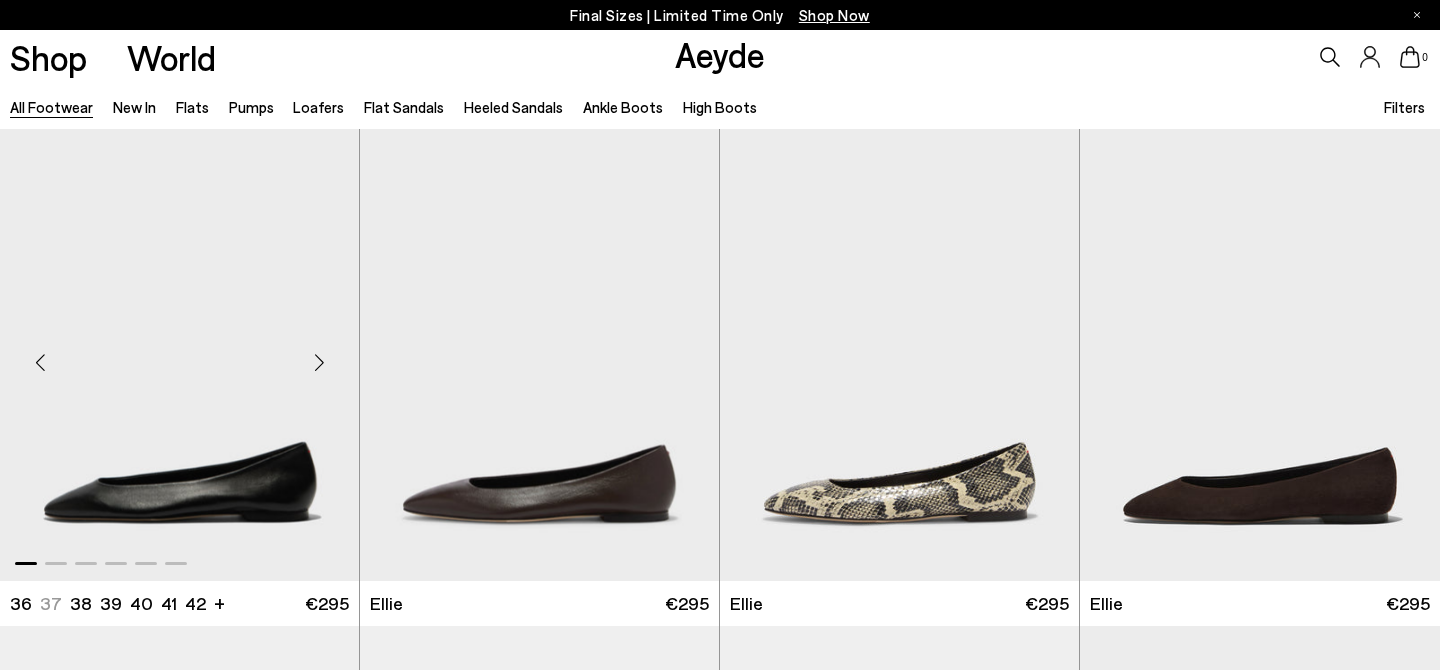 click at bounding box center [319, 363] 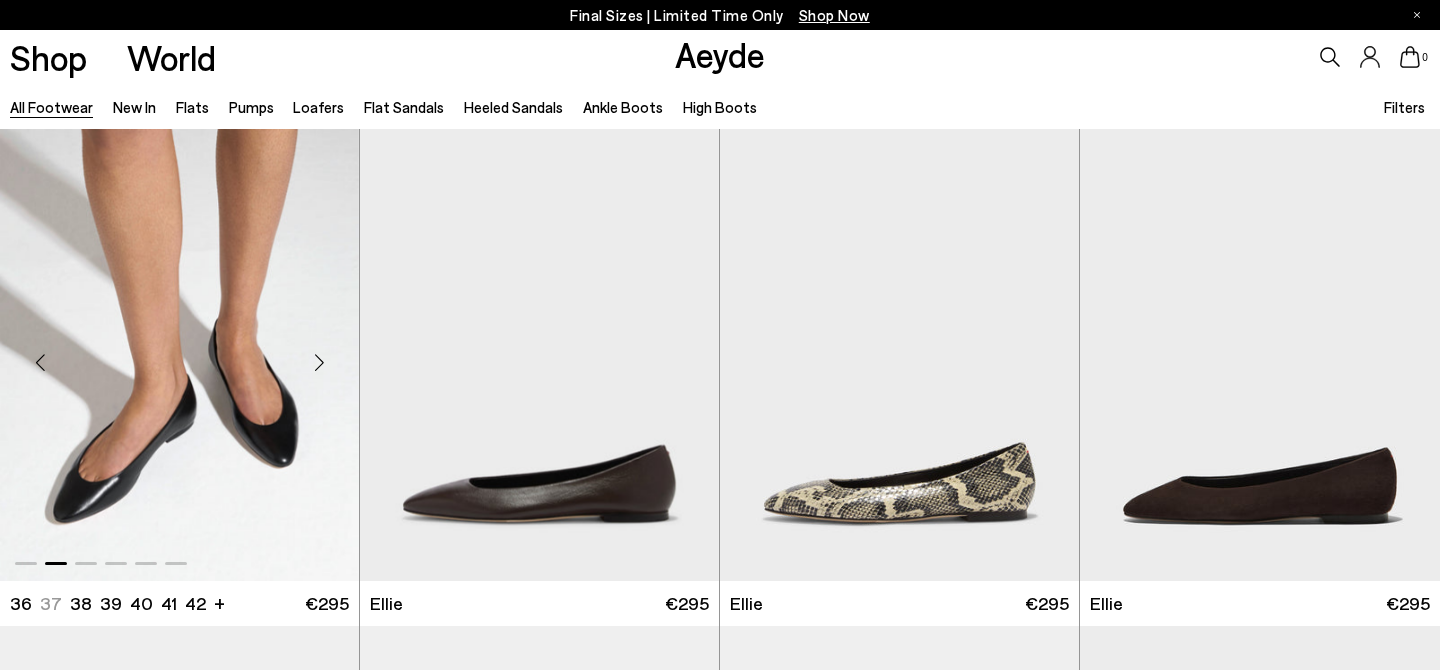 click at bounding box center [319, 363] 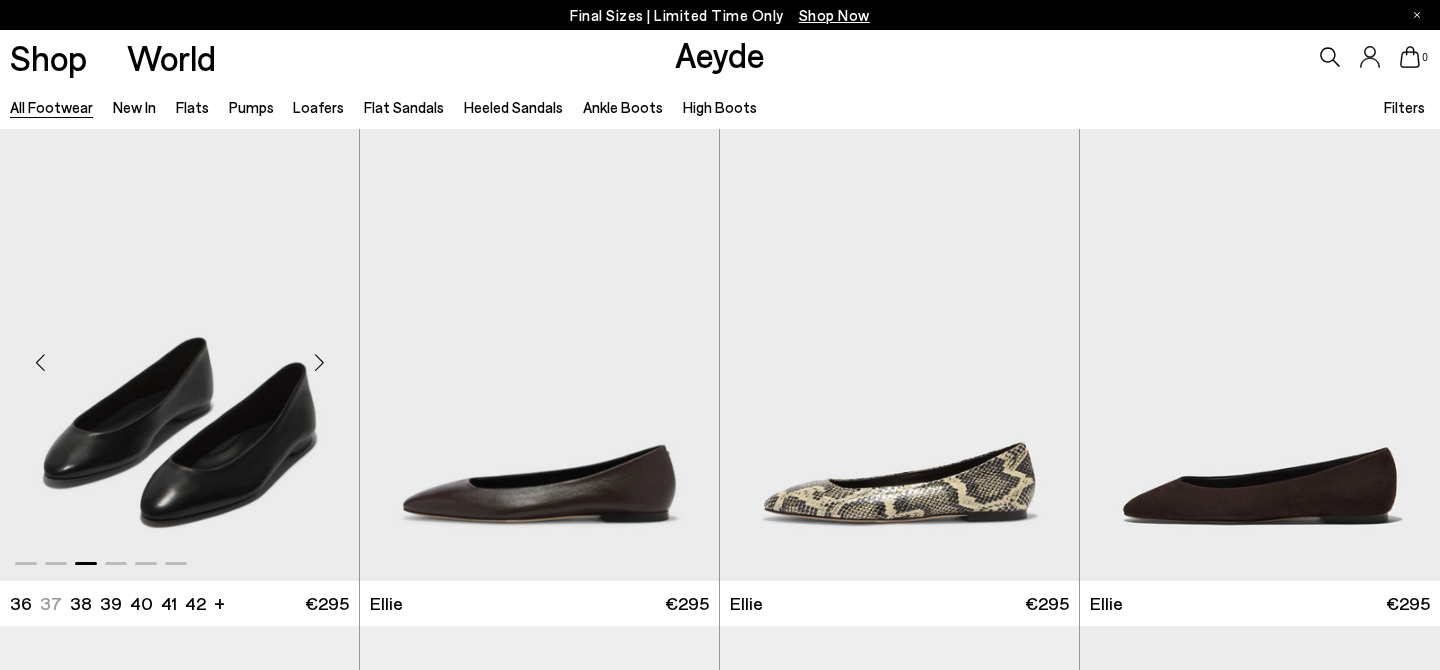 click at bounding box center (319, 363) 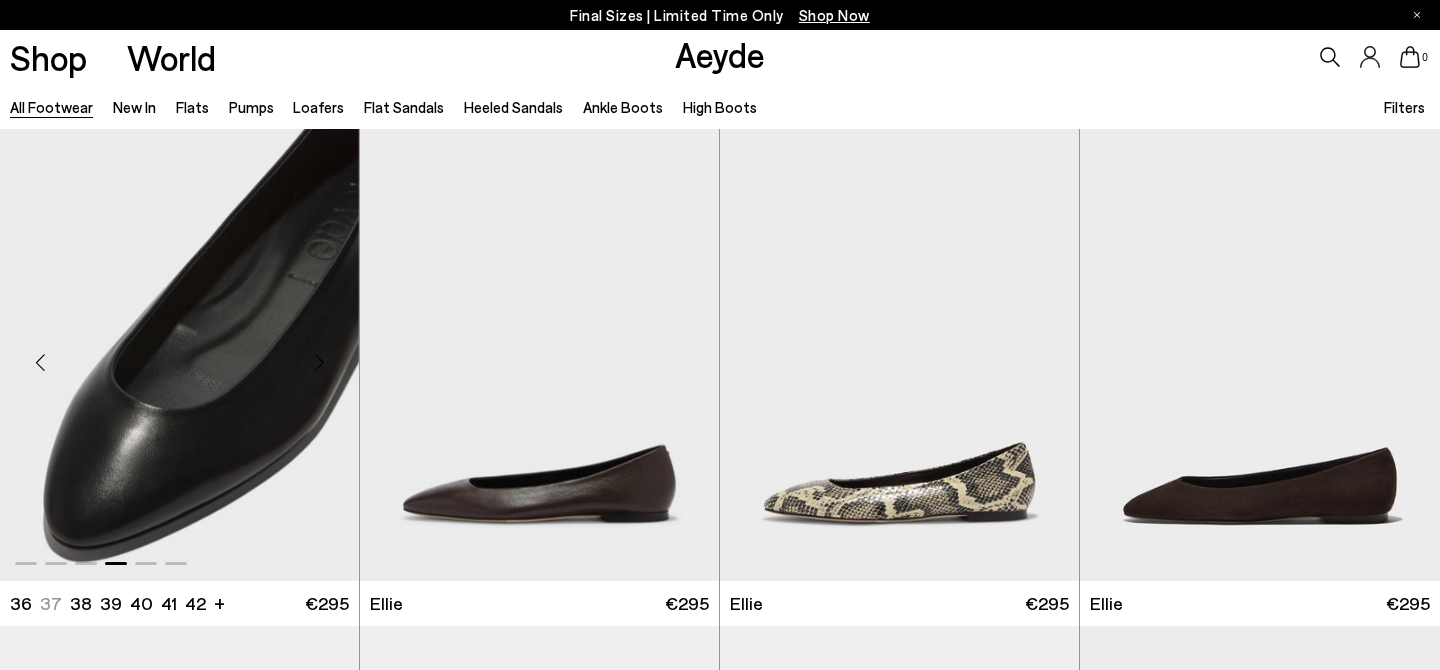 click at bounding box center [319, 363] 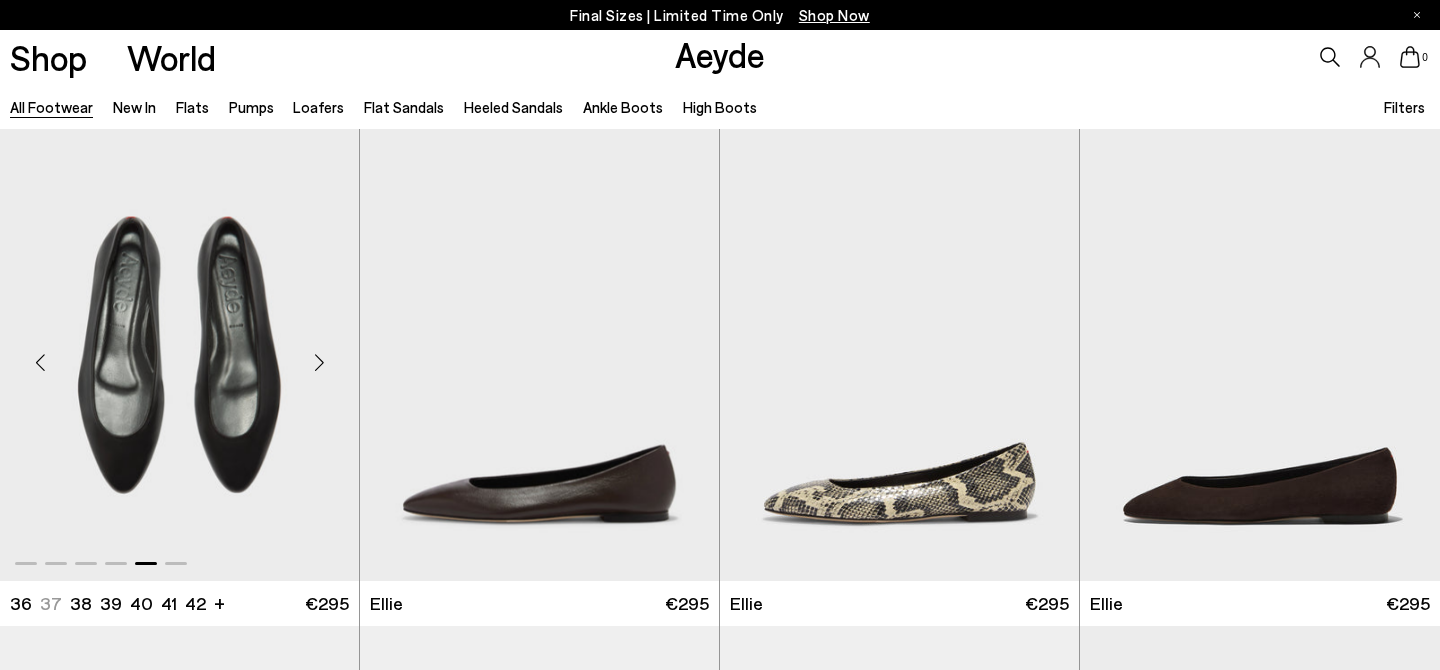 click at bounding box center [319, 363] 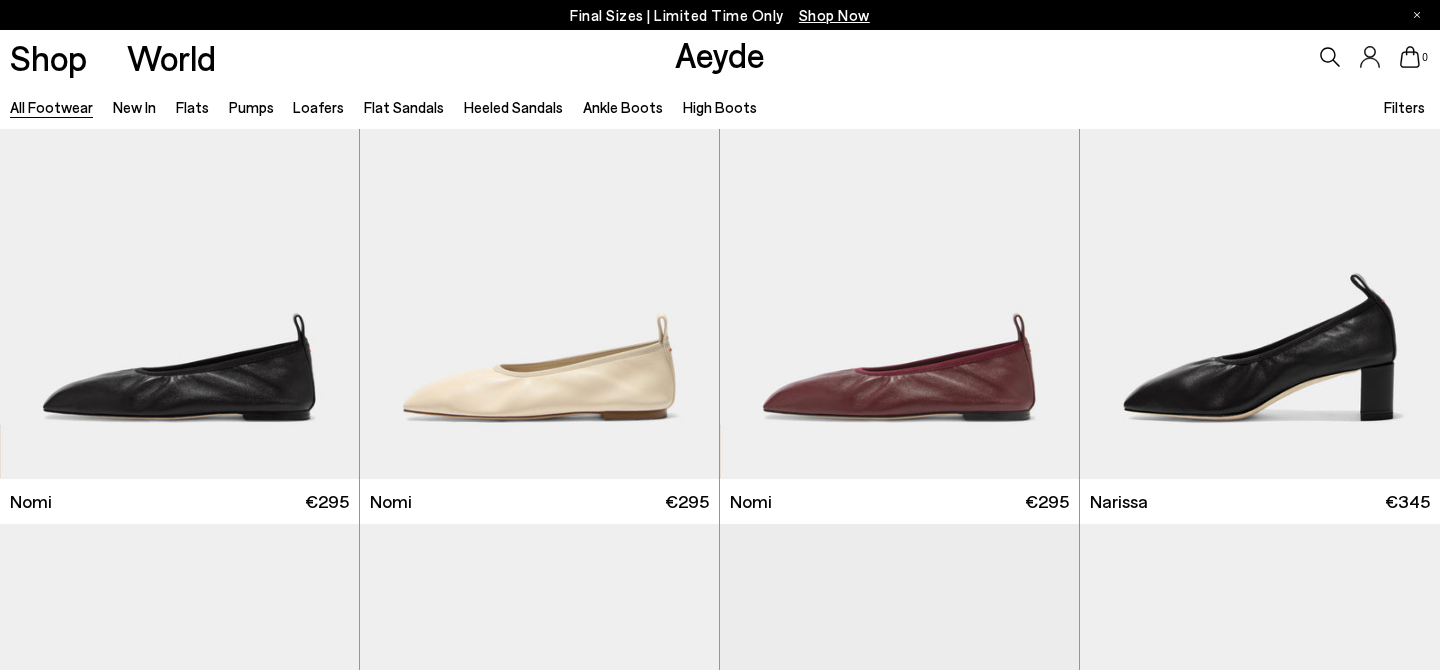 scroll, scrollTop: 1653, scrollLeft: 0, axis: vertical 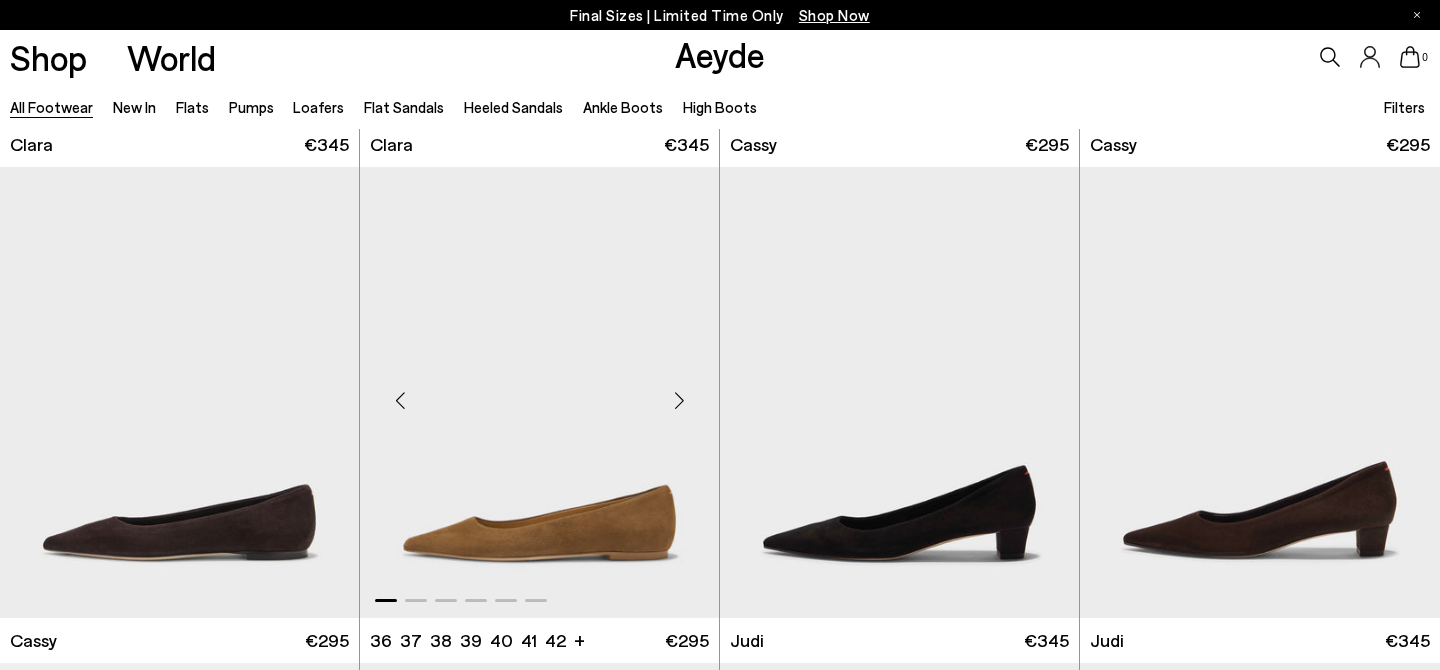 click at bounding box center [679, 401] 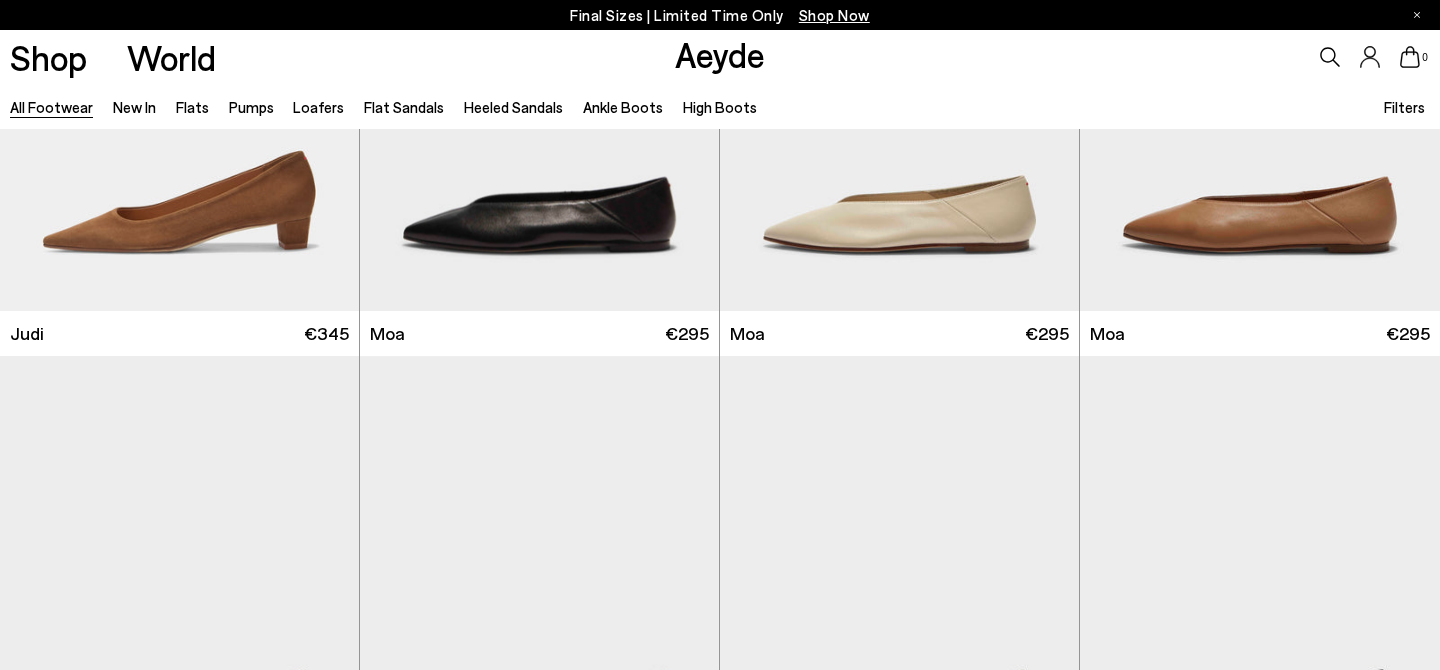 scroll, scrollTop: 5621, scrollLeft: 0, axis: vertical 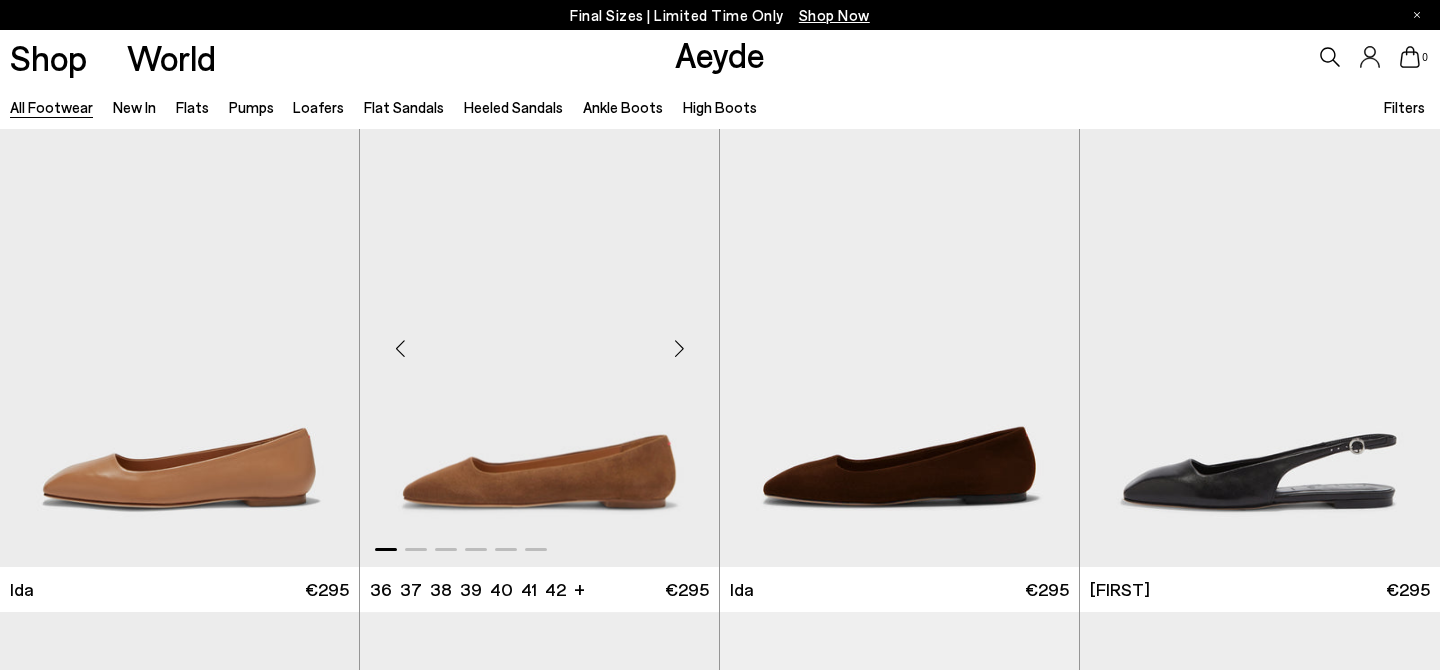 click at bounding box center (679, 349) 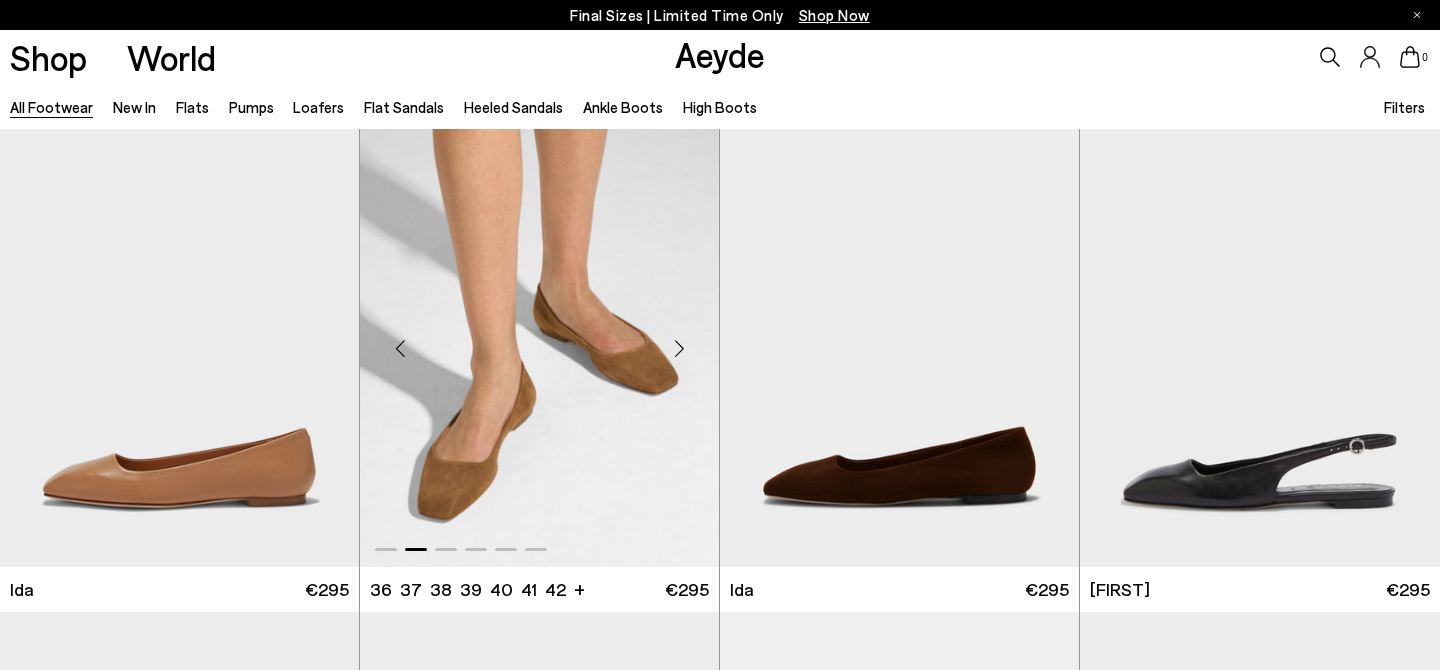 click at bounding box center [679, 349] 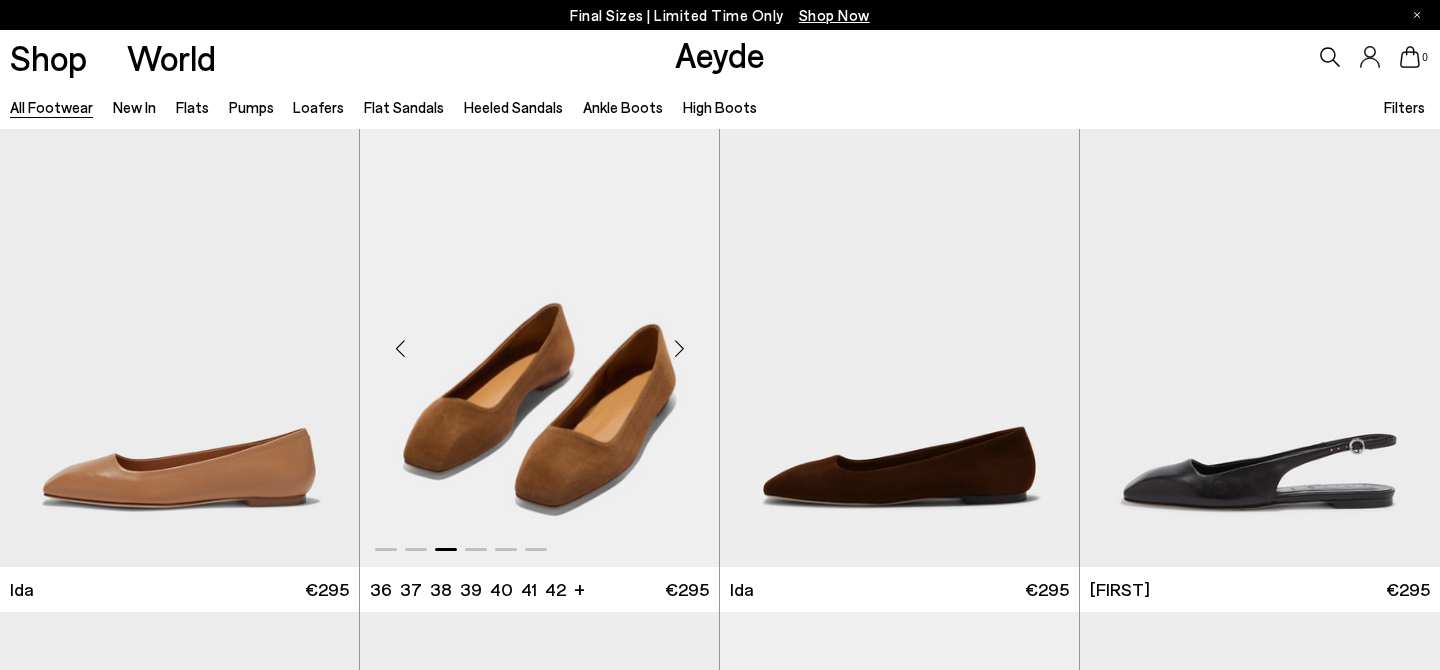 click at bounding box center (679, 349) 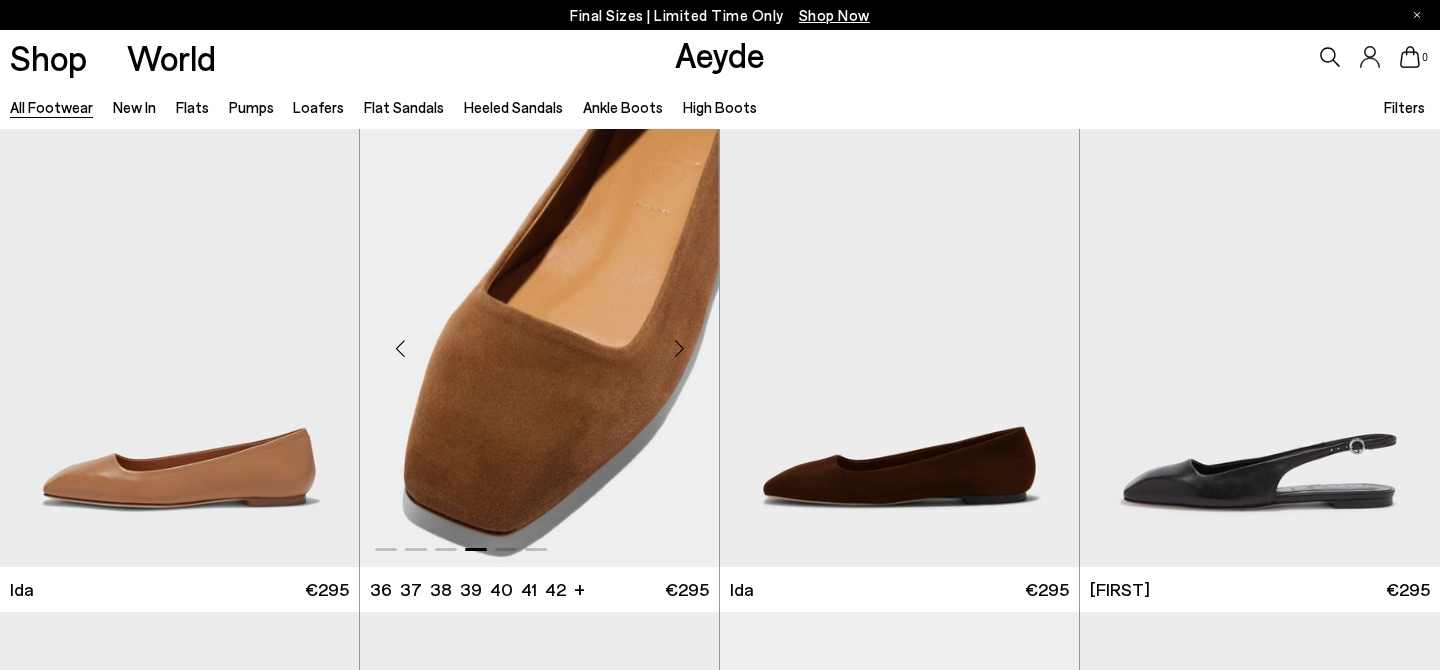 click at bounding box center (679, 349) 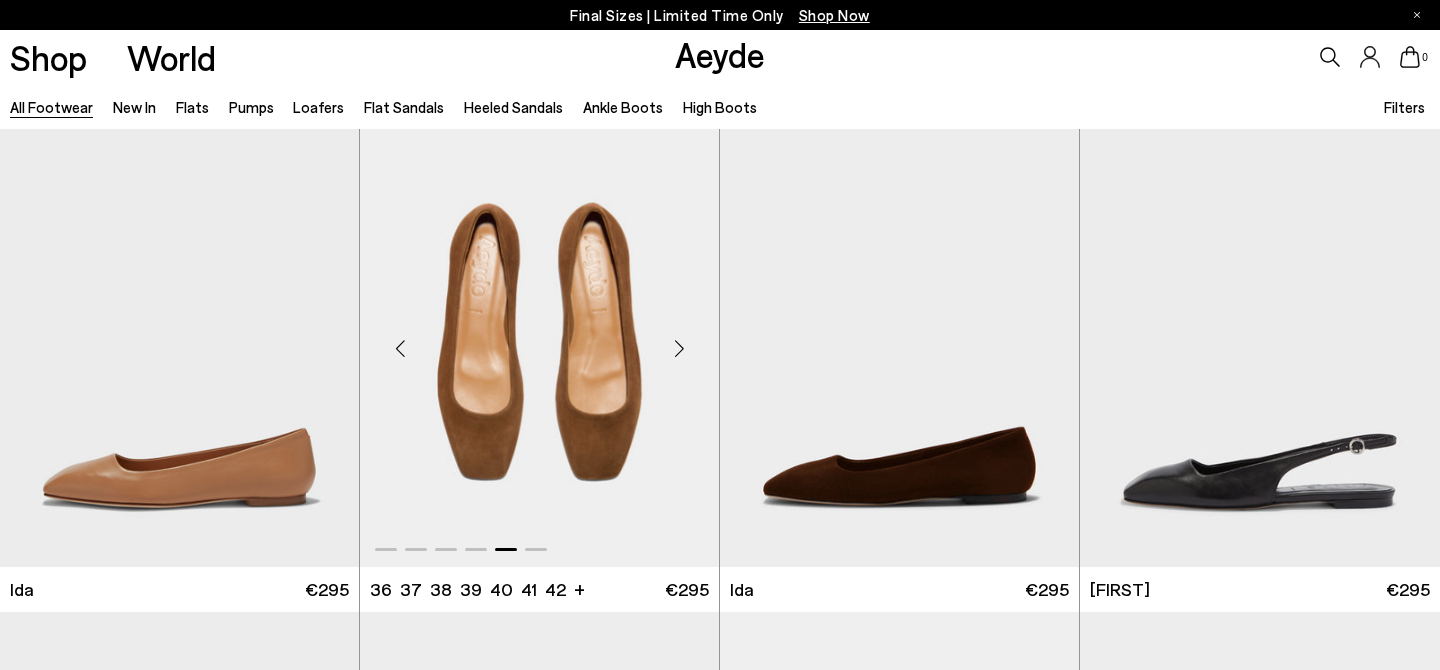 click at bounding box center (679, 349) 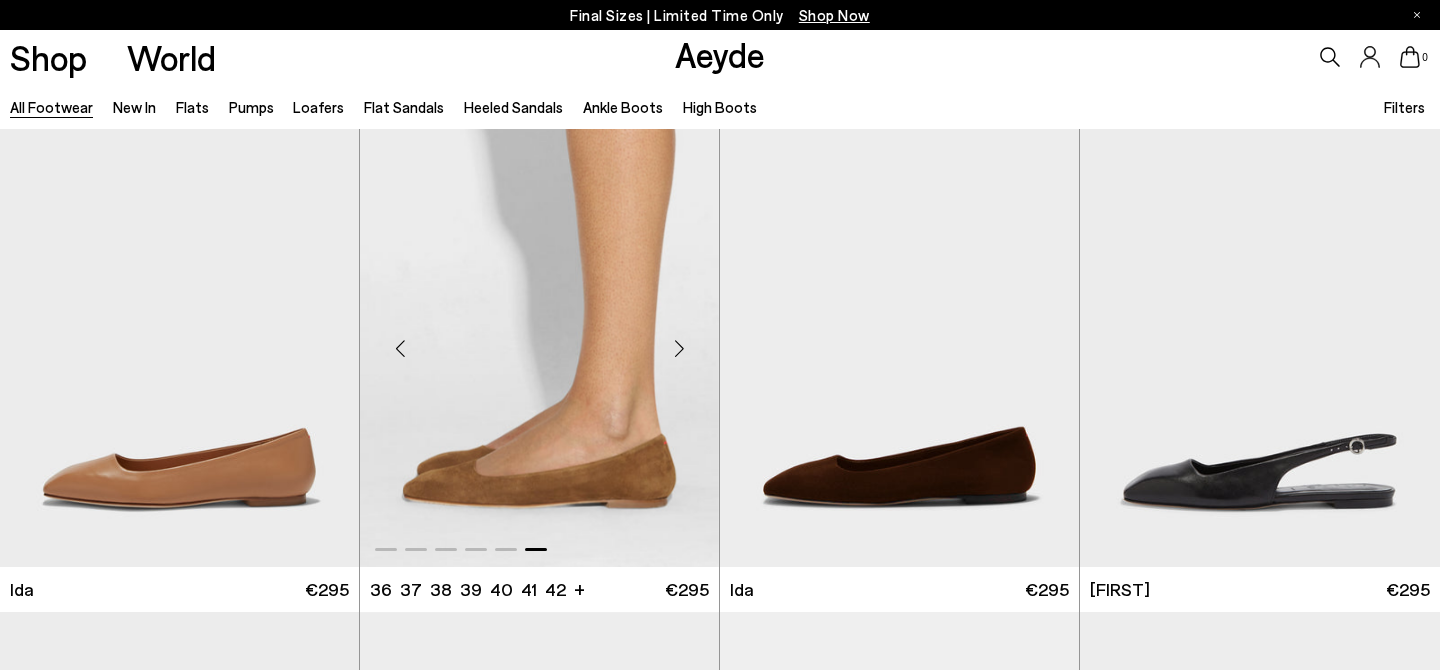 click at bounding box center (679, 349) 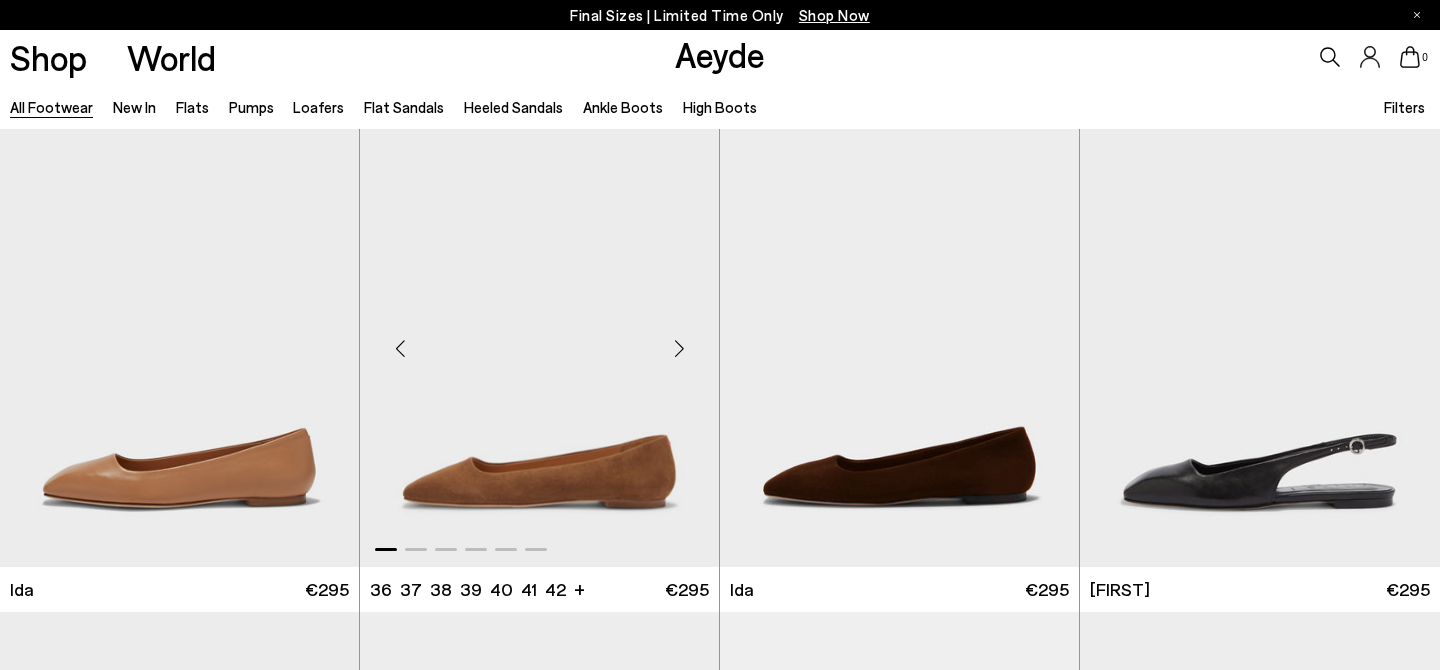 click at bounding box center (679, 349) 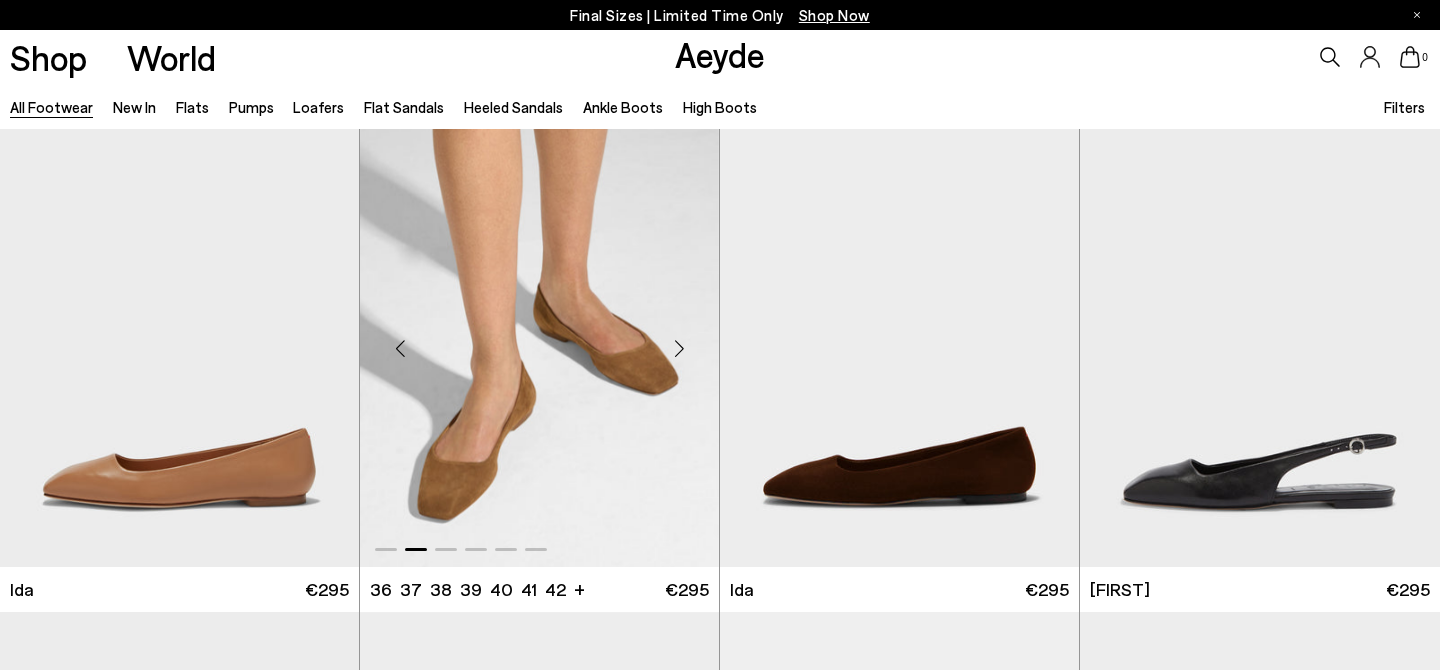 click at bounding box center [679, 349] 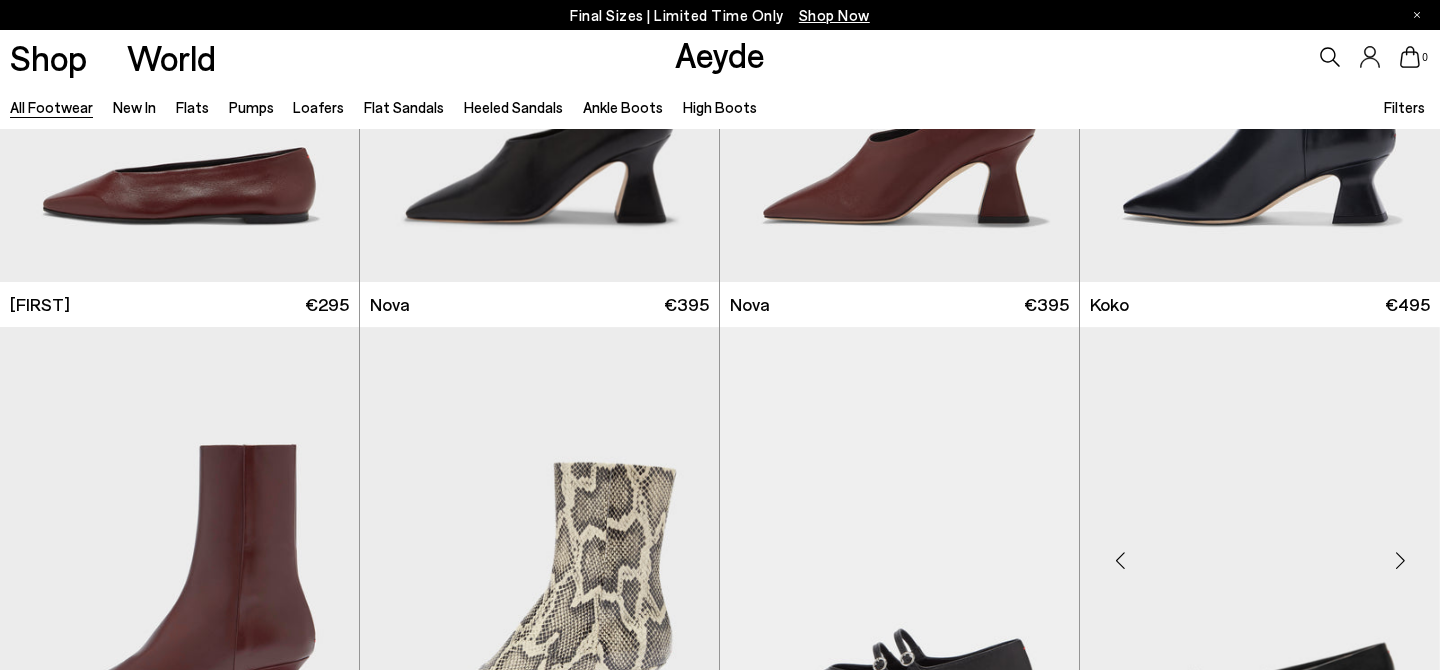 scroll, scrollTop: 13979, scrollLeft: 0, axis: vertical 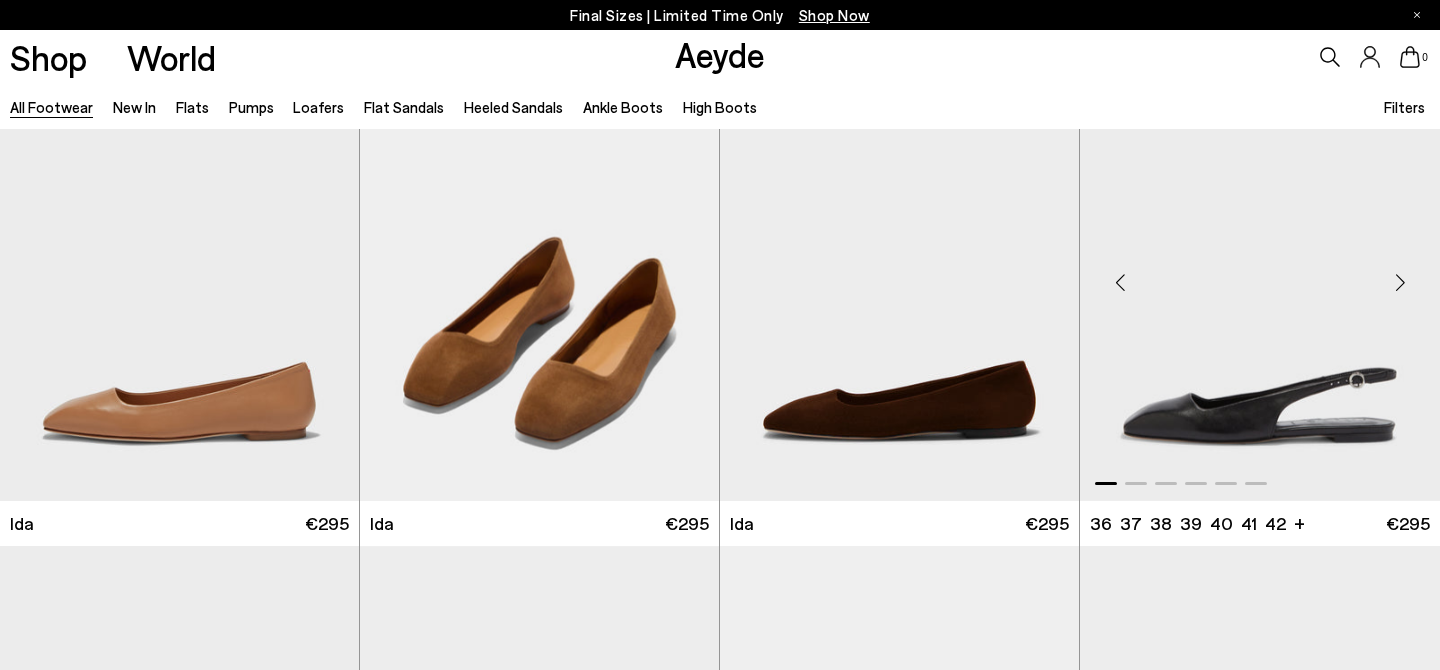 click at bounding box center (1400, 283) 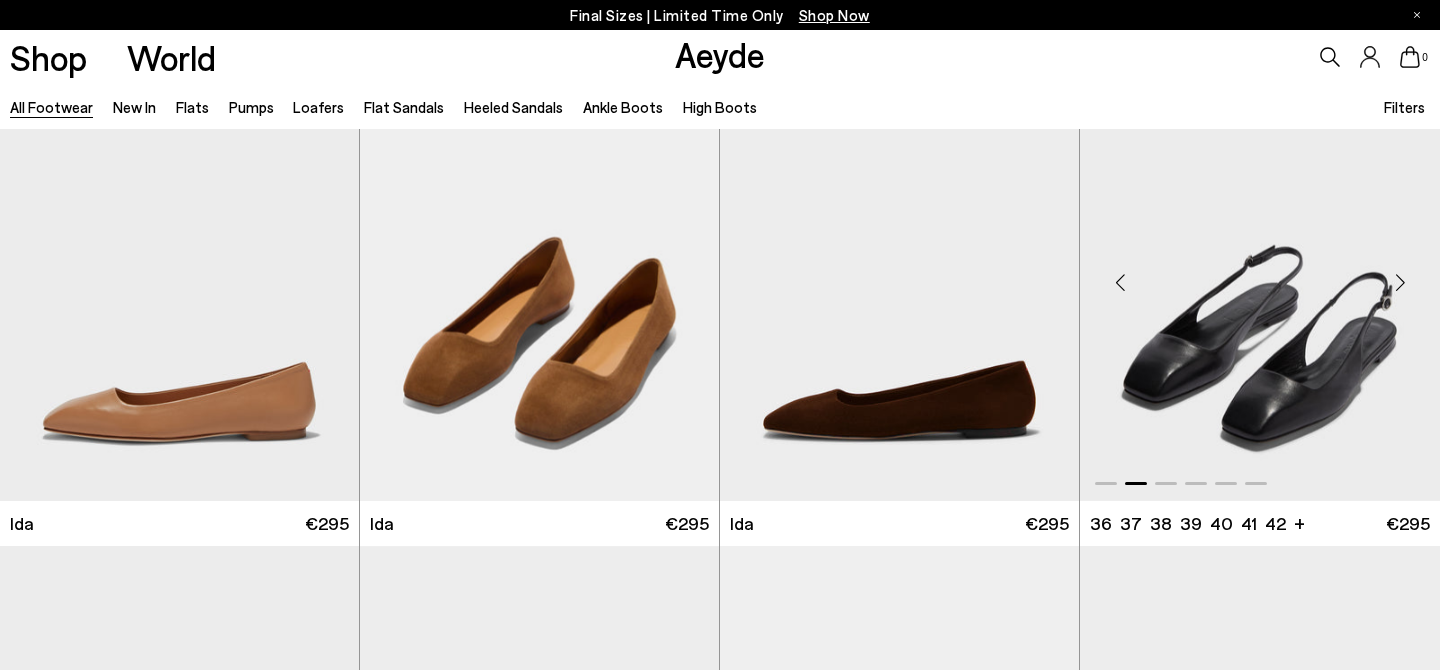 click at bounding box center [1400, 283] 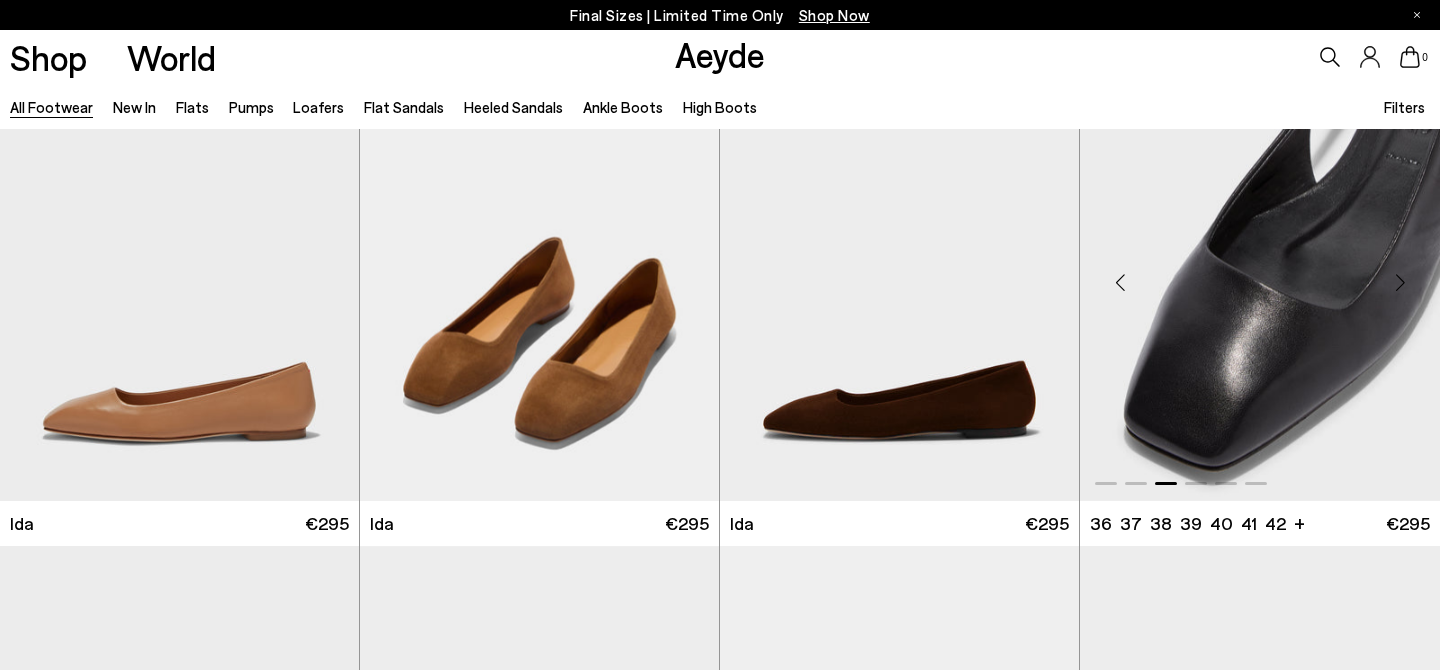 click at bounding box center (1400, 283) 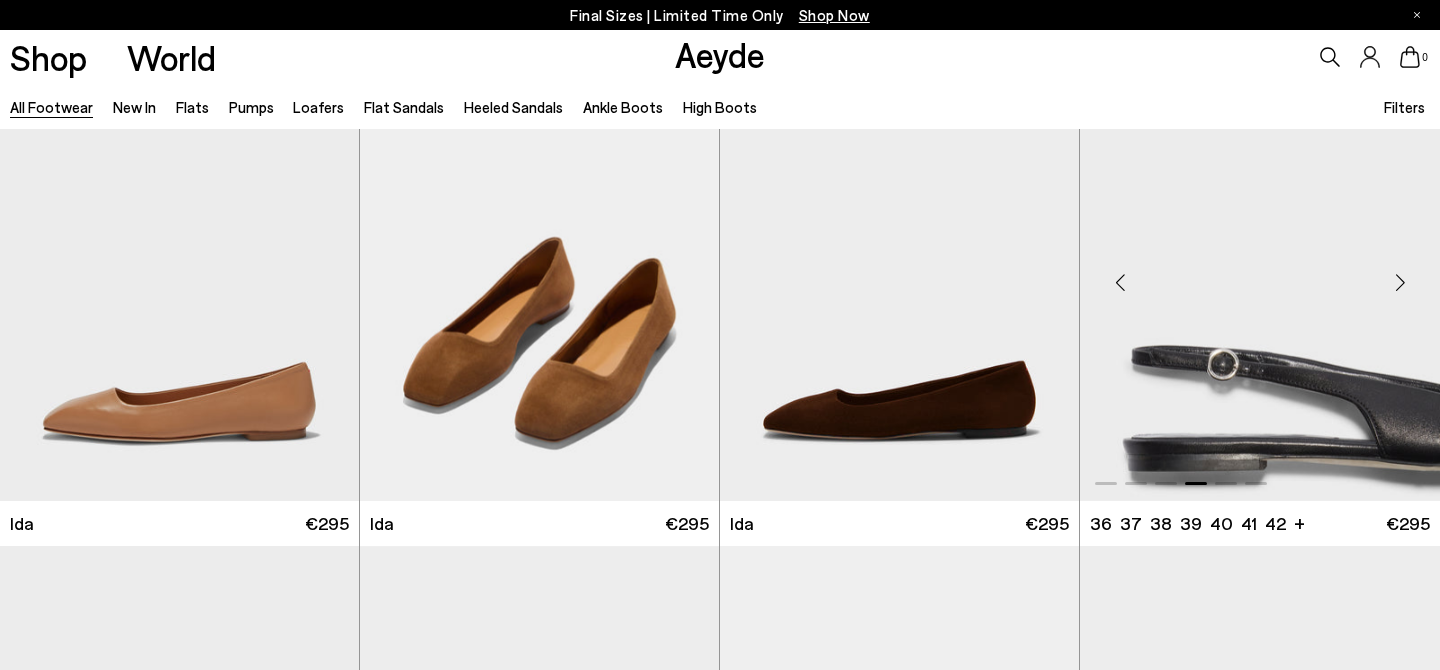 click at bounding box center [1400, 283] 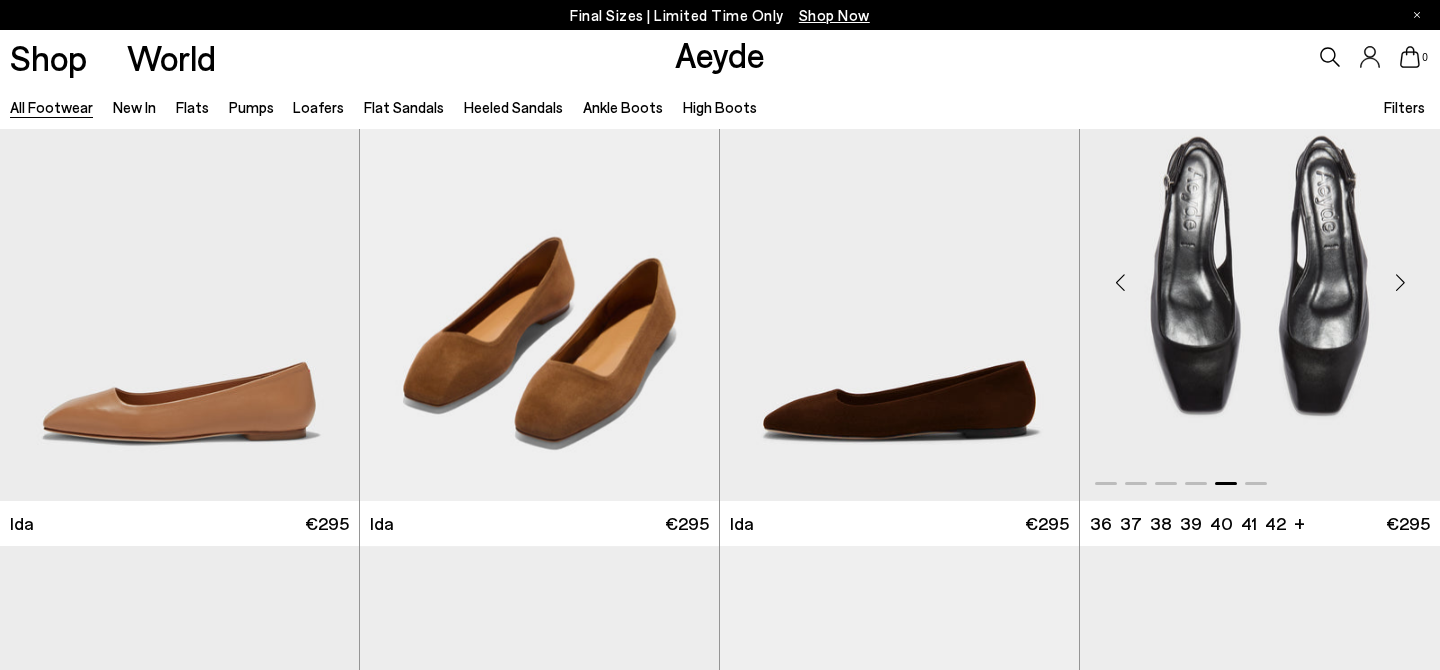 click at bounding box center (1400, 283) 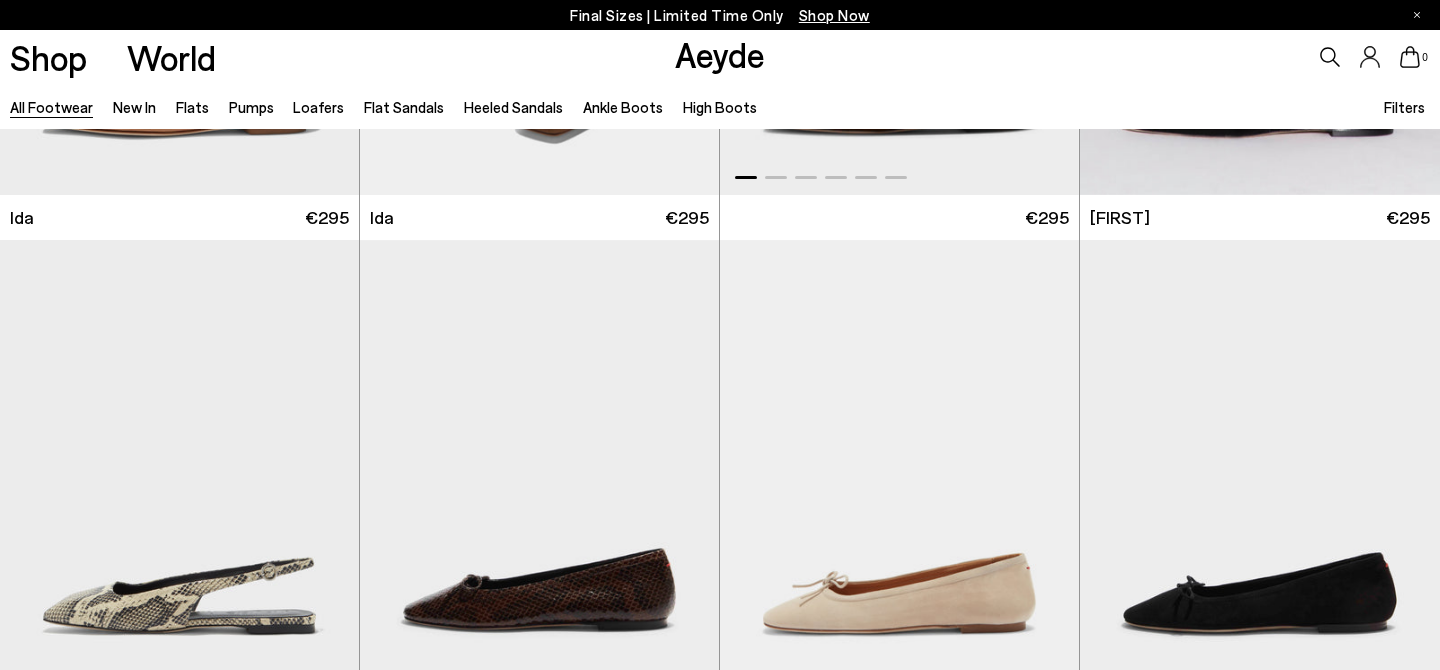scroll, scrollTop: 14286, scrollLeft: 0, axis: vertical 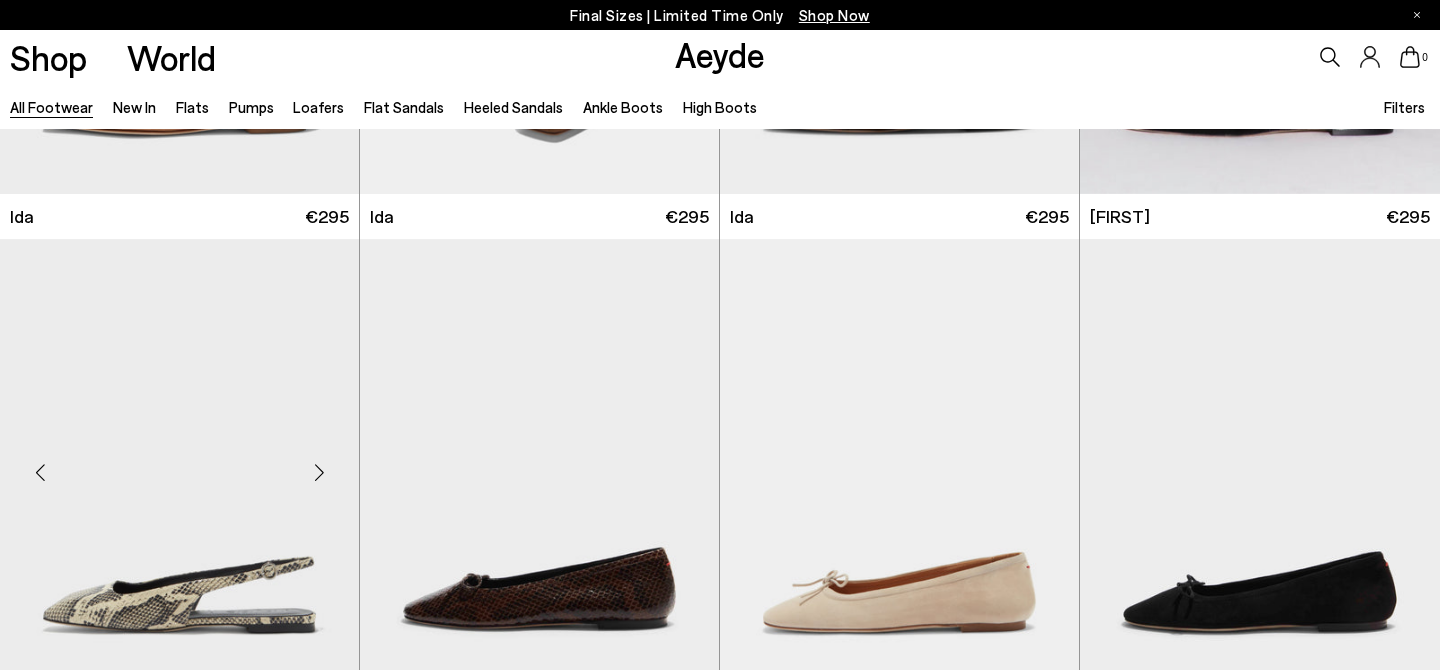 click at bounding box center (319, 472) 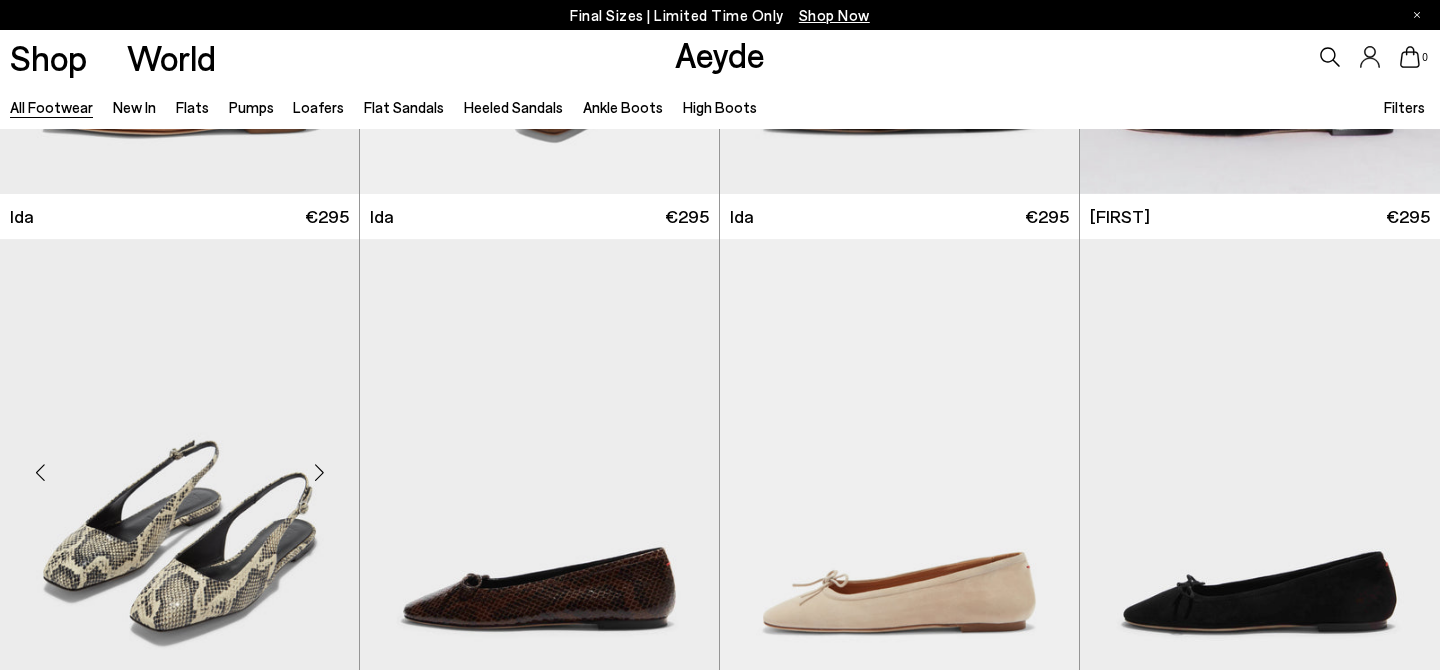 click at bounding box center (319, 472) 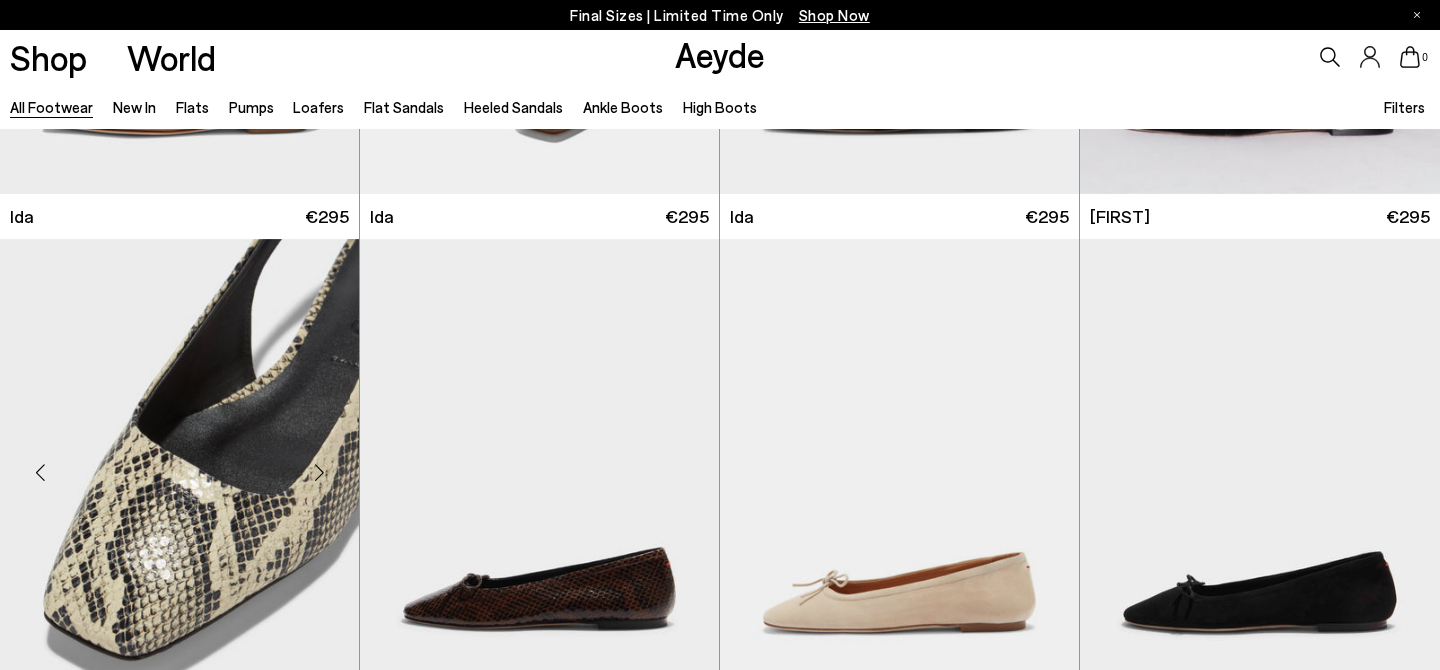 click at bounding box center [319, 472] 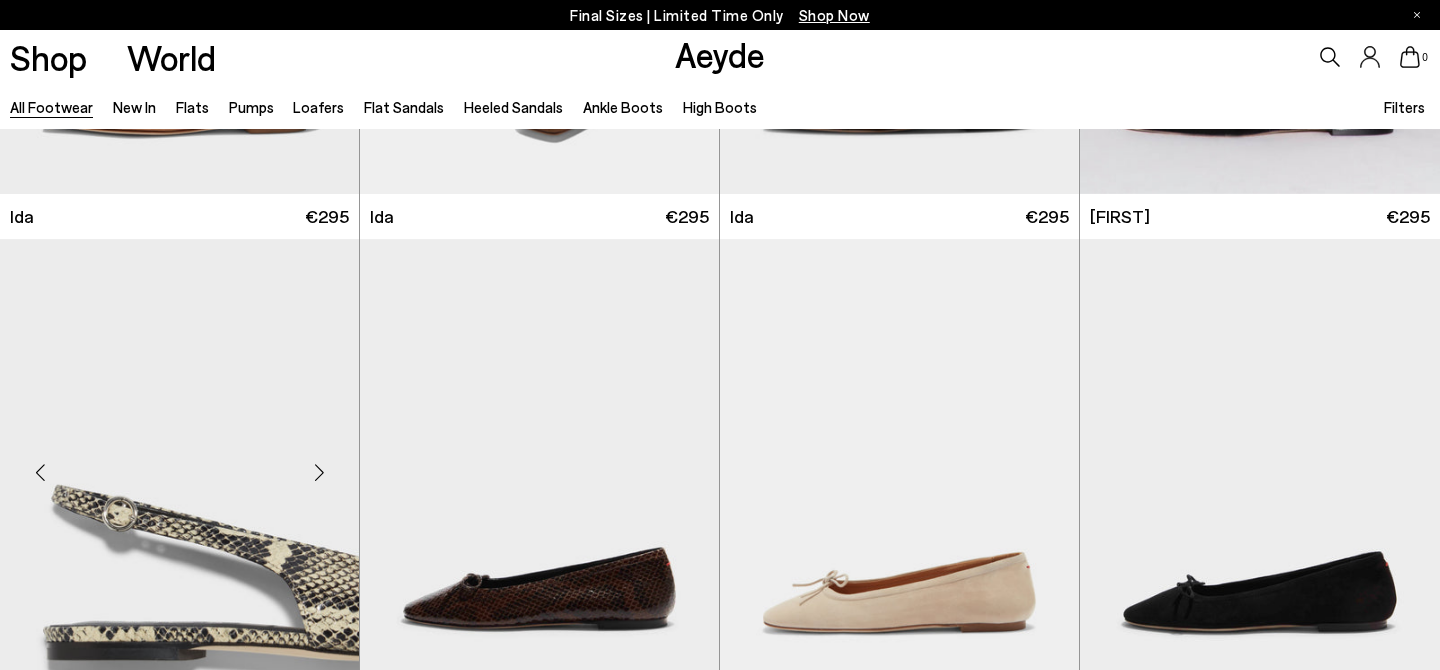 click at bounding box center (319, 472) 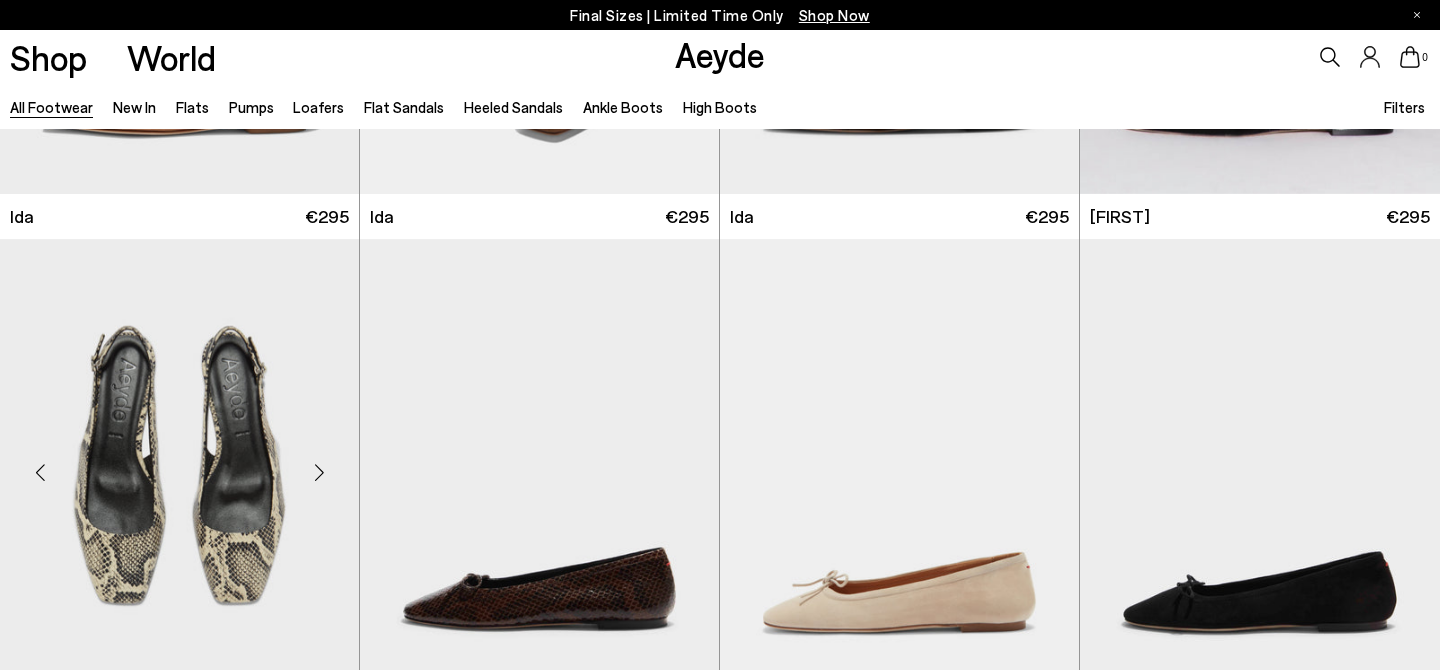 click at bounding box center [319, 472] 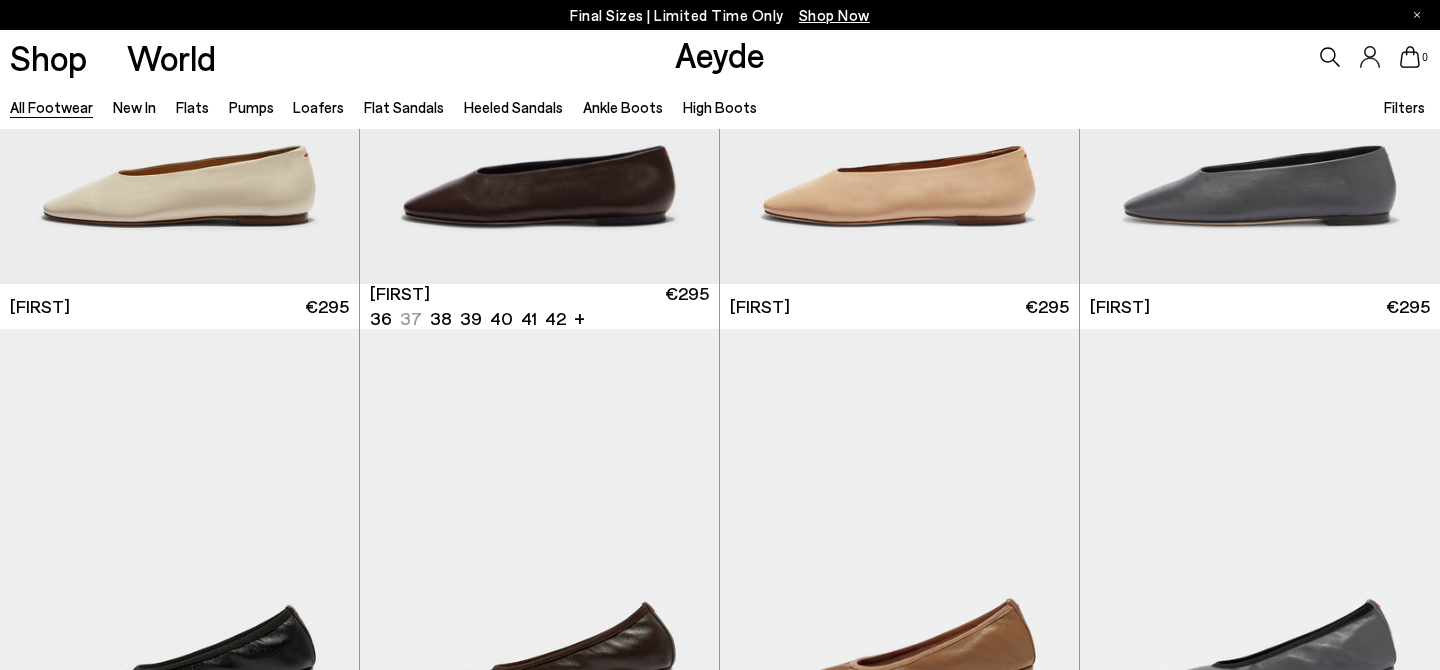 scroll, scrollTop: 16022, scrollLeft: 0, axis: vertical 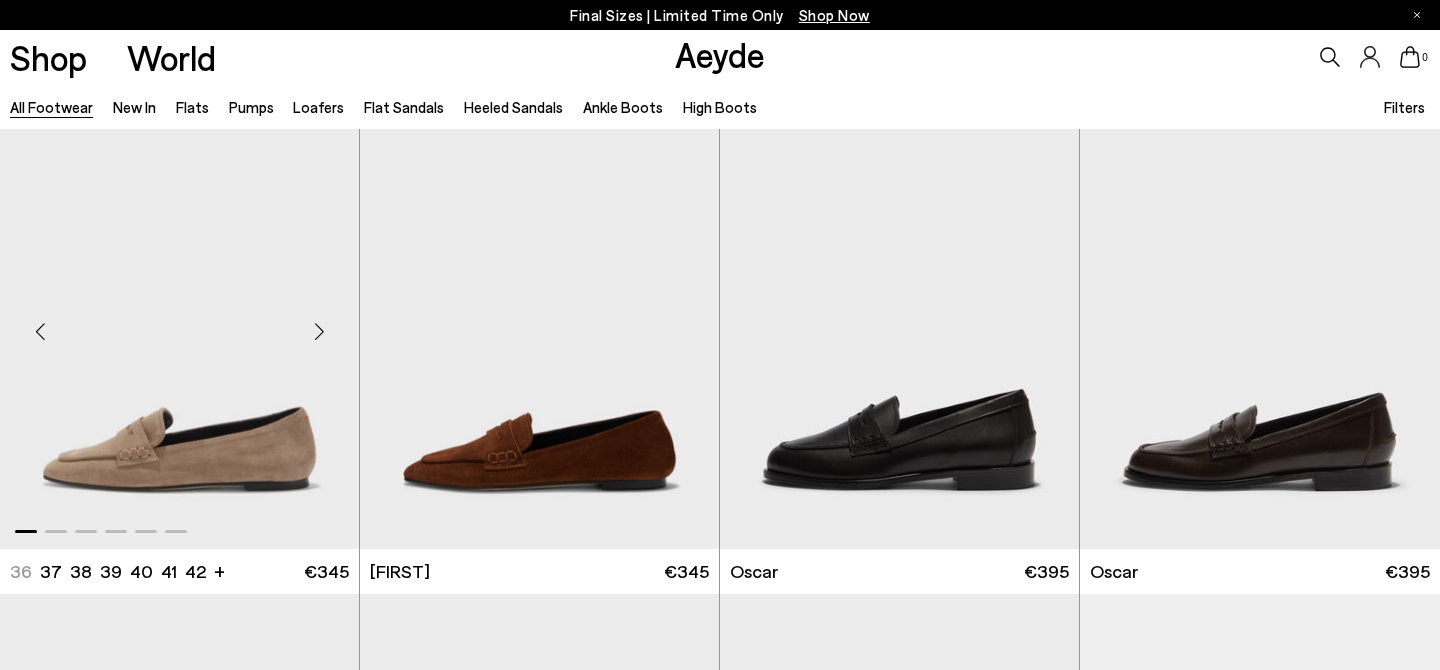 click at bounding box center (319, 331) 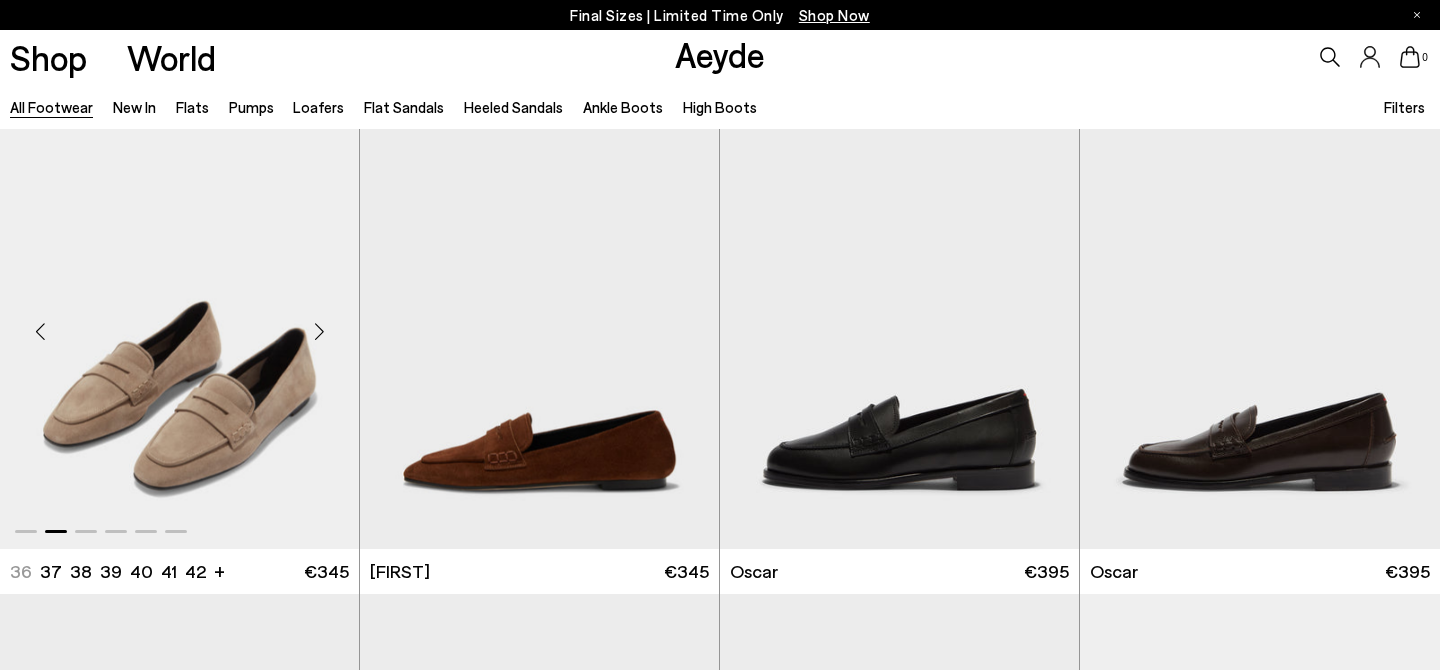 click at bounding box center [319, 331] 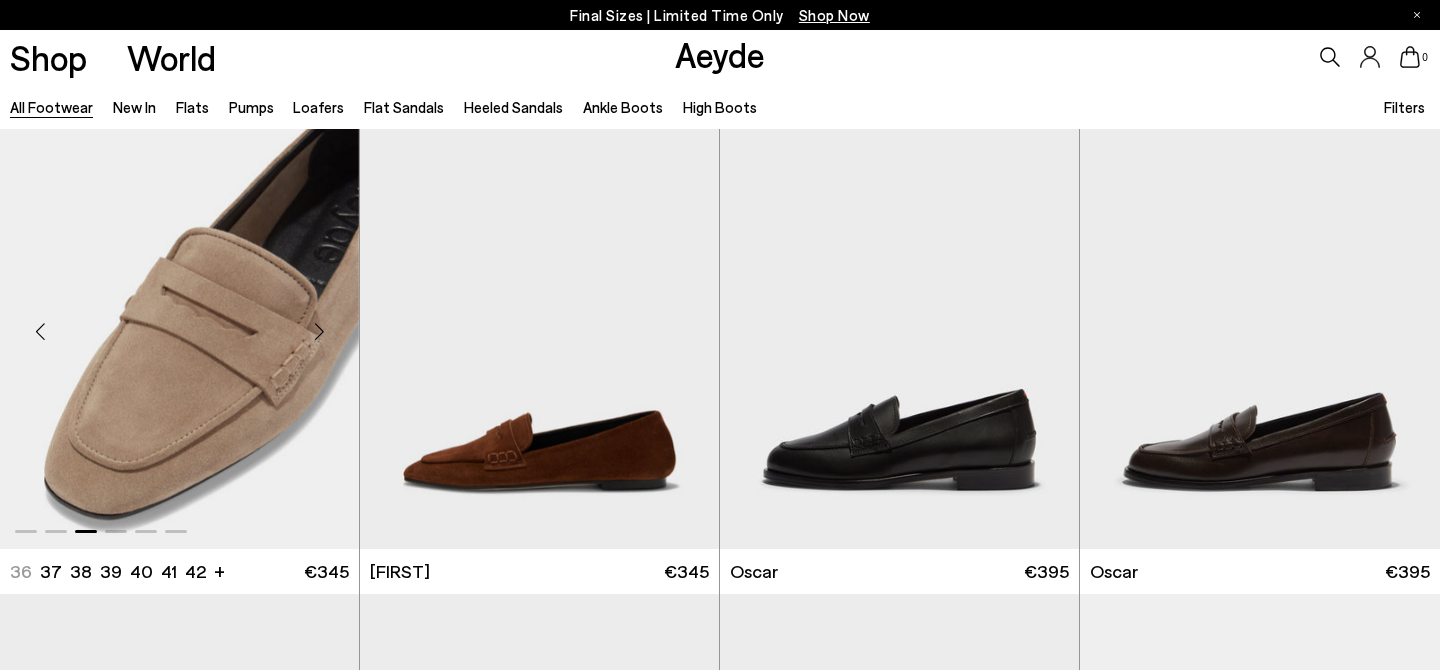click at bounding box center [319, 331] 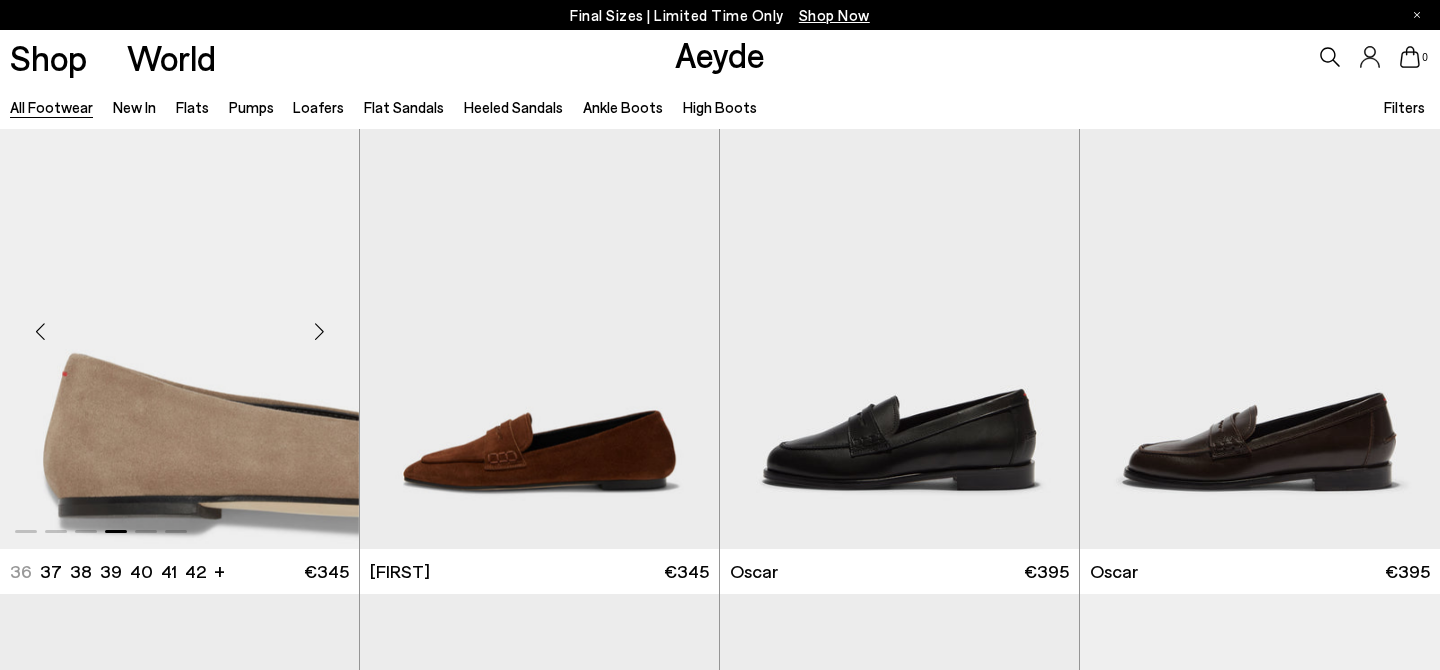 click at bounding box center (319, 331) 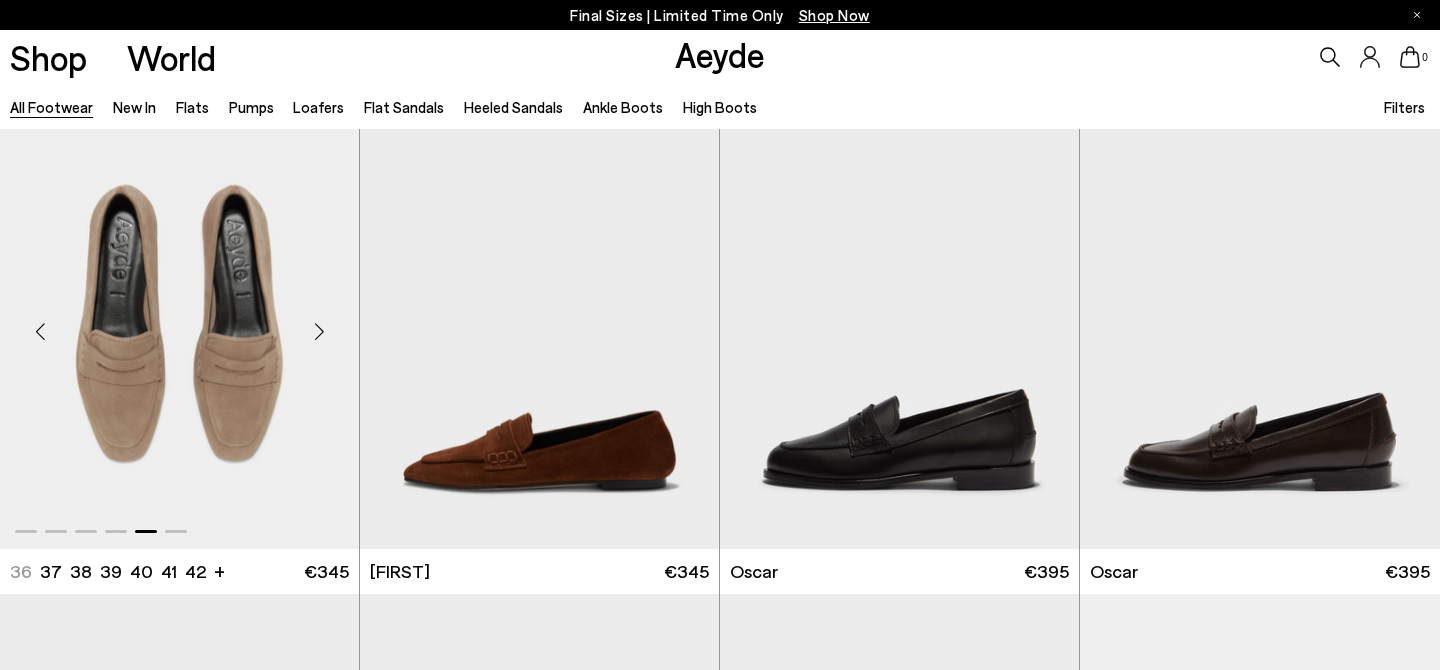 click at bounding box center [319, 331] 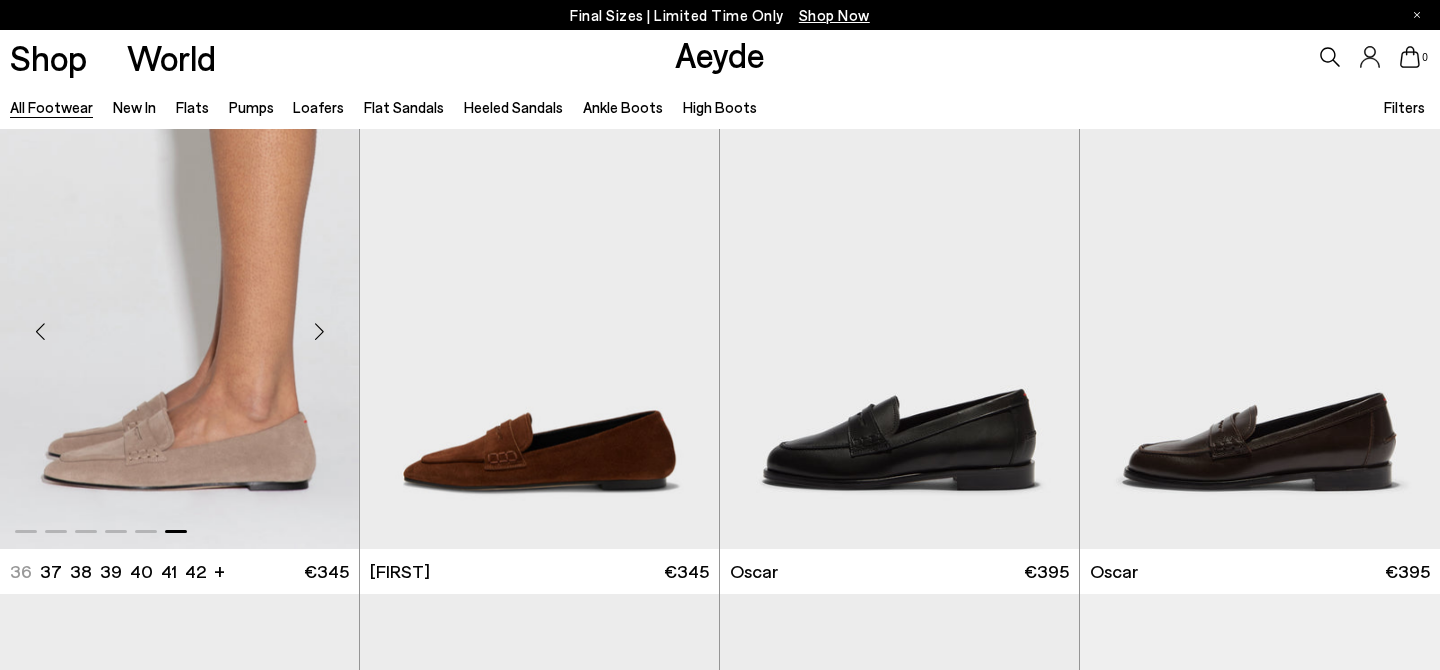click at bounding box center (319, 331) 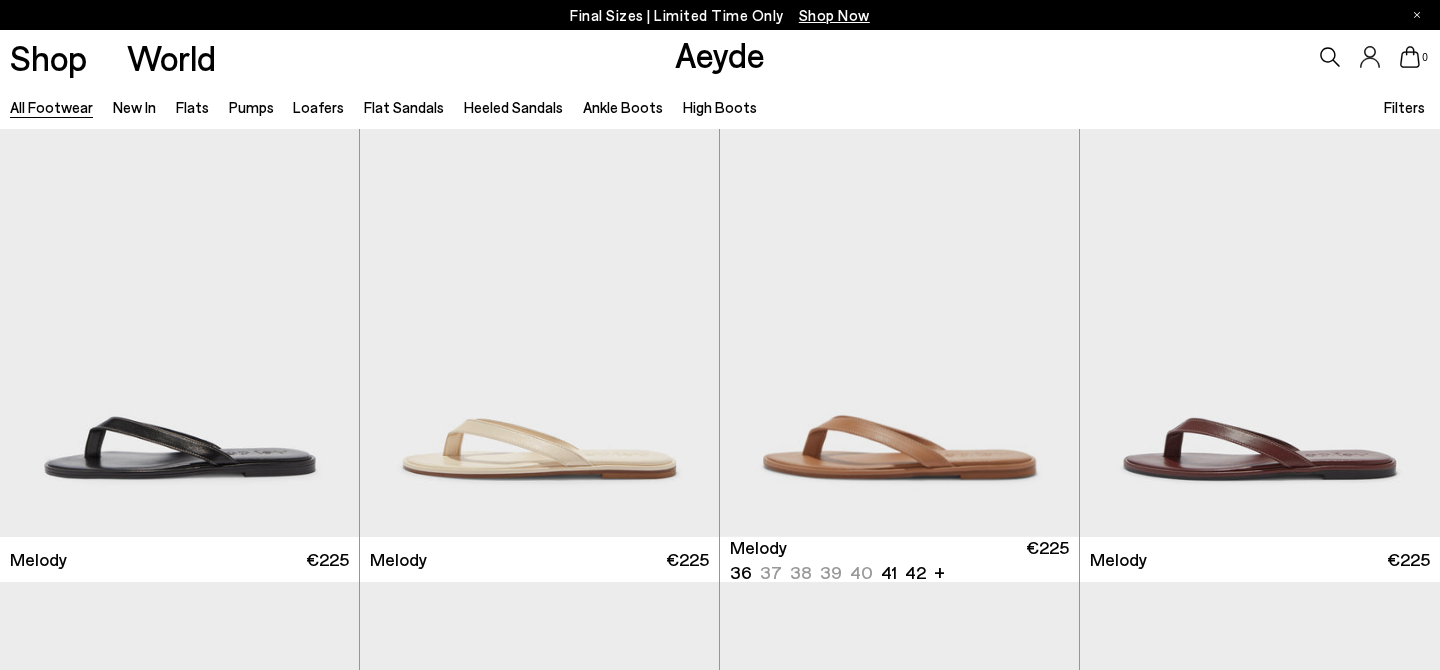 scroll, scrollTop: 21482, scrollLeft: 0, axis: vertical 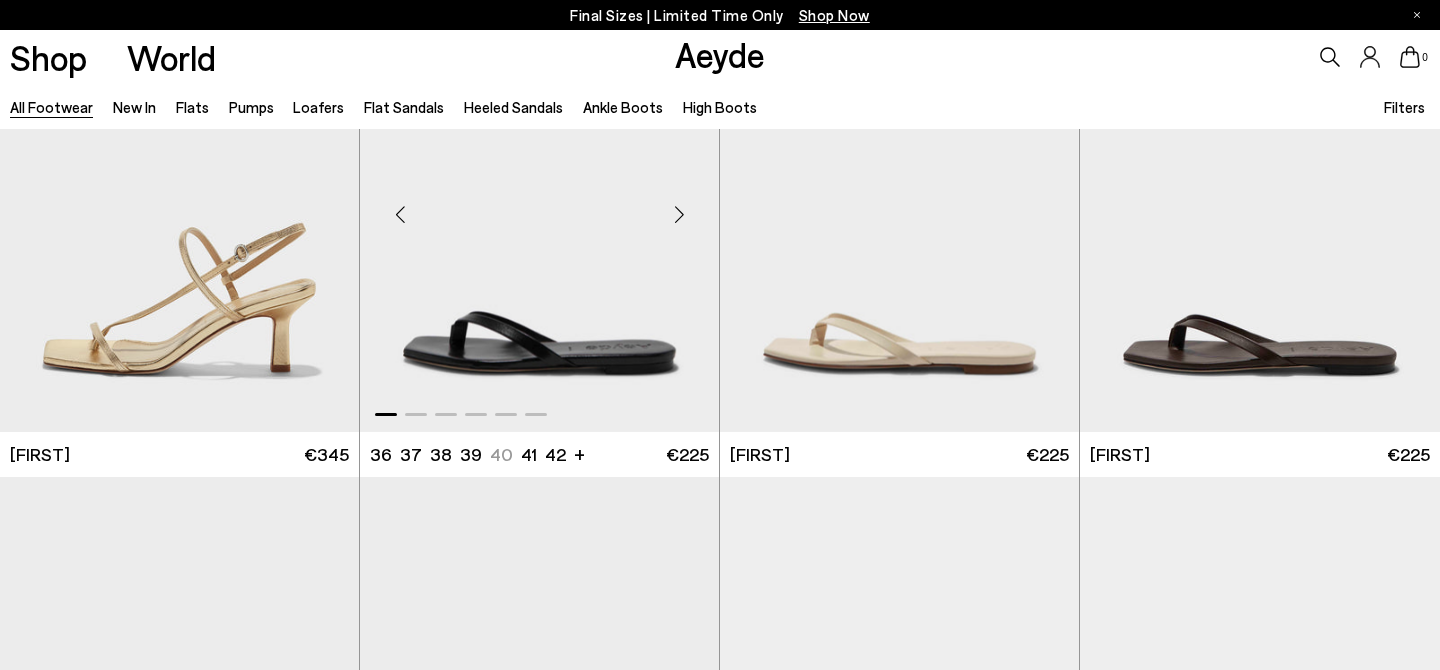 click at bounding box center [679, 215] 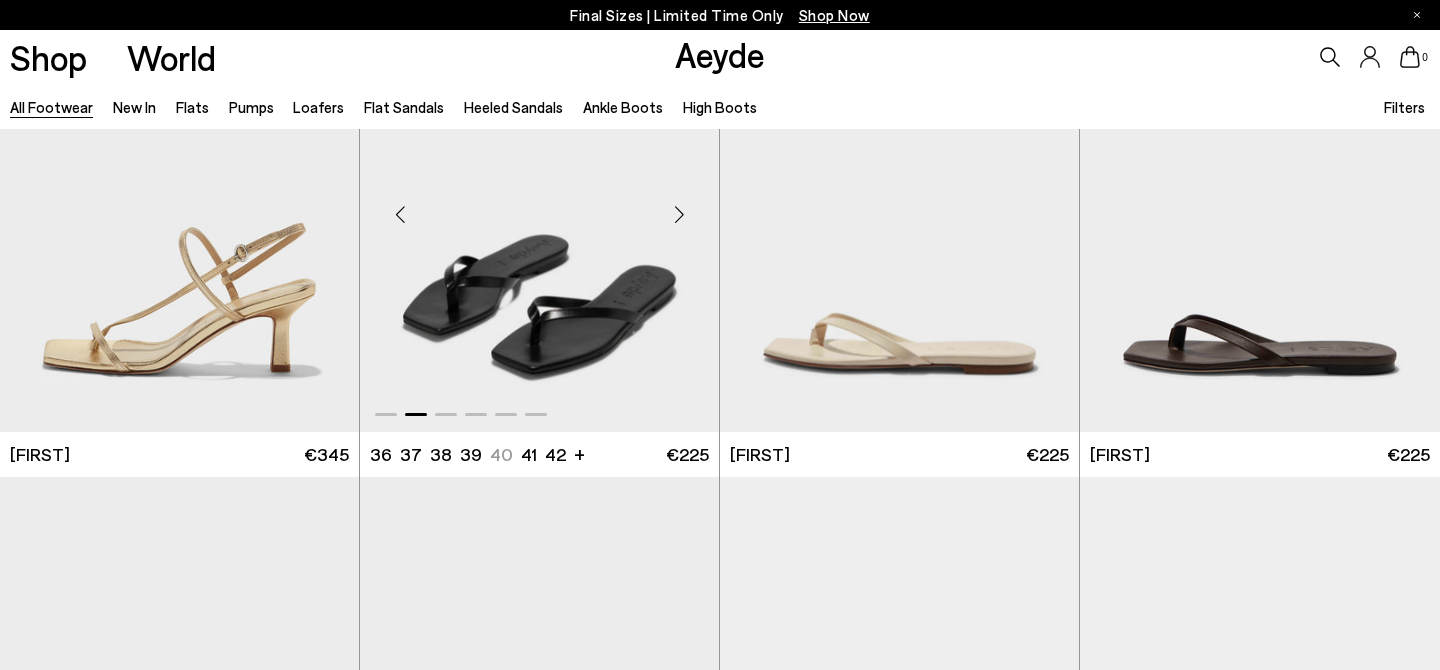 click at bounding box center (679, 215) 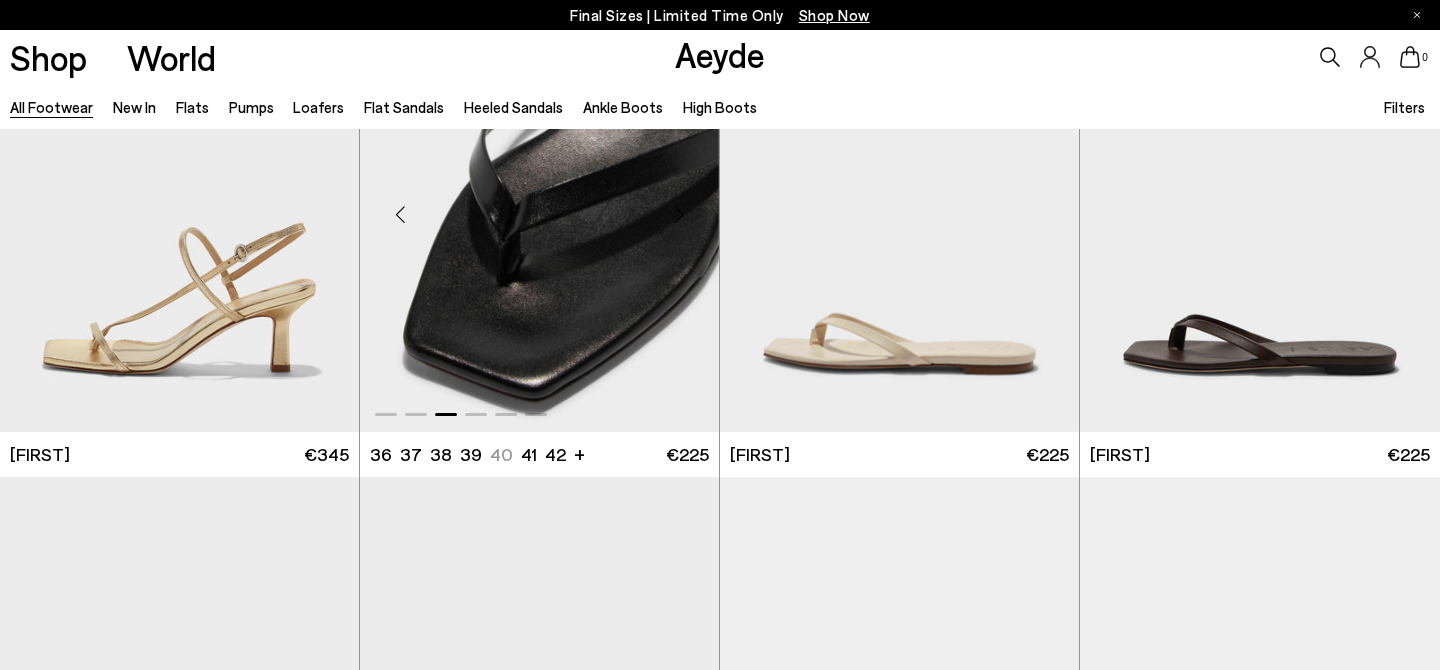 click at bounding box center [679, 215] 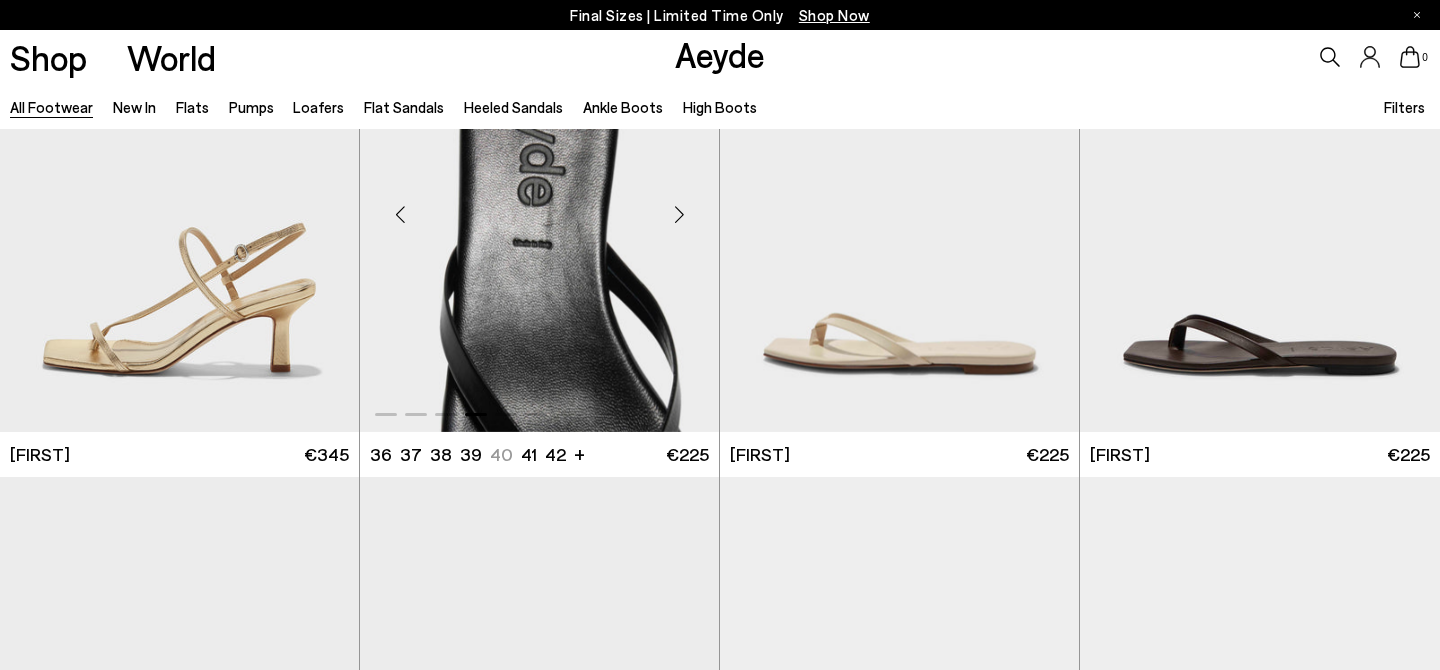 click at bounding box center [679, 215] 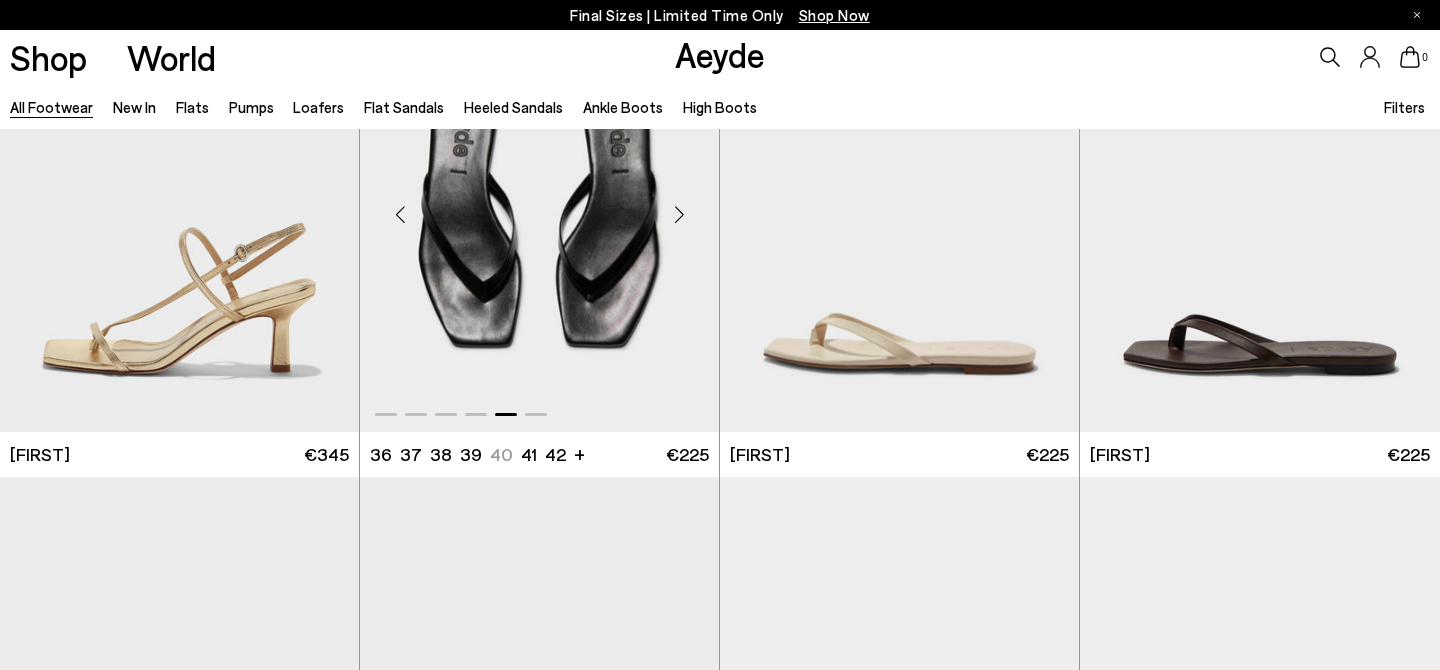 click at bounding box center [679, 215] 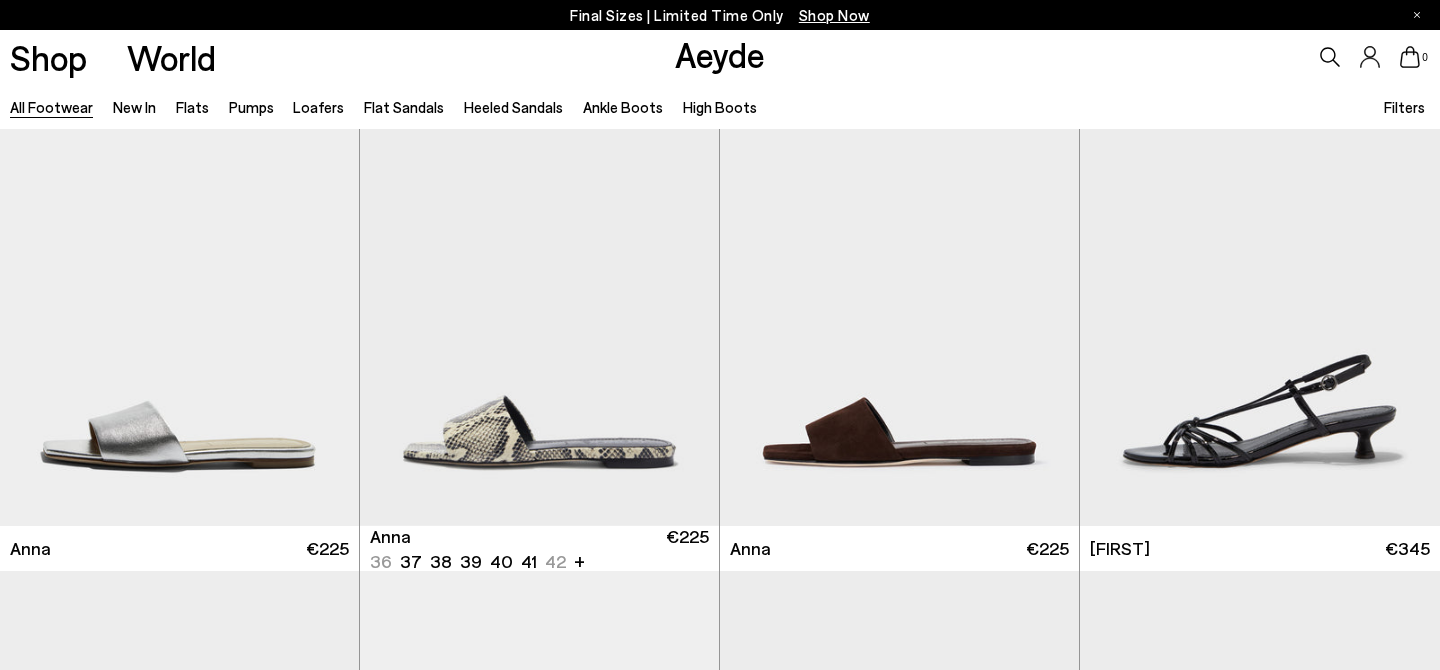 scroll, scrollTop: 24875, scrollLeft: 0, axis: vertical 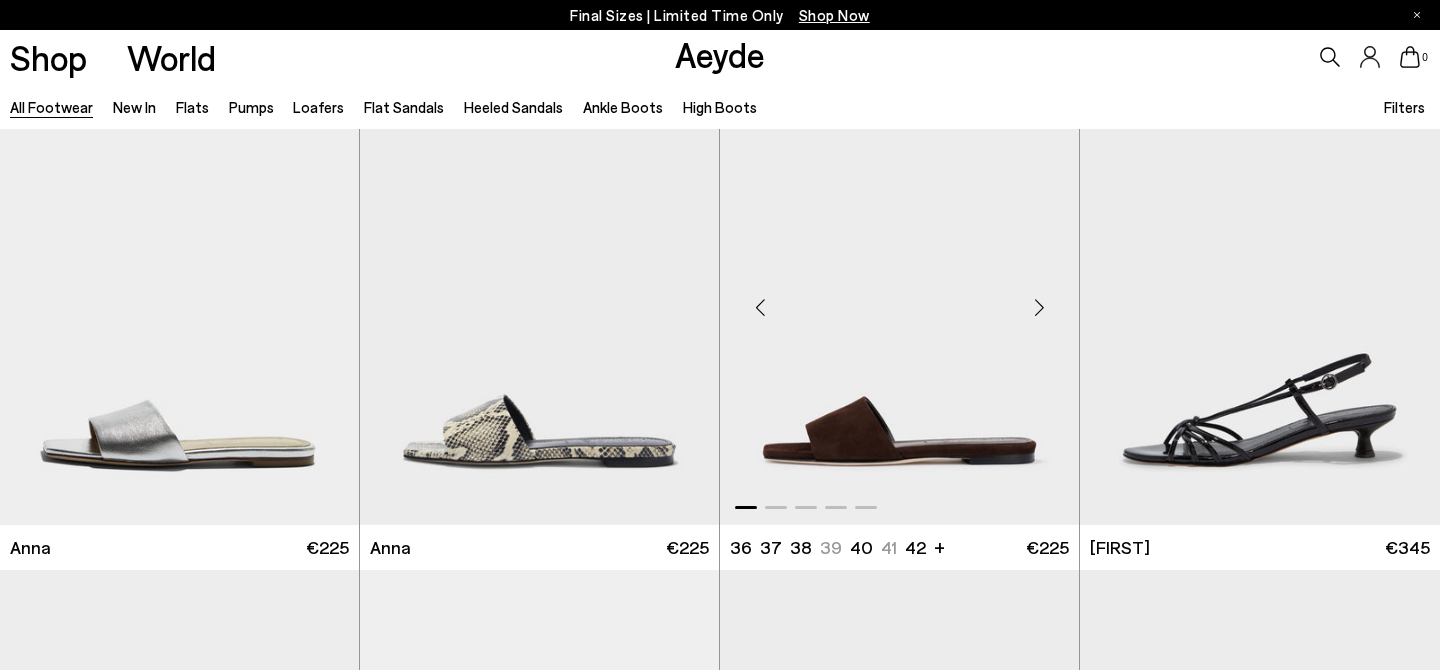 click at bounding box center (1039, 308) 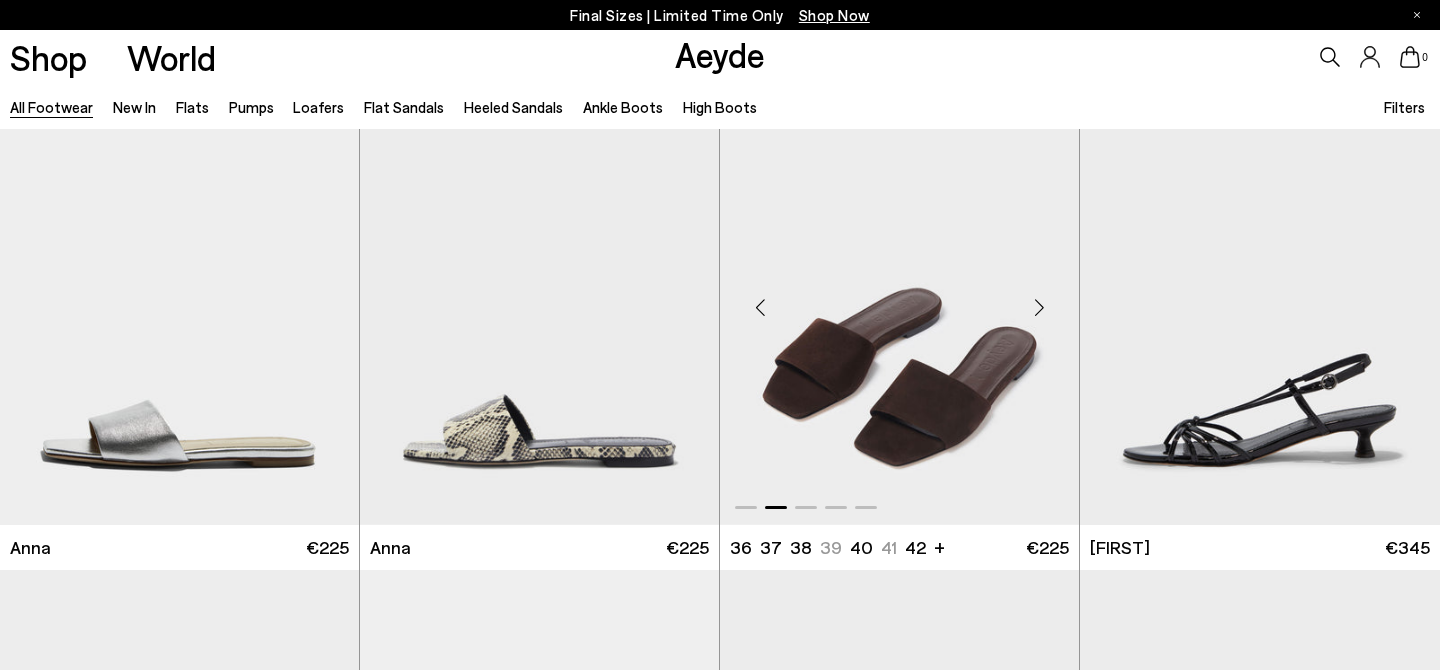 click at bounding box center (1039, 308) 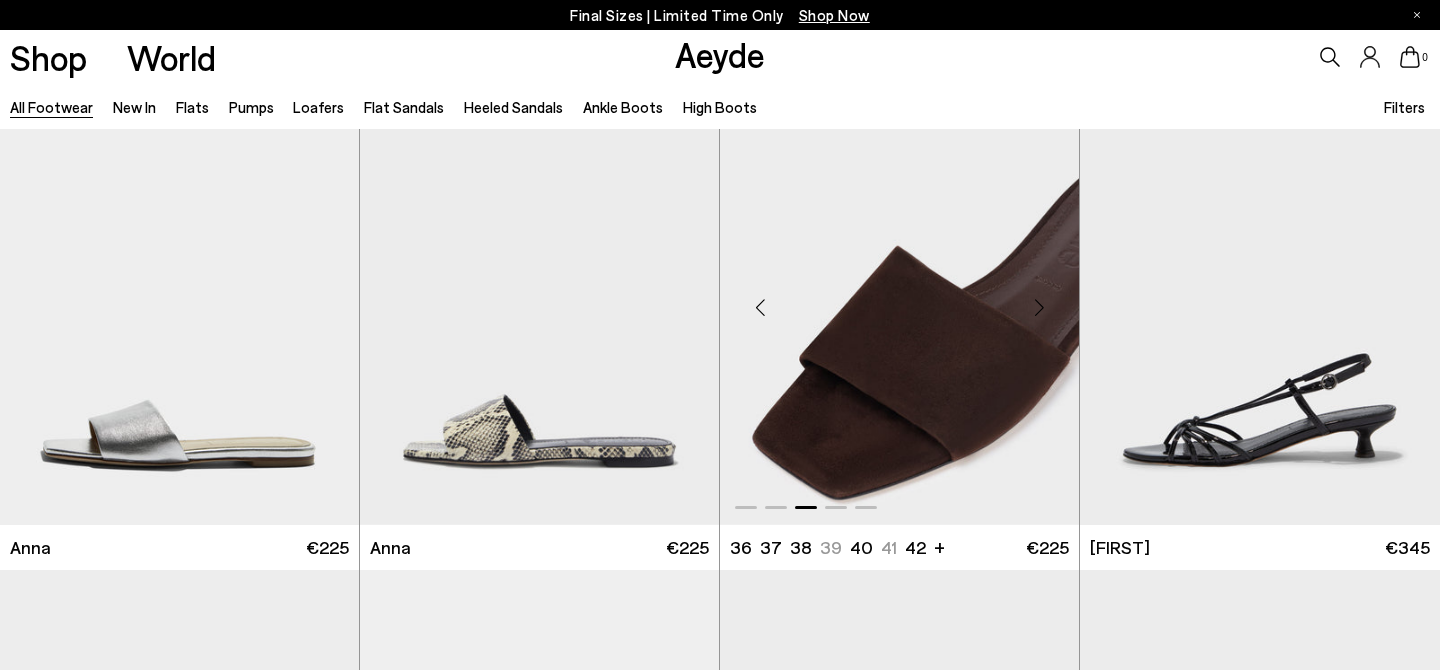 click at bounding box center (1039, 308) 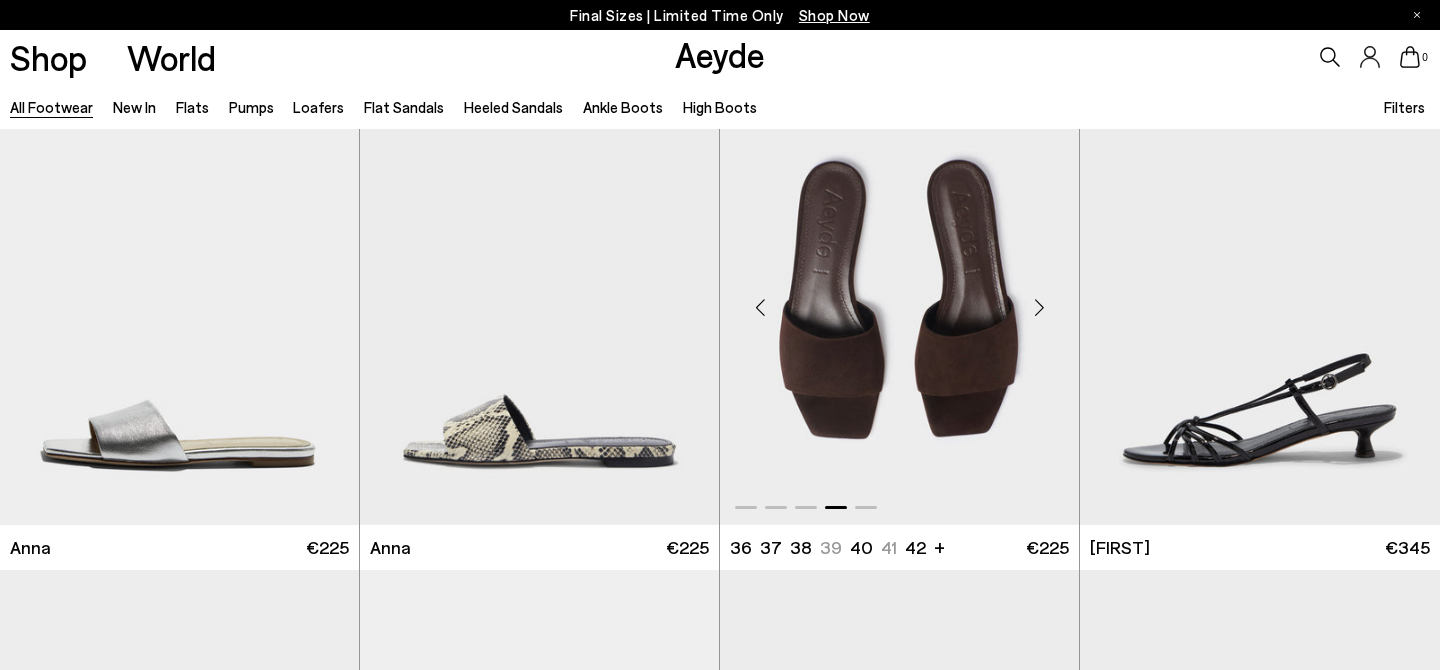 click at bounding box center (1039, 308) 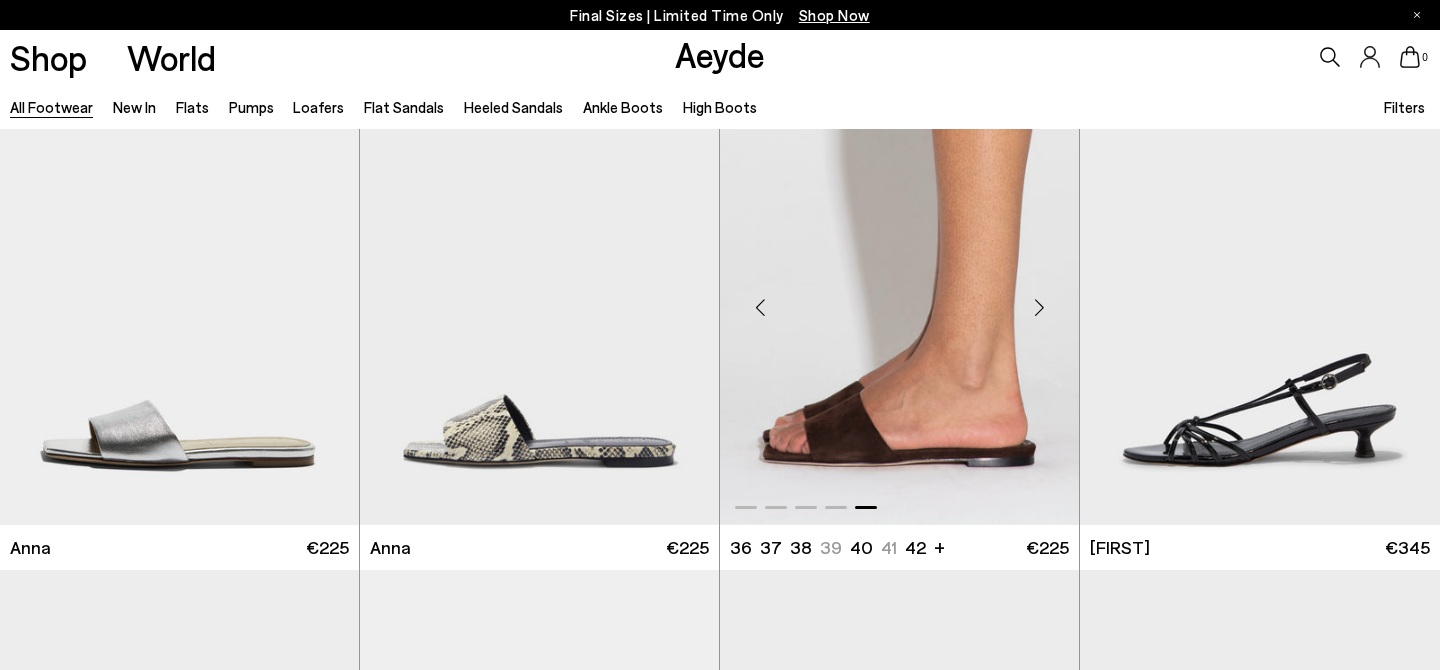 scroll, scrollTop: 25025, scrollLeft: 0, axis: vertical 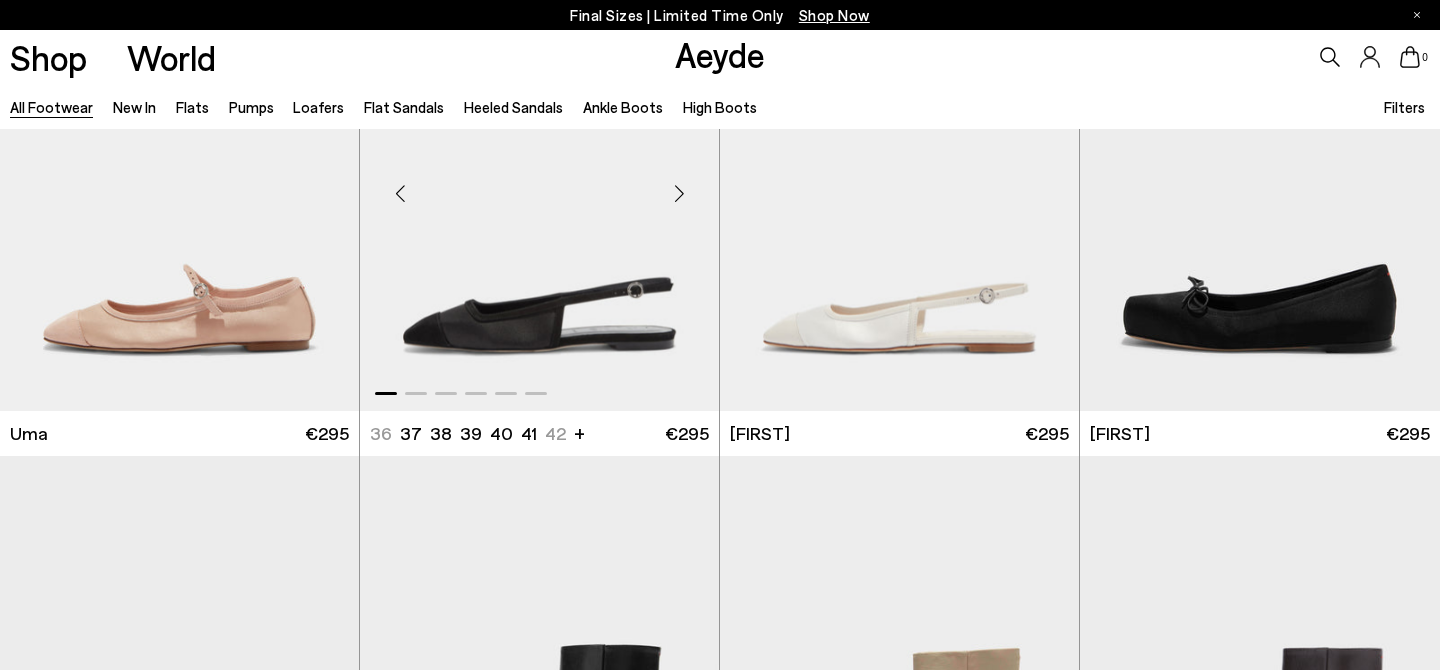 click at bounding box center (679, 193) 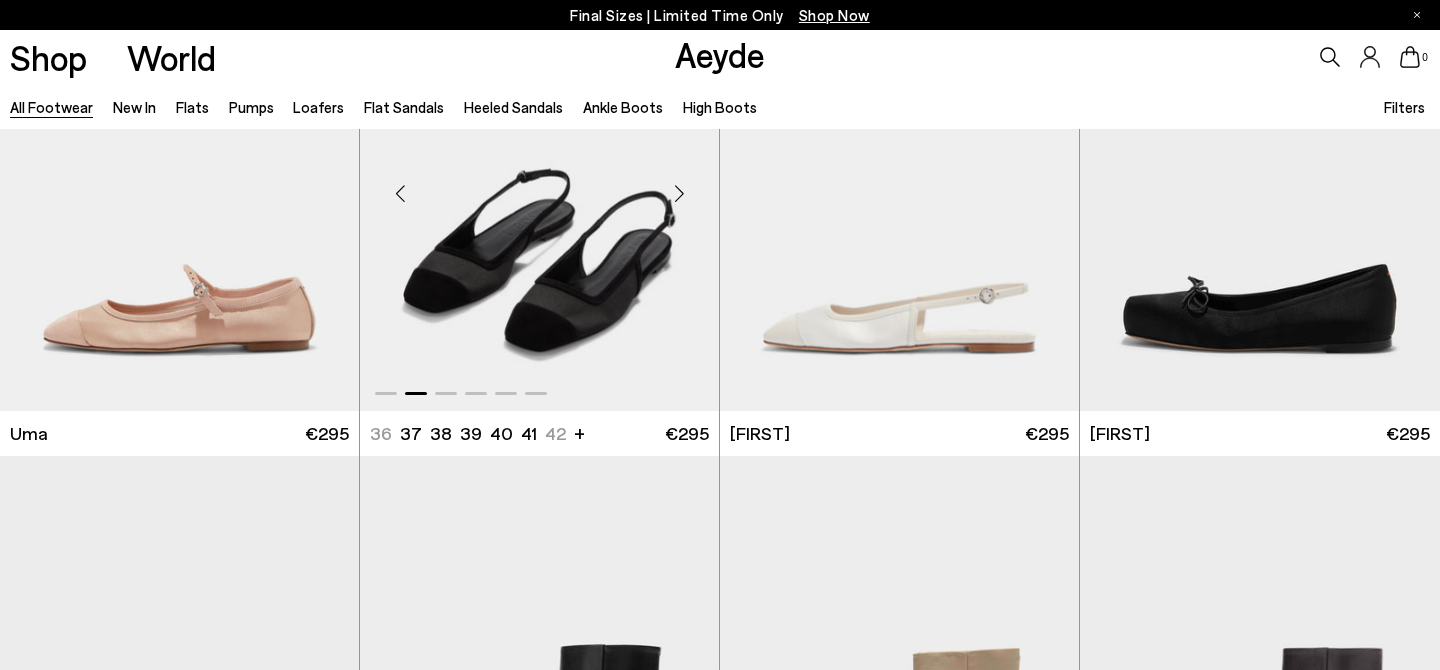 click at bounding box center [679, 193] 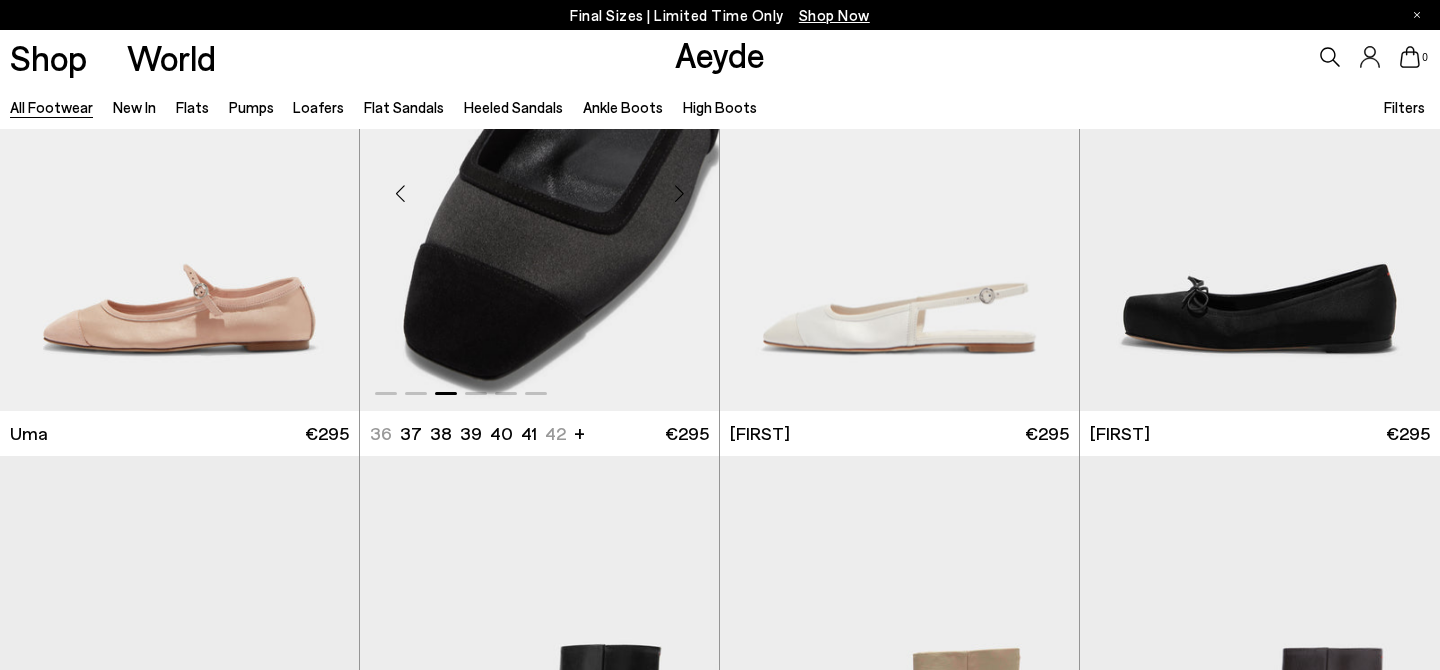 click at bounding box center [679, 193] 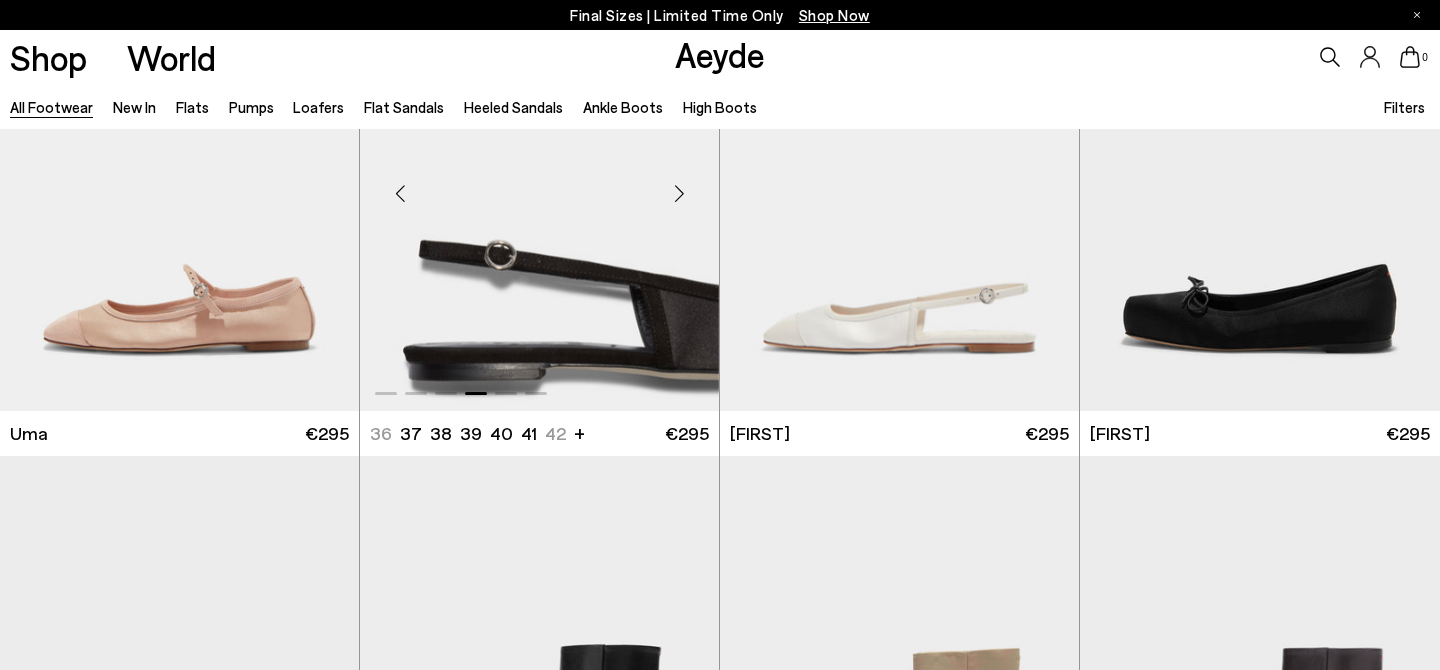 click at bounding box center [679, 193] 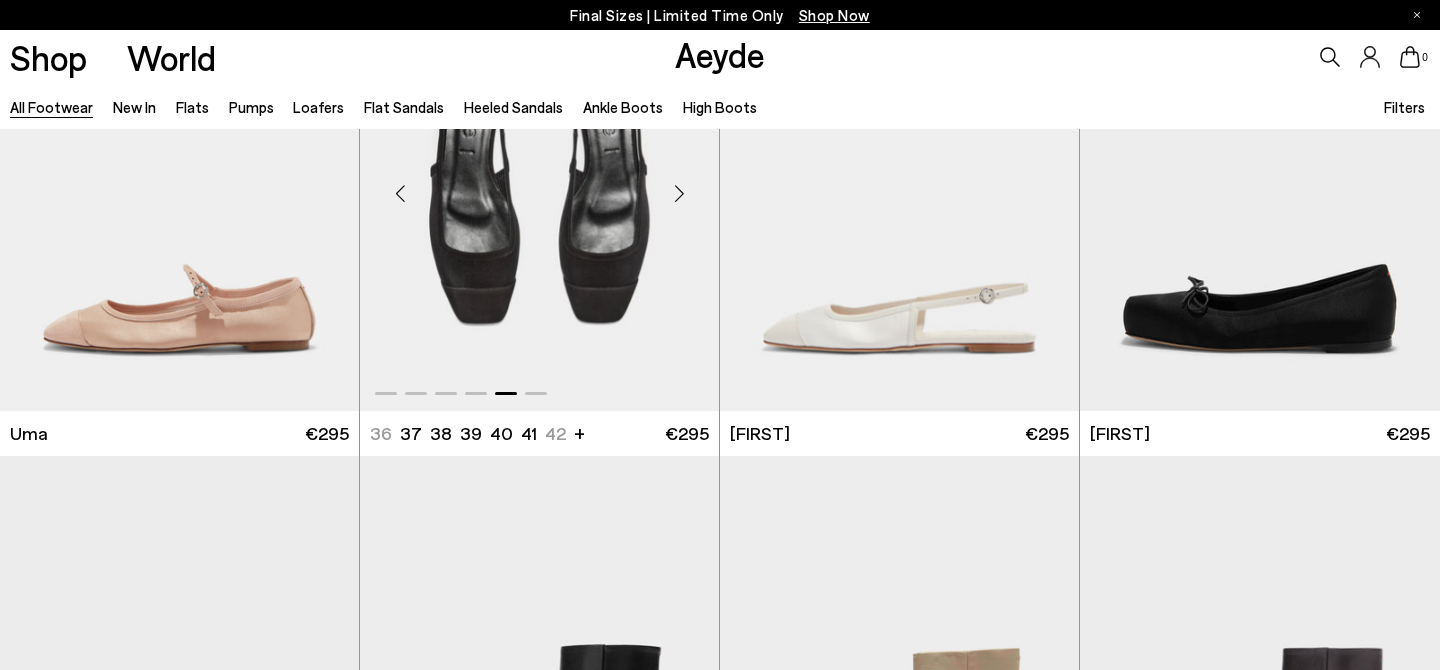 click at bounding box center (679, 193) 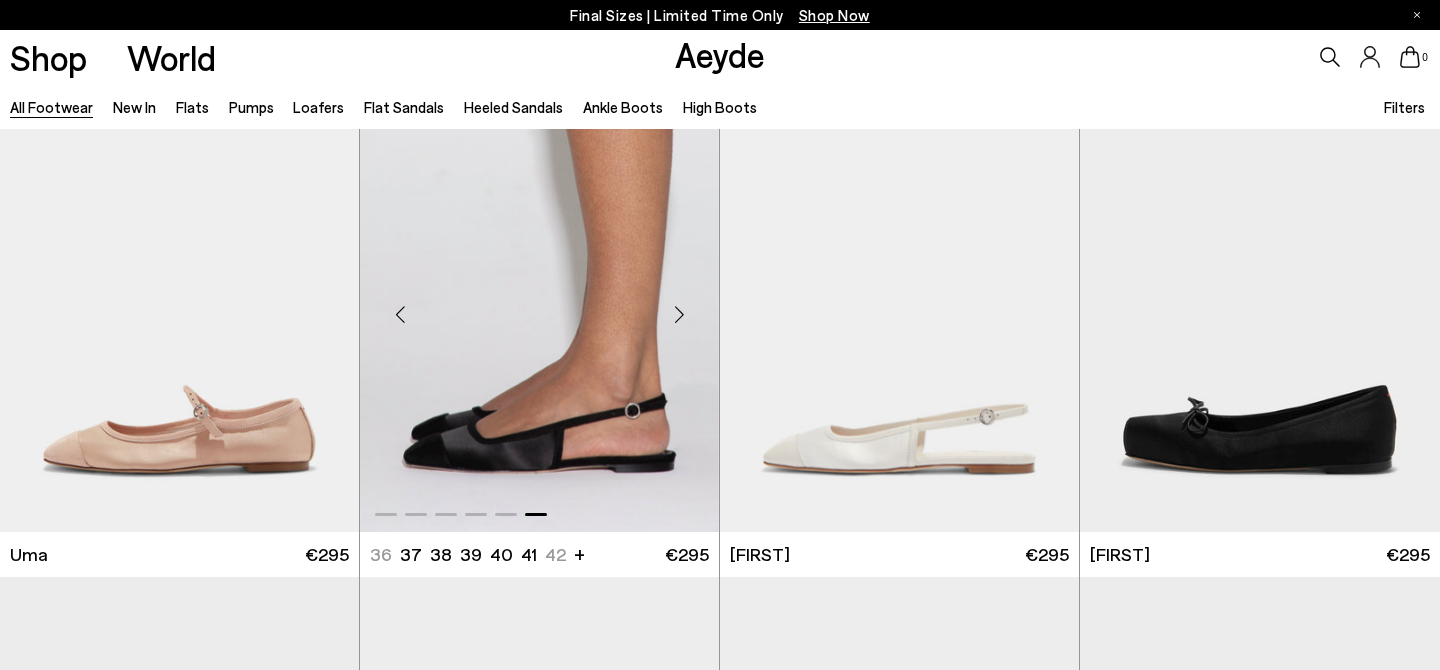 scroll, scrollTop: 28334, scrollLeft: 0, axis: vertical 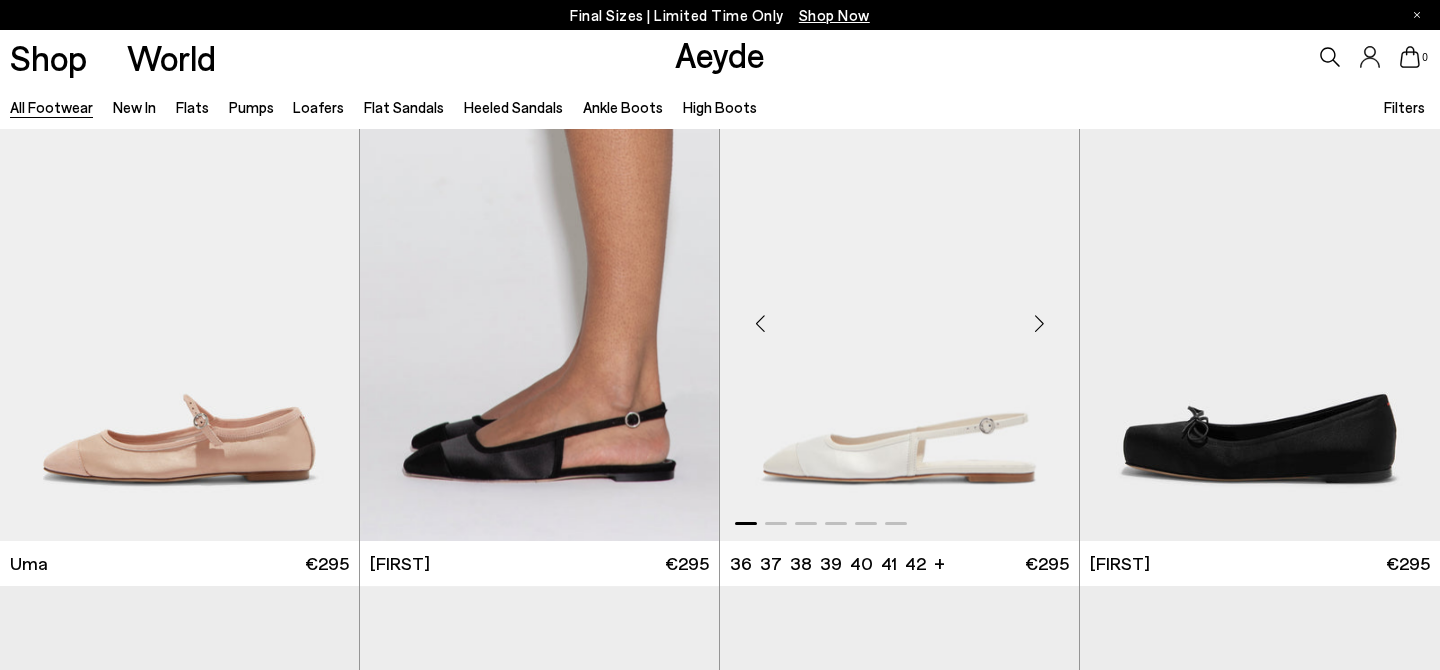 click at bounding box center [1039, 323] 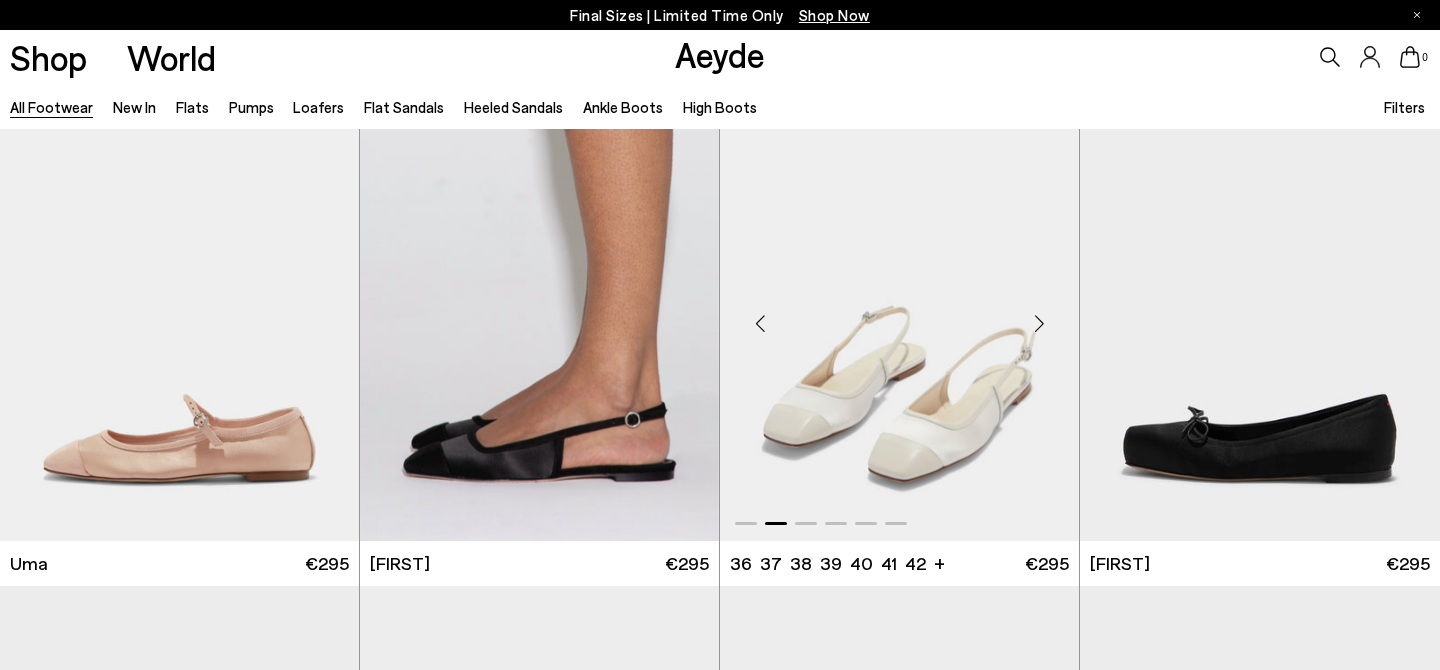click at bounding box center [1039, 323] 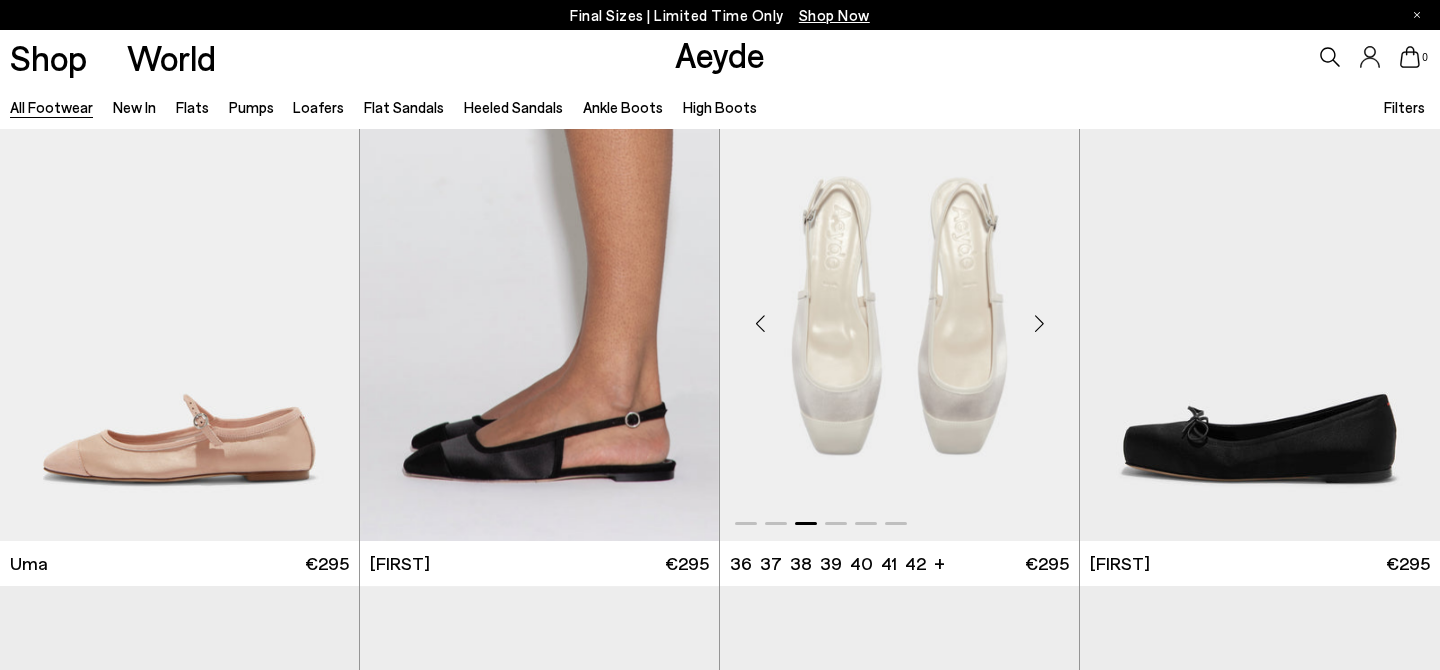 click at bounding box center [1039, 323] 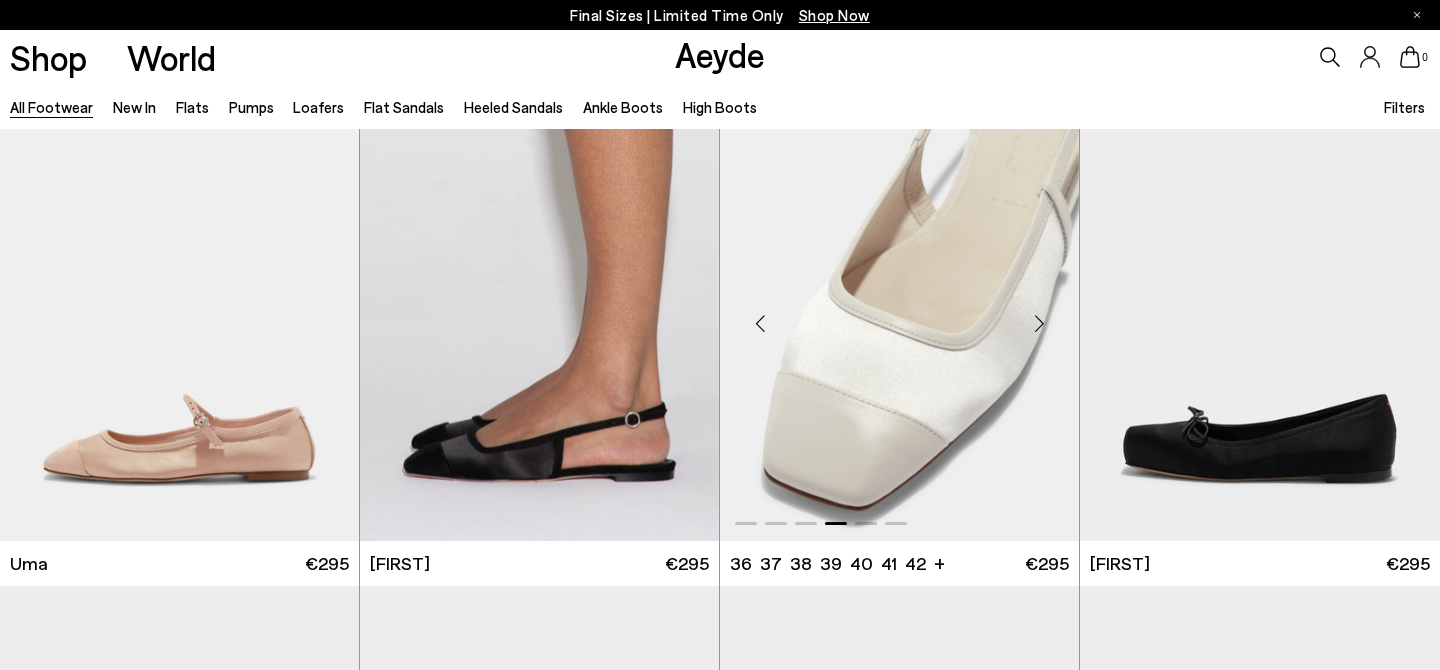 click at bounding box center [1039, 323] 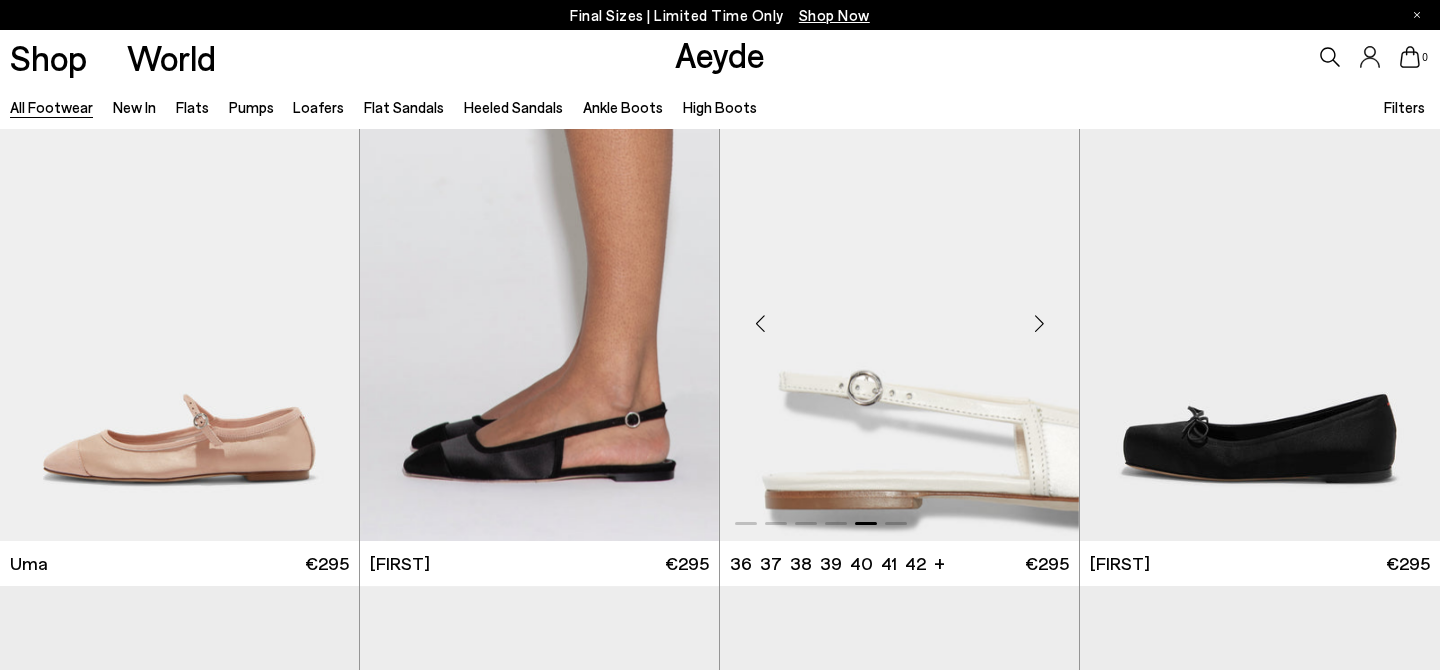 click at bounding box center (1039, 323) 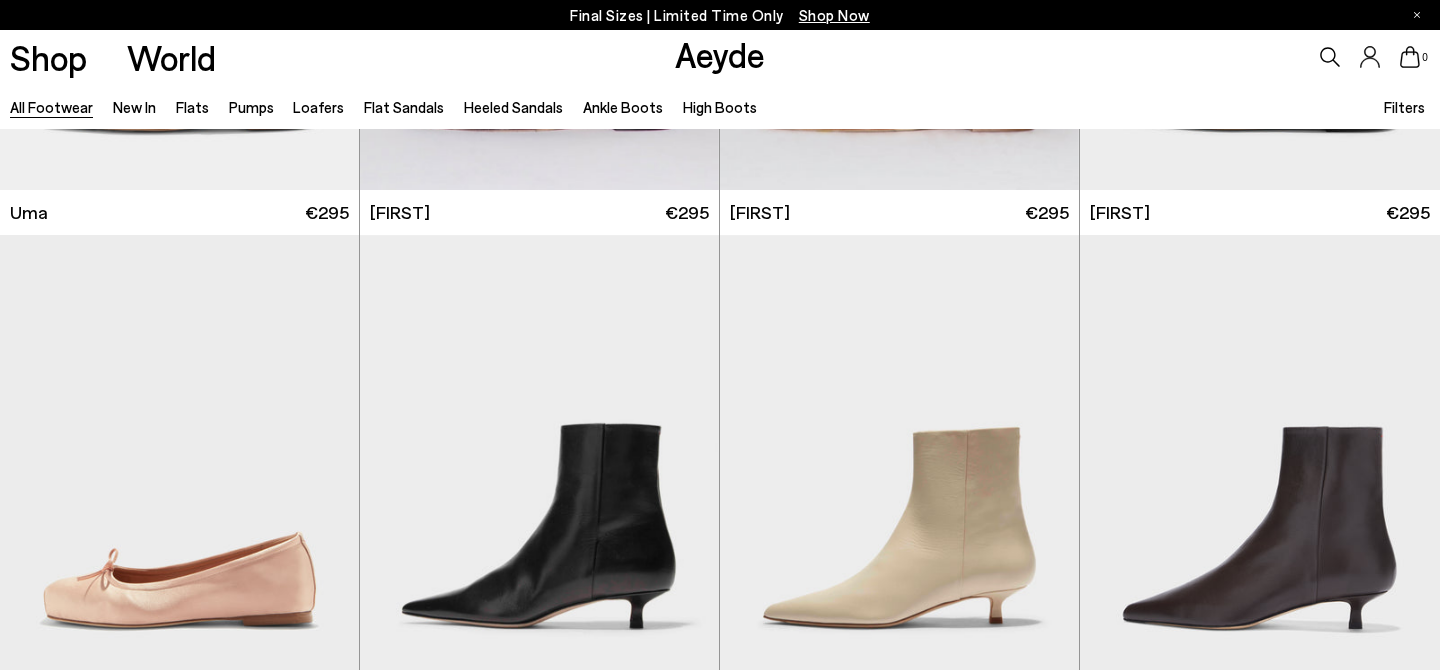 scroll, scrollTop: 28095, scrollLeft: 0, axis: vertical 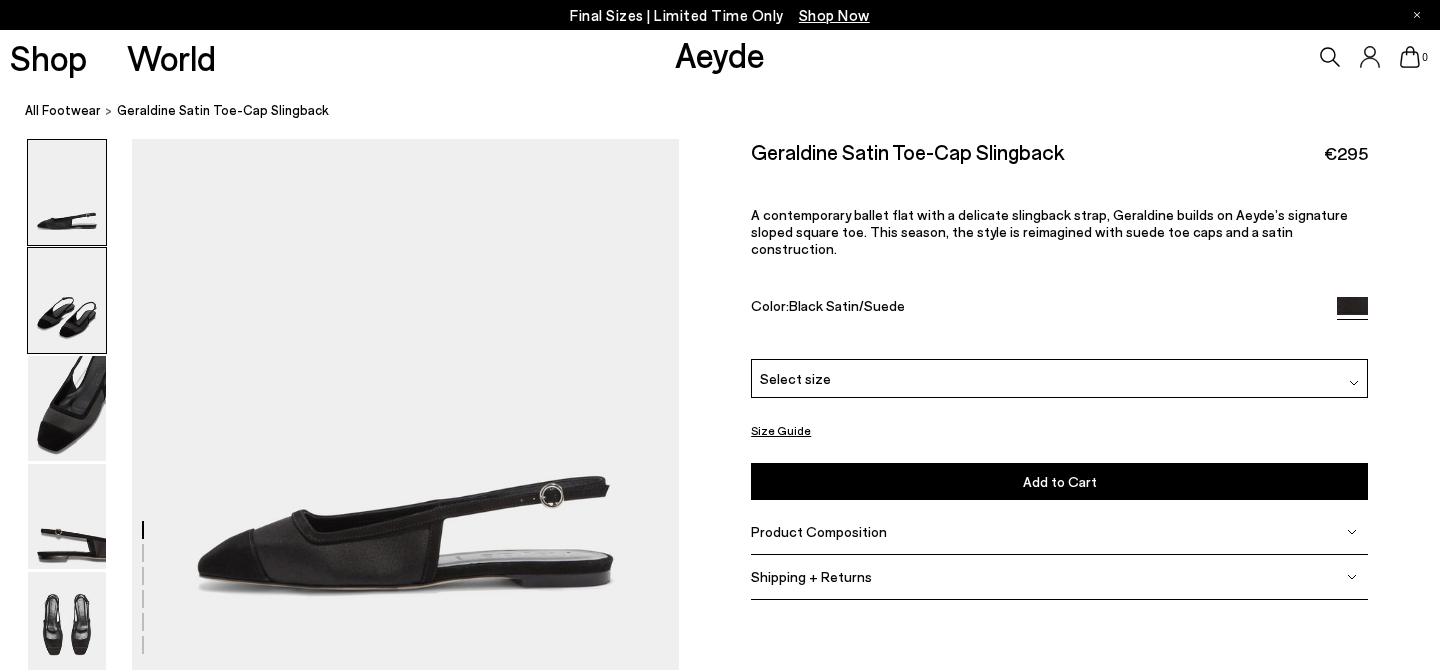 click at bounding box center [67, 300] 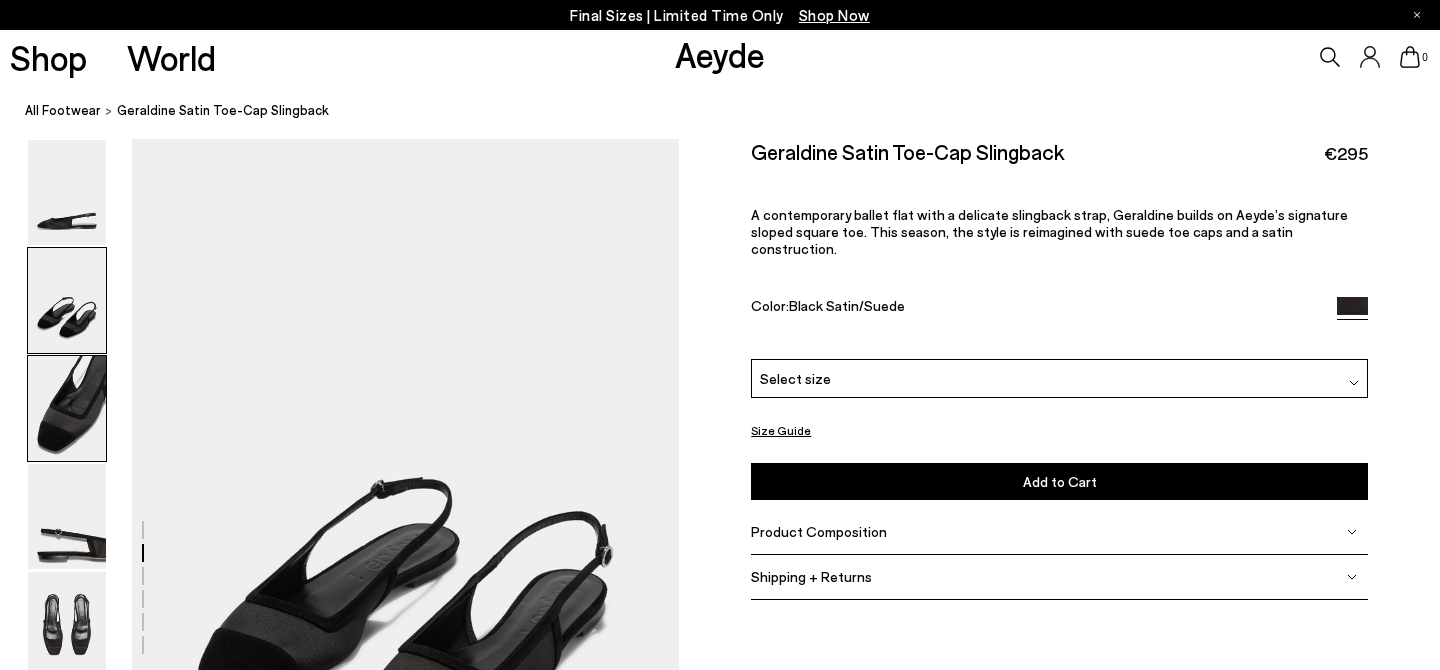 click at bounding box center [67, 408] 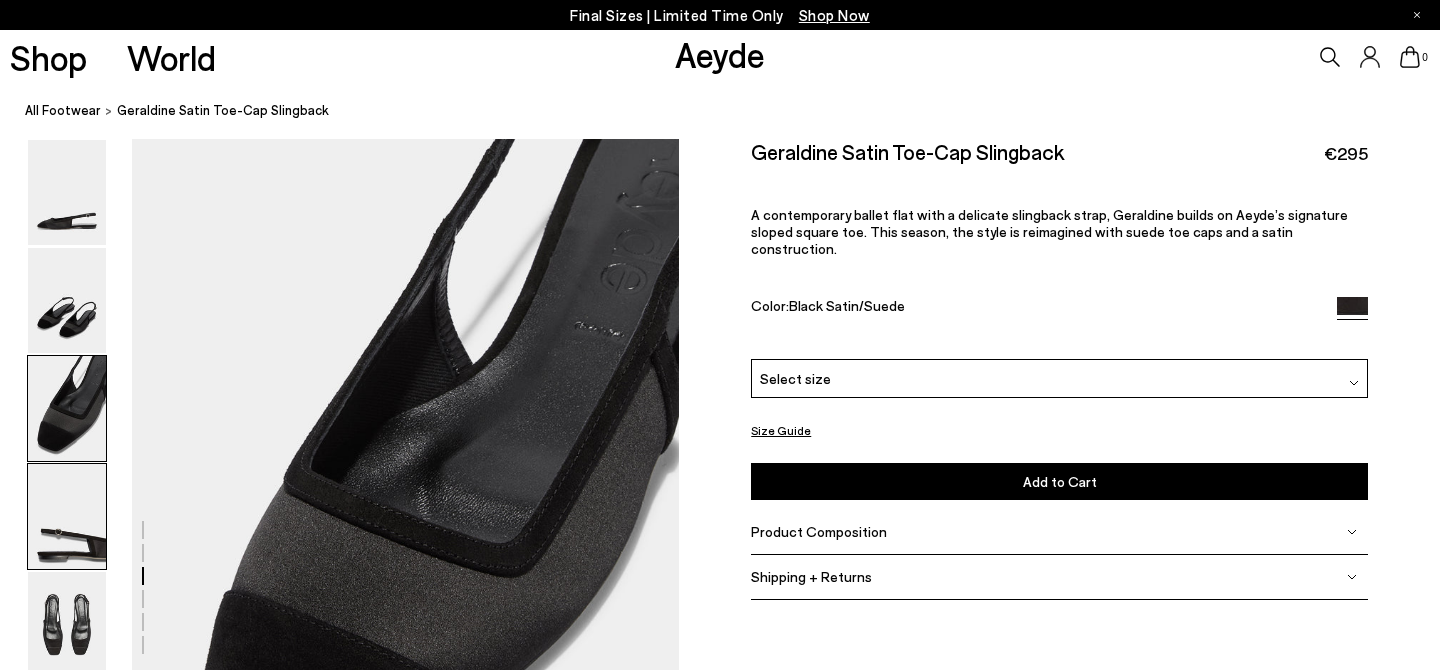 click at bounding box center [67, 516] 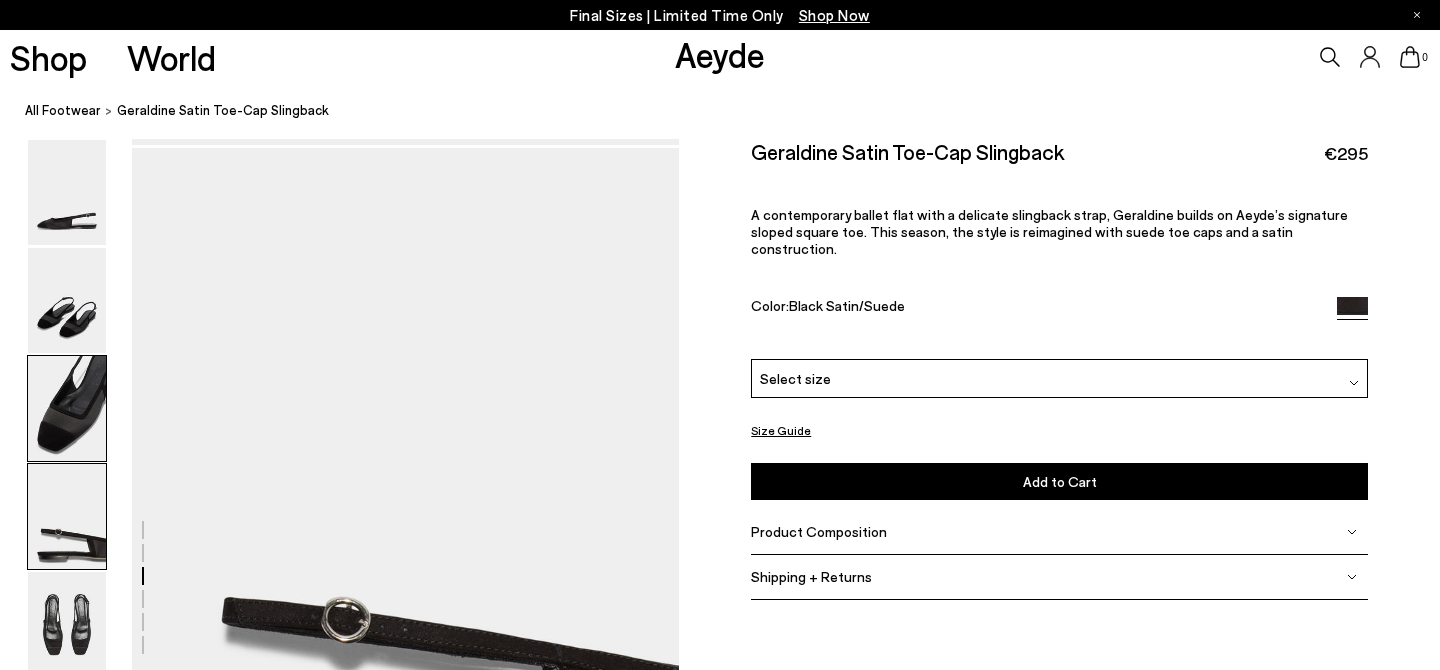 scroll, scrollTop: 2001, scrollLeft: 0, axis: vertical 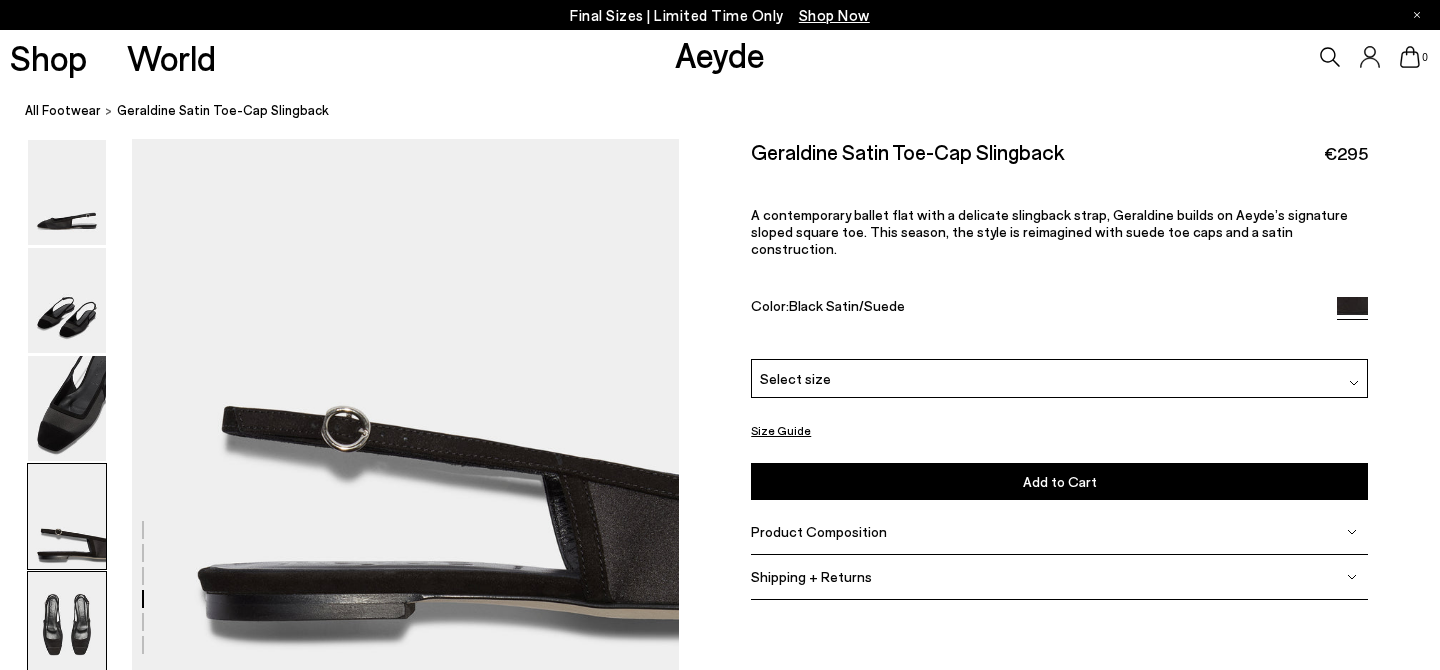 click at bounding box center (67, 624) 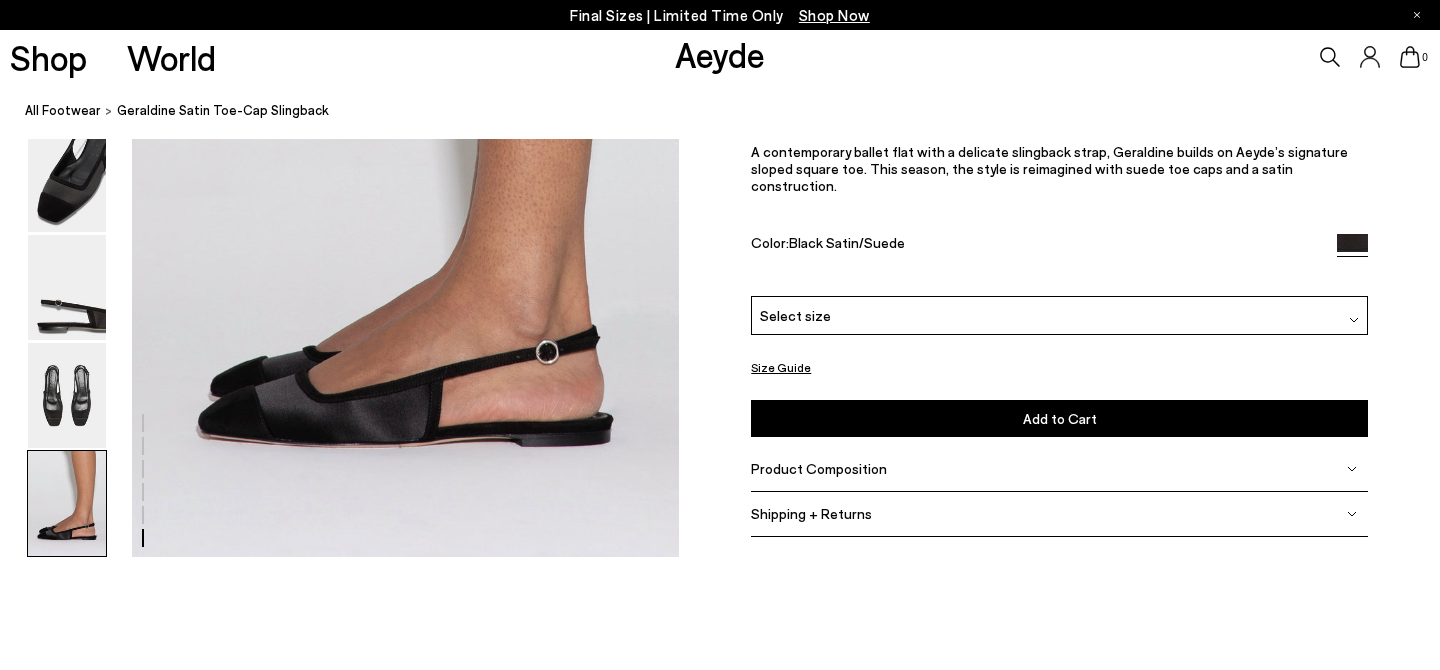 scroll, scrollTop: 3661, scrollLeft: 0, axis: vertical 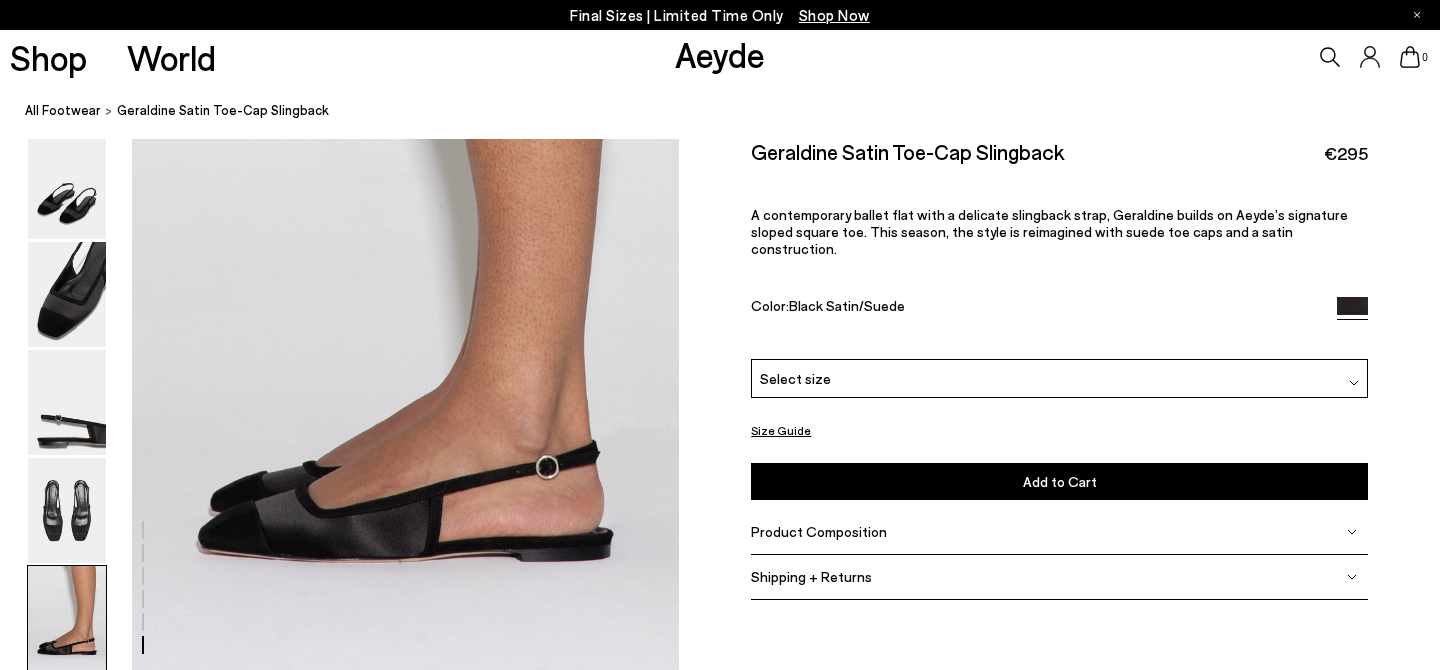 click on "Shipping + Returns" at bounding box center [811, 576] 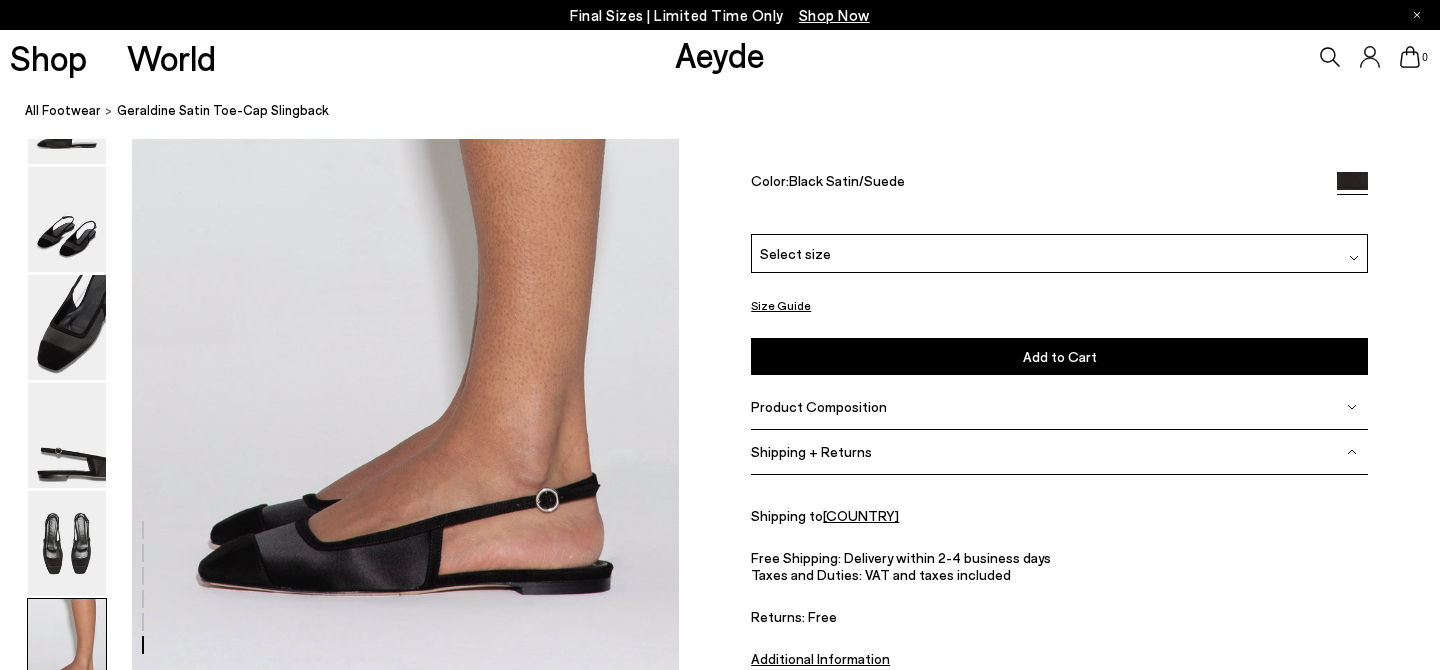 scroll, scrollTop: 3647, scrollLeft: 0, axis: vertical 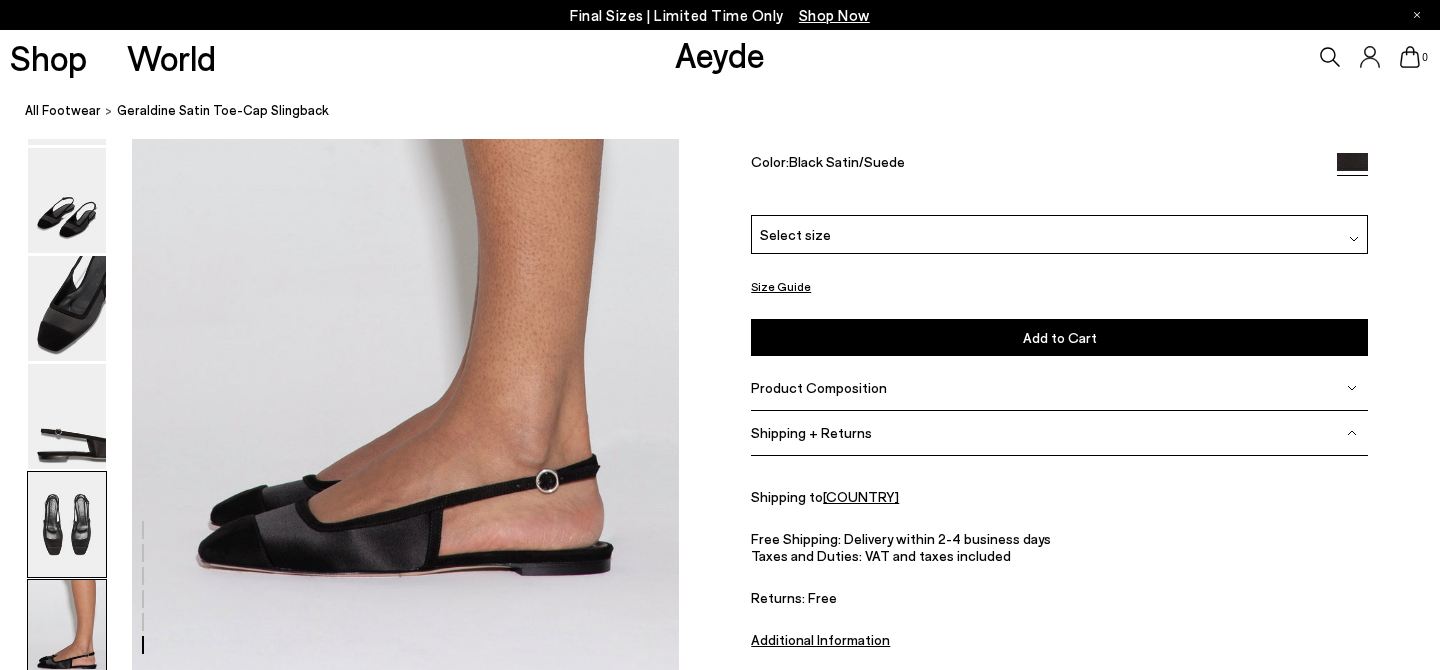 click at bounding box center (67, 524) 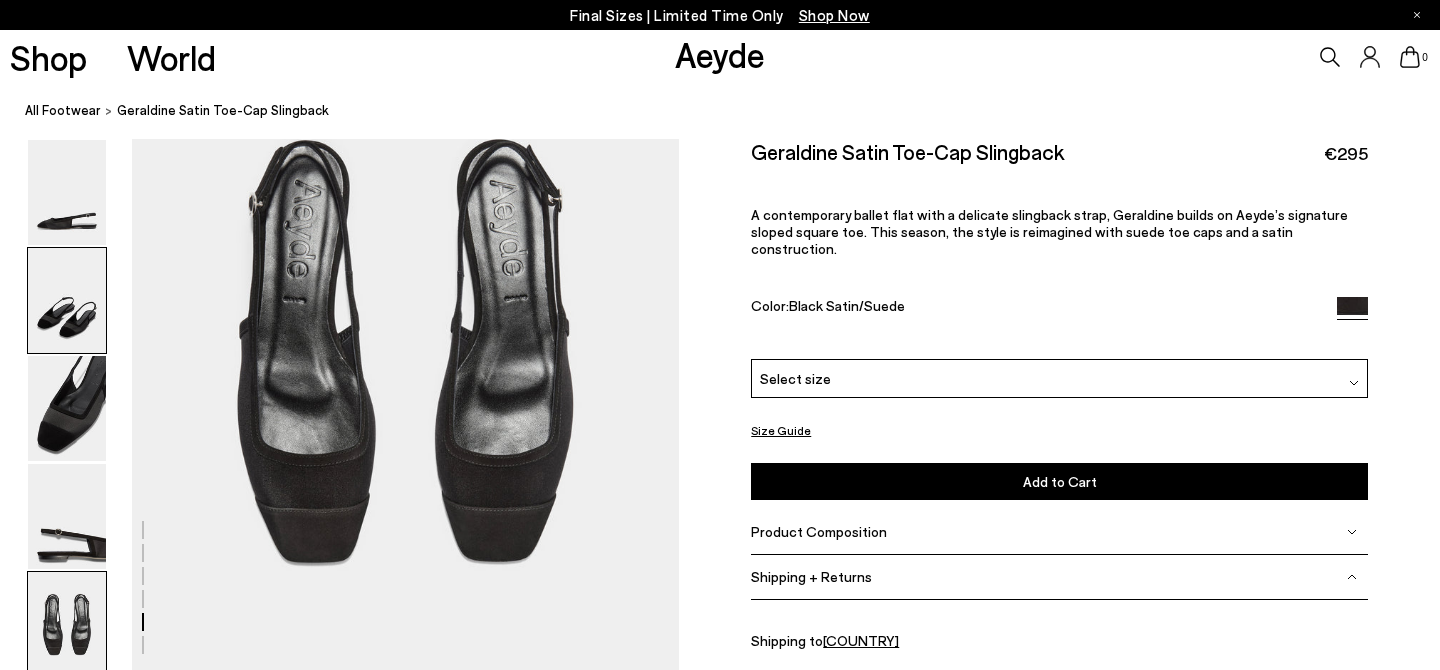 click at bounding box center (67, 300) 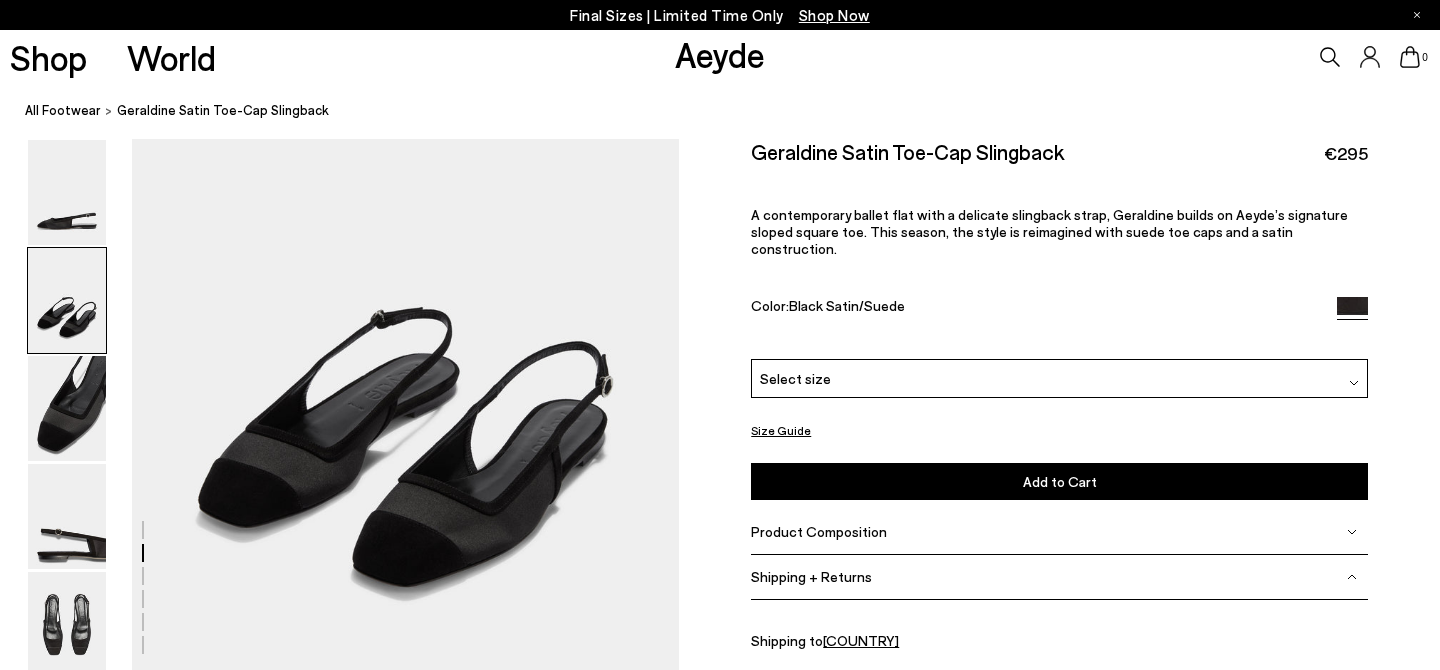 scroll, scrollTop: 724, scrollLeft: 0, axis: vertical 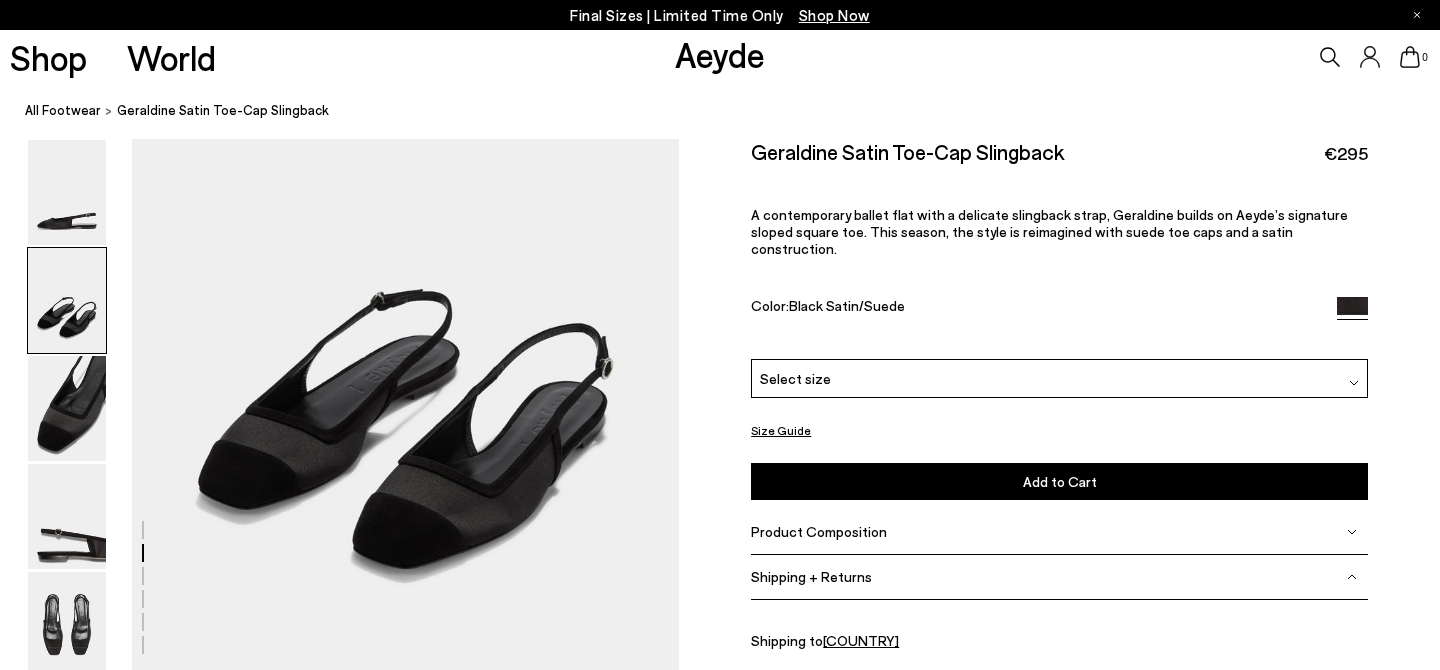 click on "Shipping + Returns" at bounding box center (1059, 577) 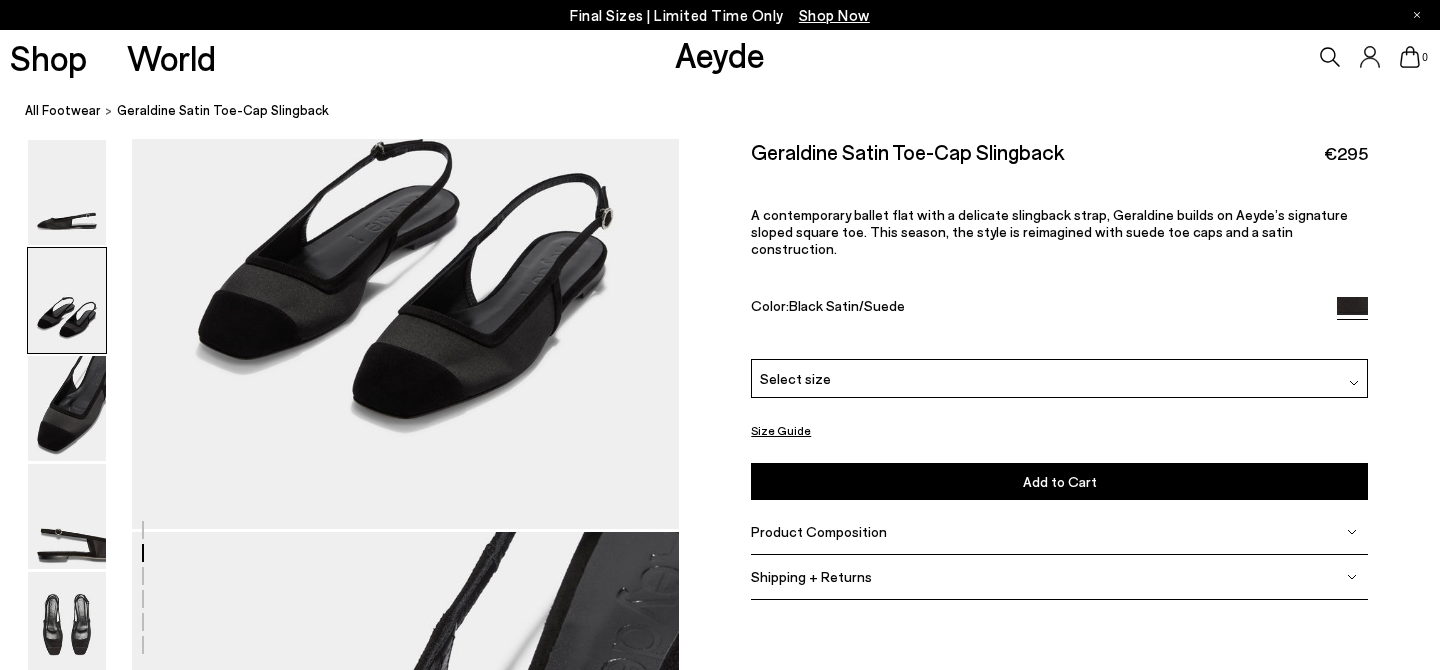 scroll, scrollTop: 876, scrollLeft: 0, axis: vertical 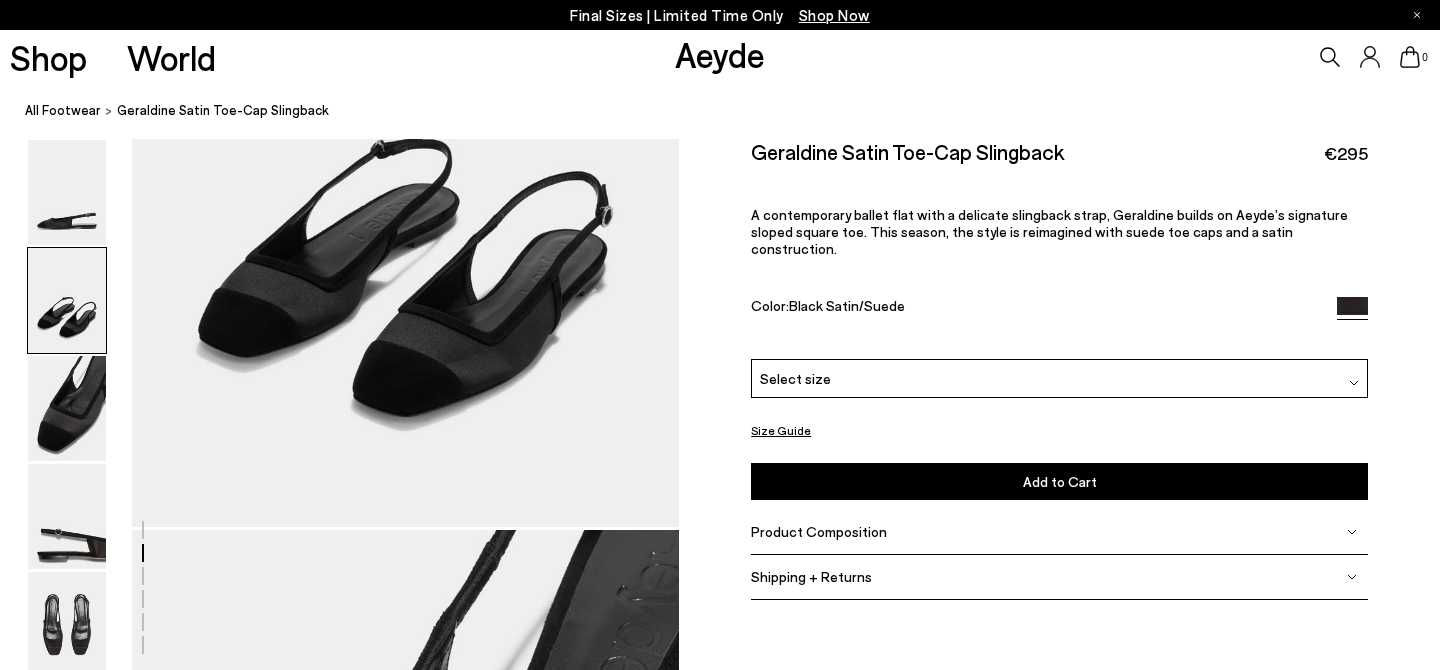 click on "Shipping + Returns" at bounding box center (1059, 577) 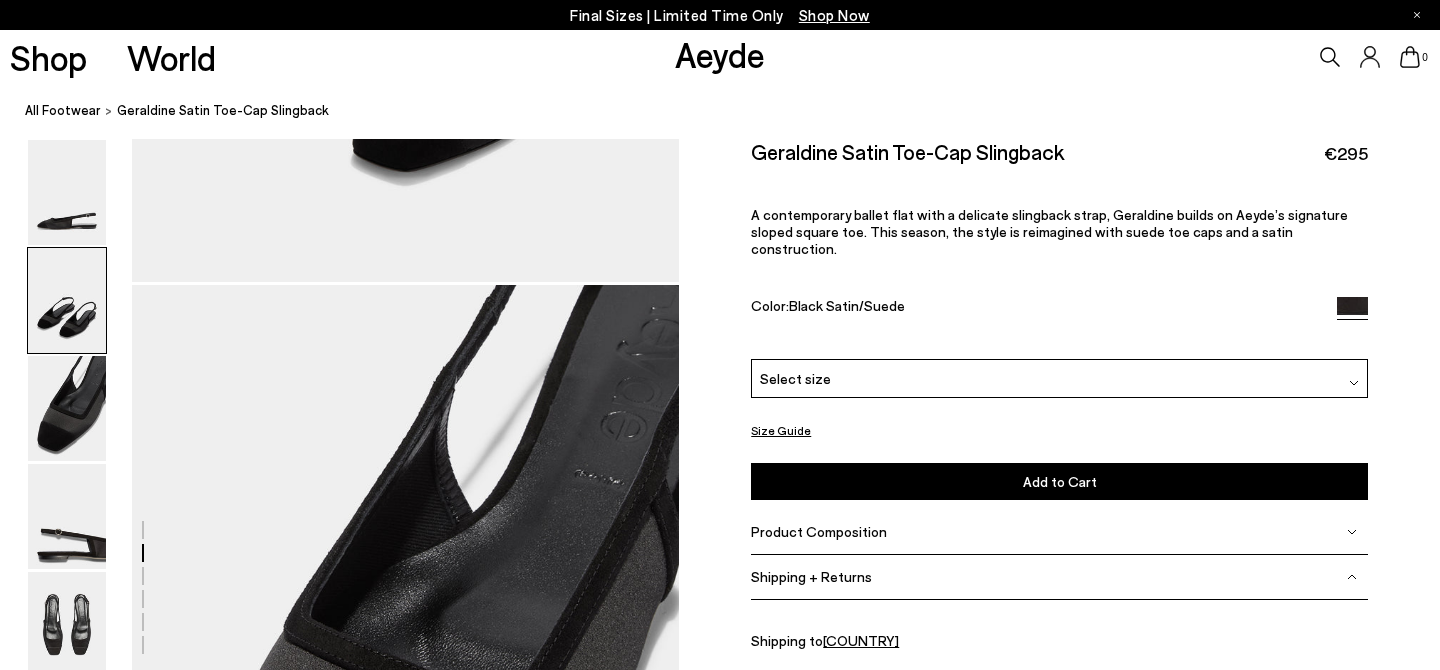 scroll, scrollTop: 1120, scrollLeft: 0, axis: vertical 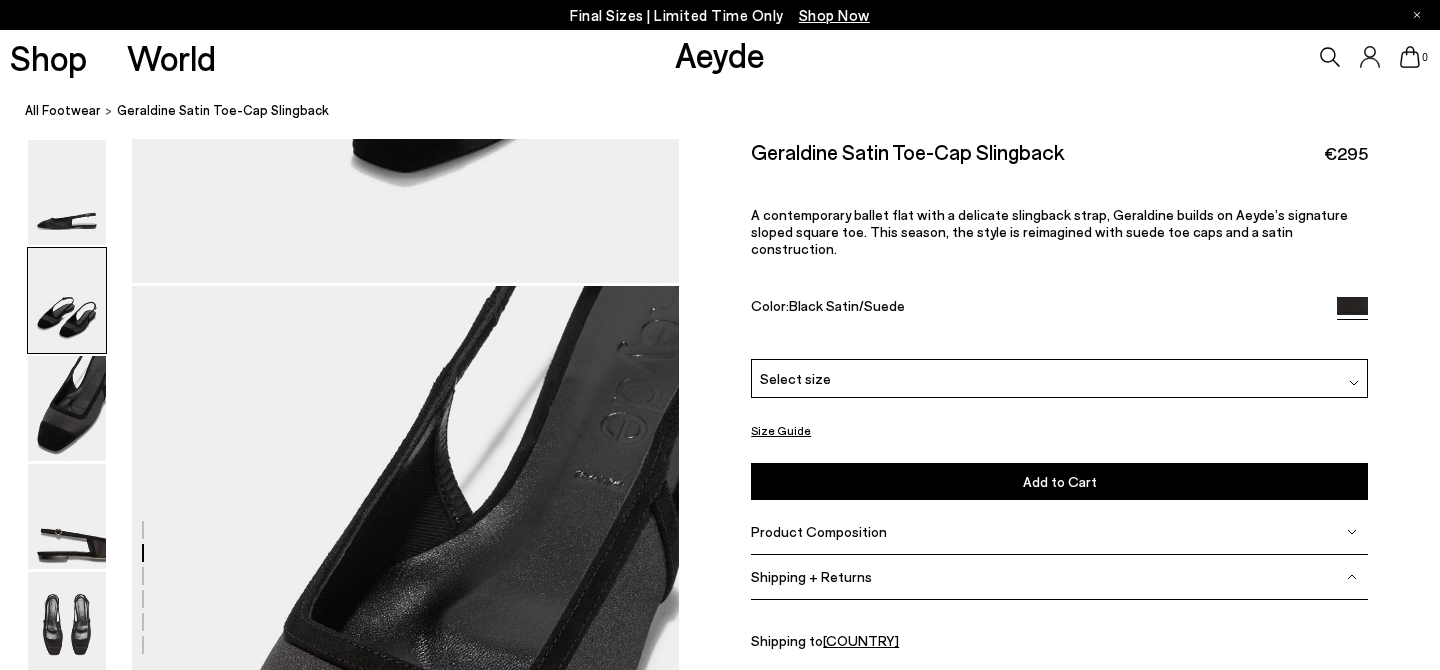 click on "Spain" at bounding box center [861, 640] 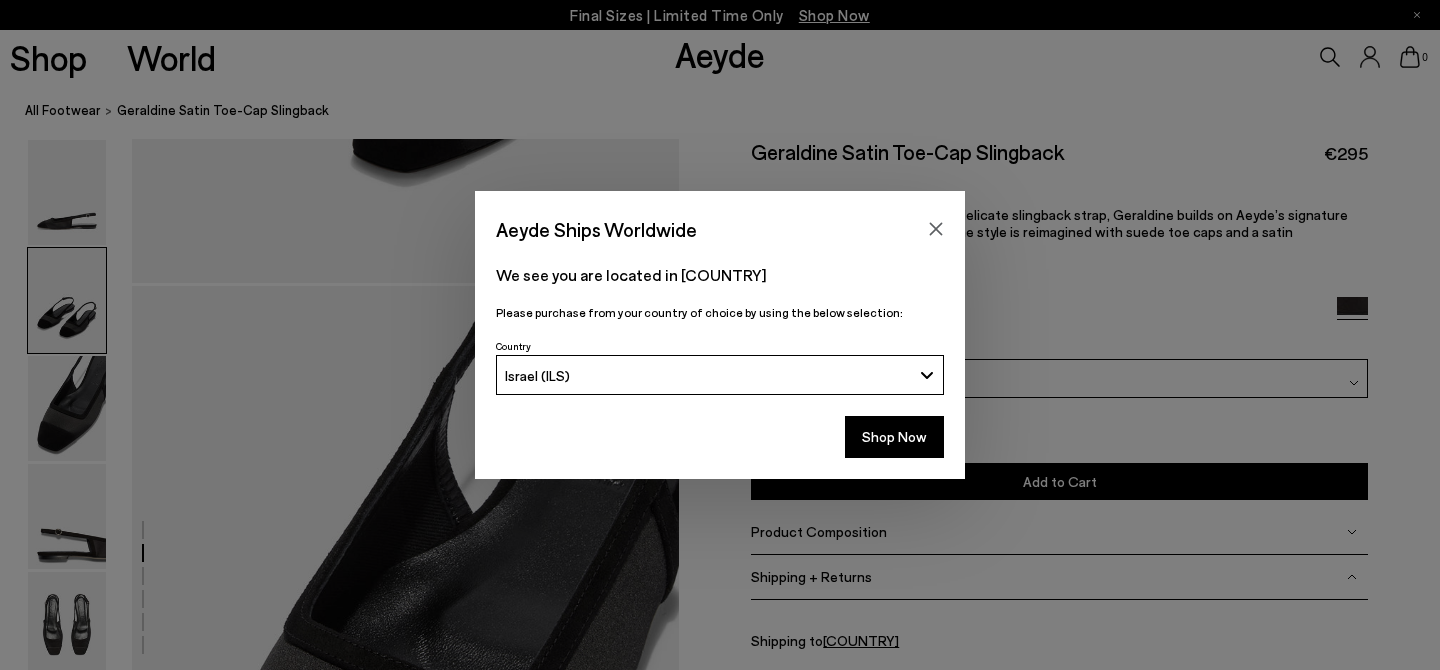 click on "Country
Israel (ILS)" at bounding box center (720, 364) 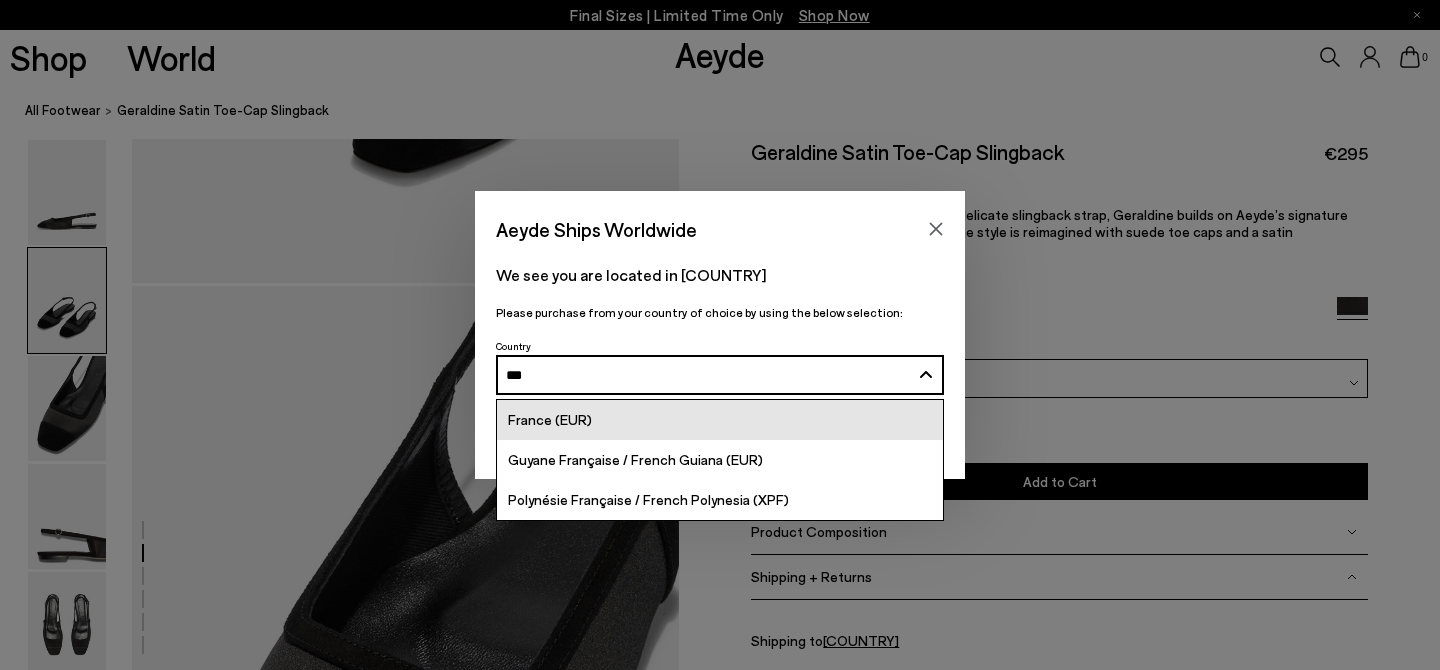 type on "***" 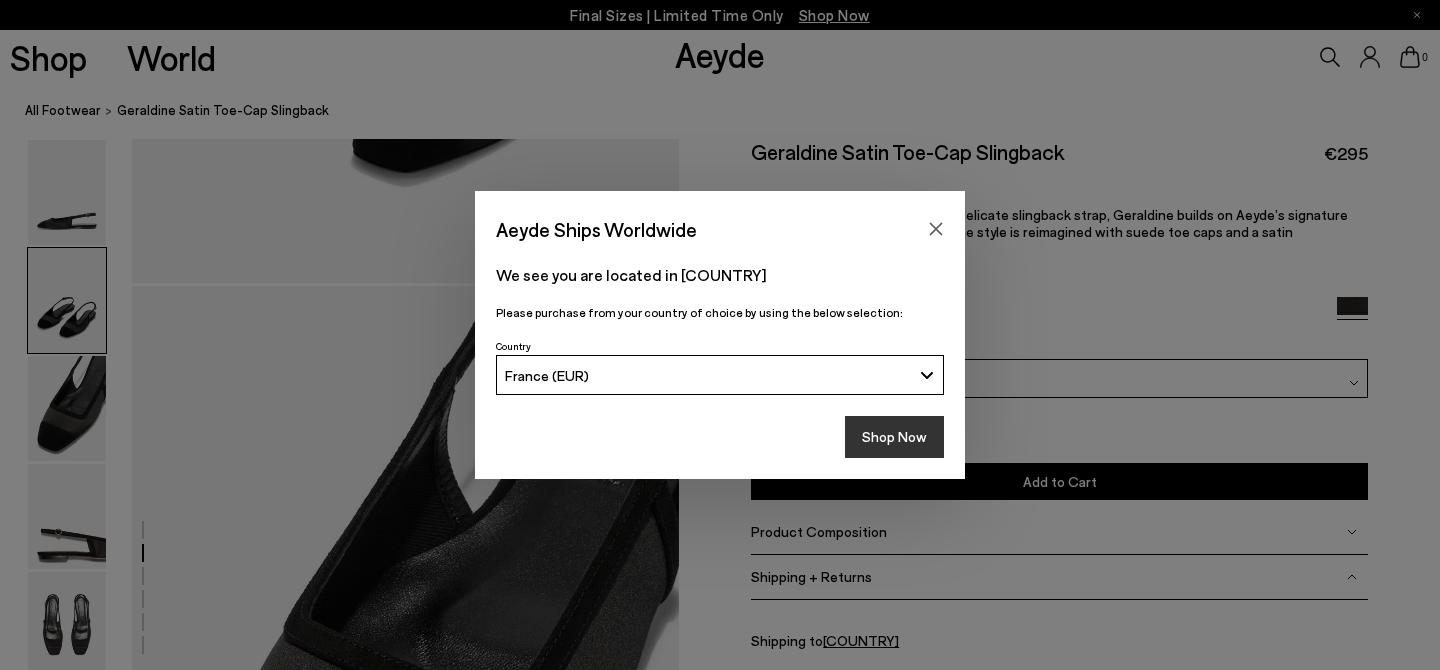 click on "Shop Now" at bounding box center [894, 437] 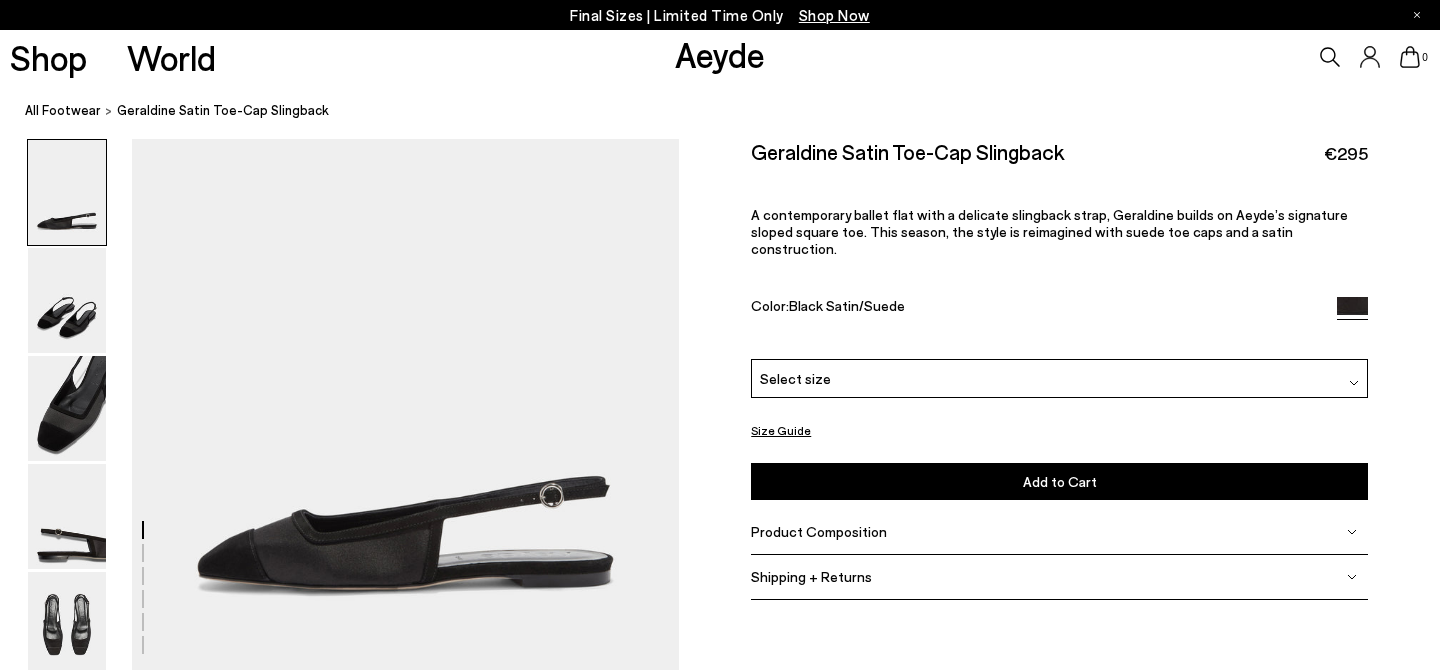 scroll, scrollTop: 0, scrollLeft: 0, axis: both 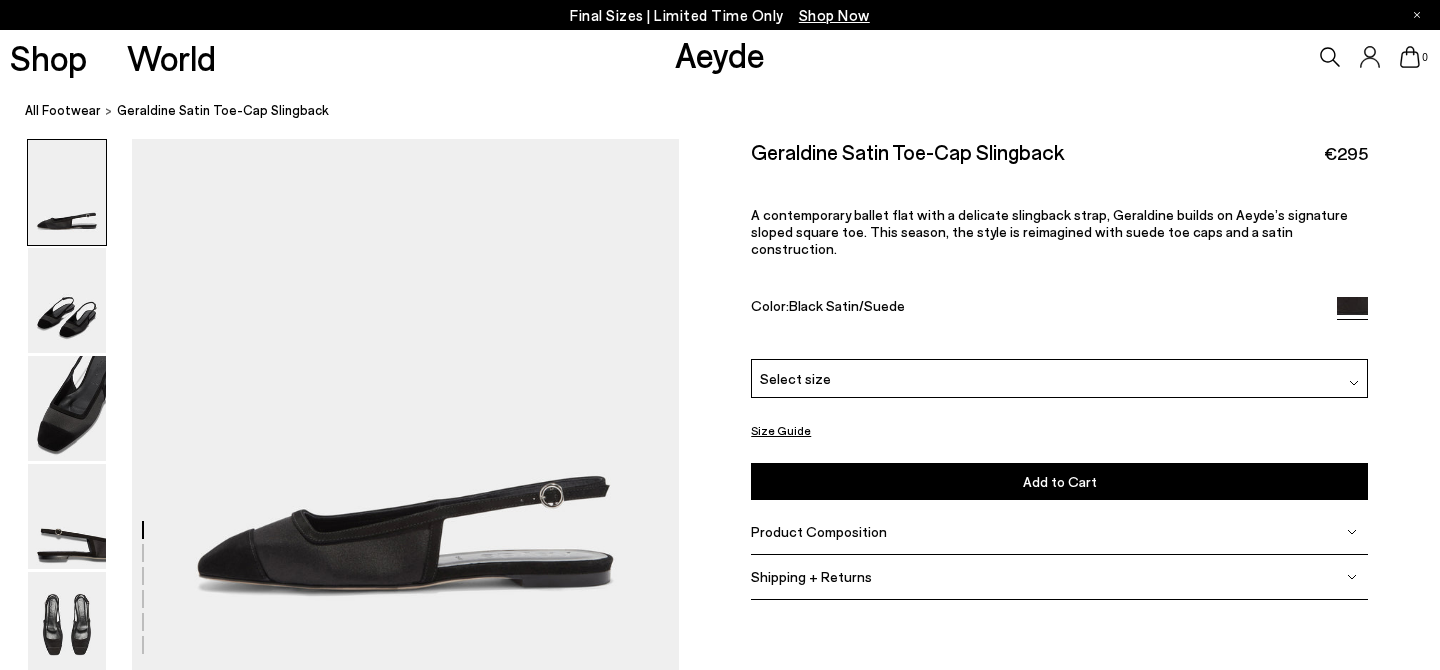click on "Shipping + Returns" at bounding box center [1059, 577] 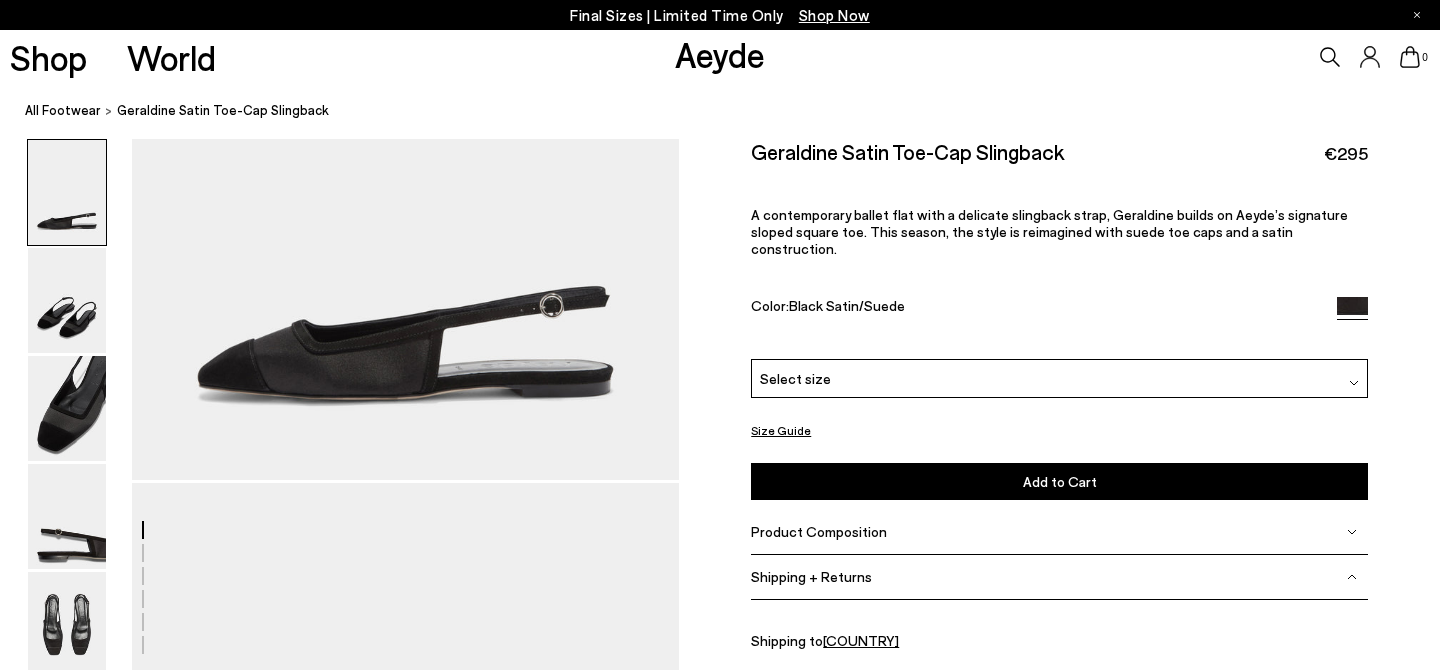 scroll, scrollTop: 176, scrollLeft: 0, axis: vertical 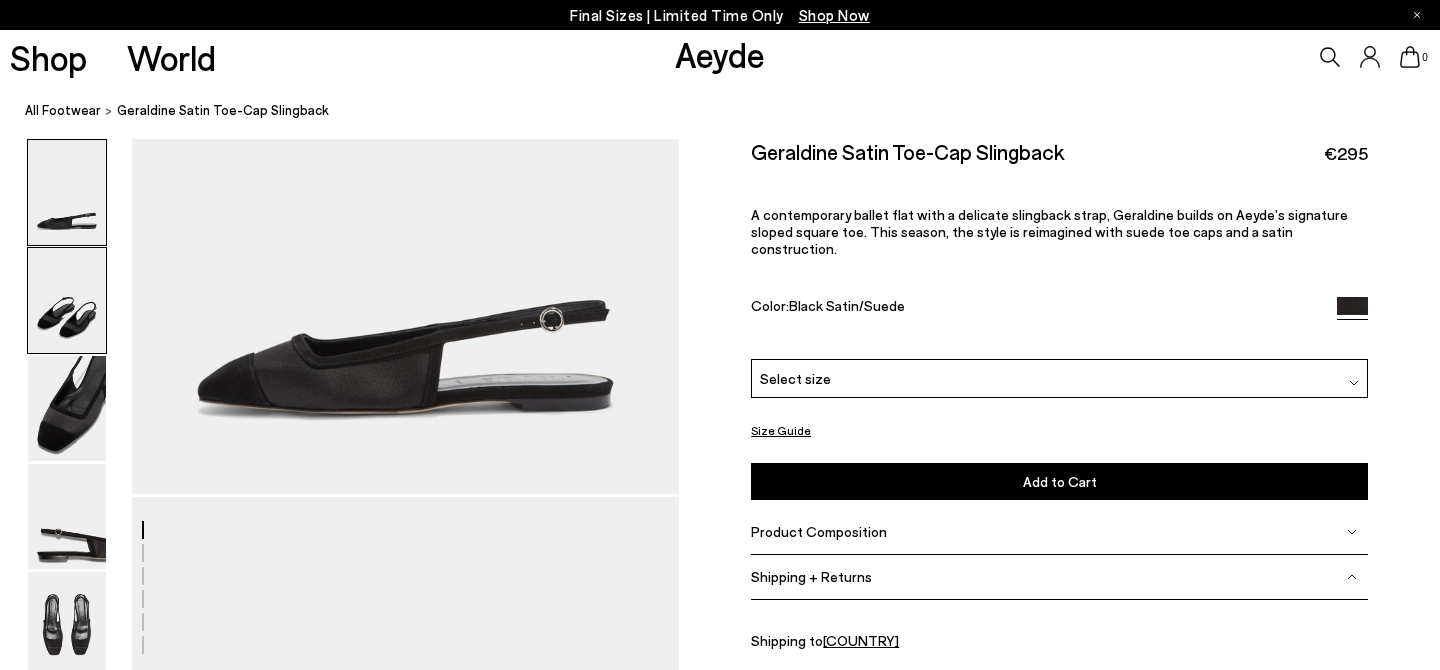 click at bounding box center [67, 300] 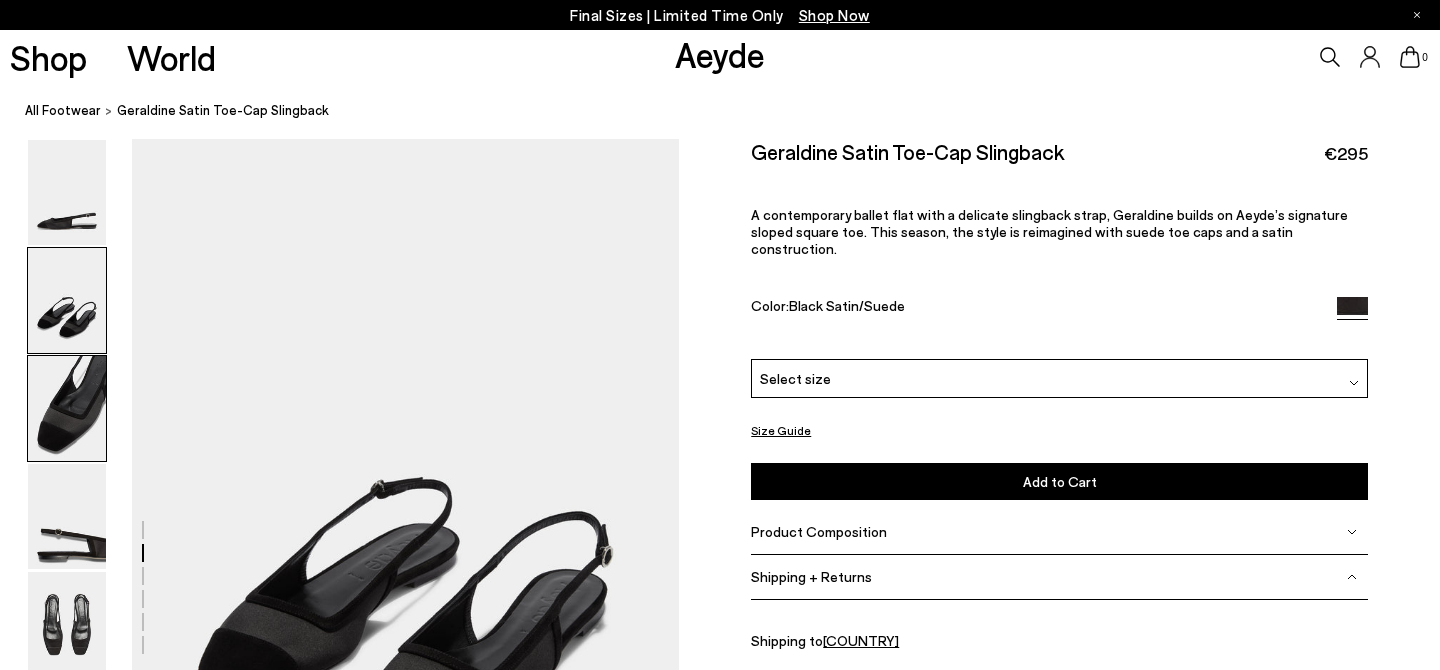 click at bounding box center [67, 408] 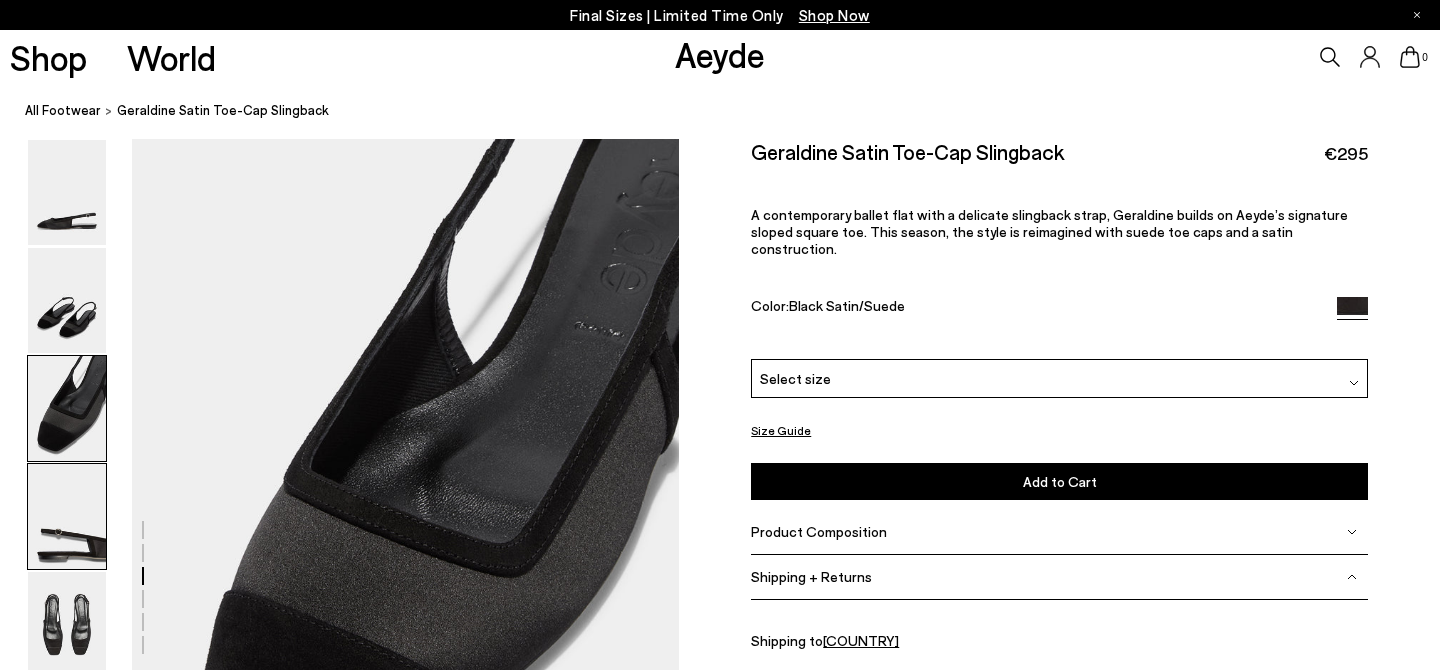 click at bounding box center (67, 516) 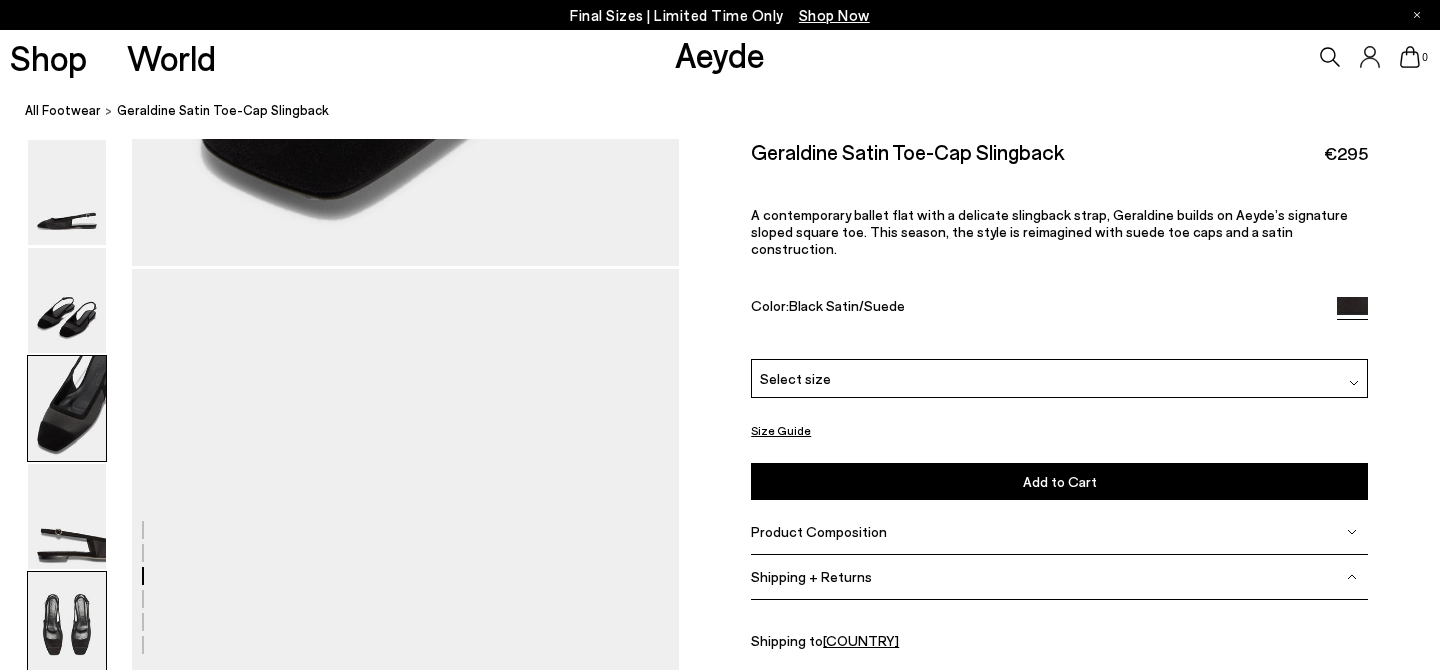 click at bounding box center [67, 624] 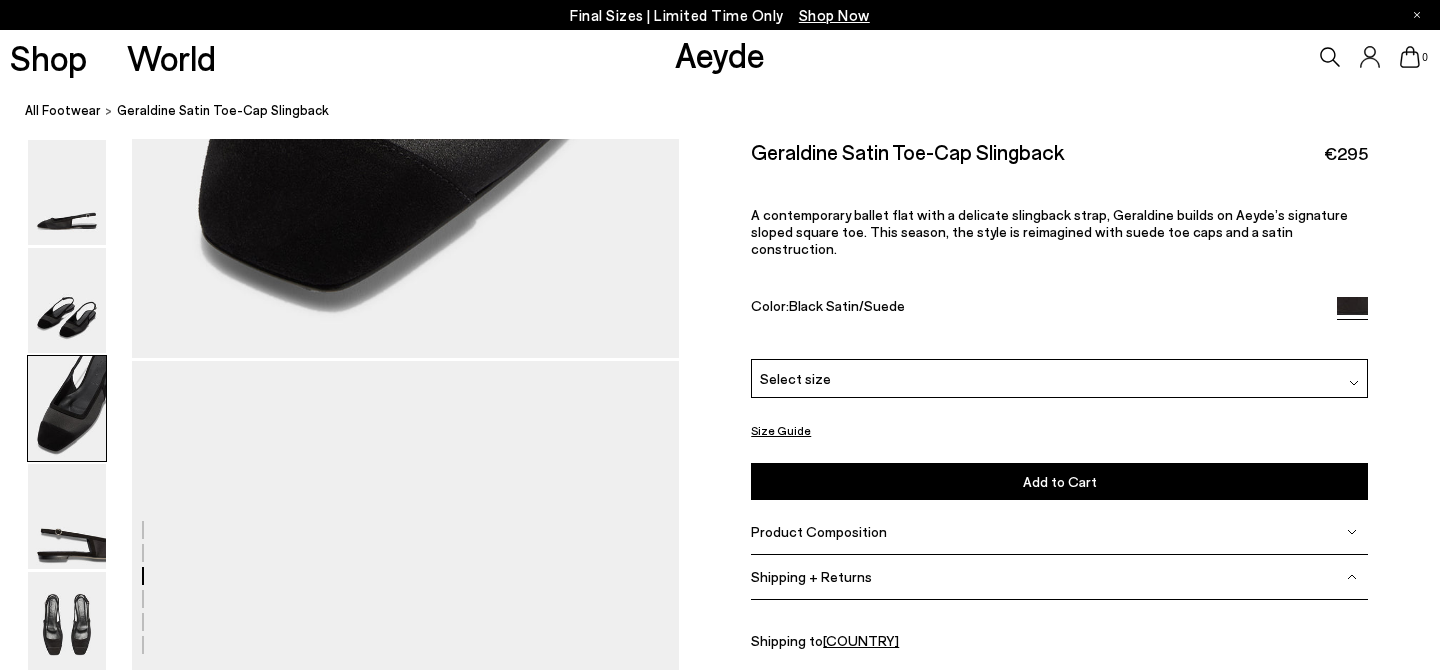 scroll, scrollTop: 1780, scrollLeft: 0, axis: vertical 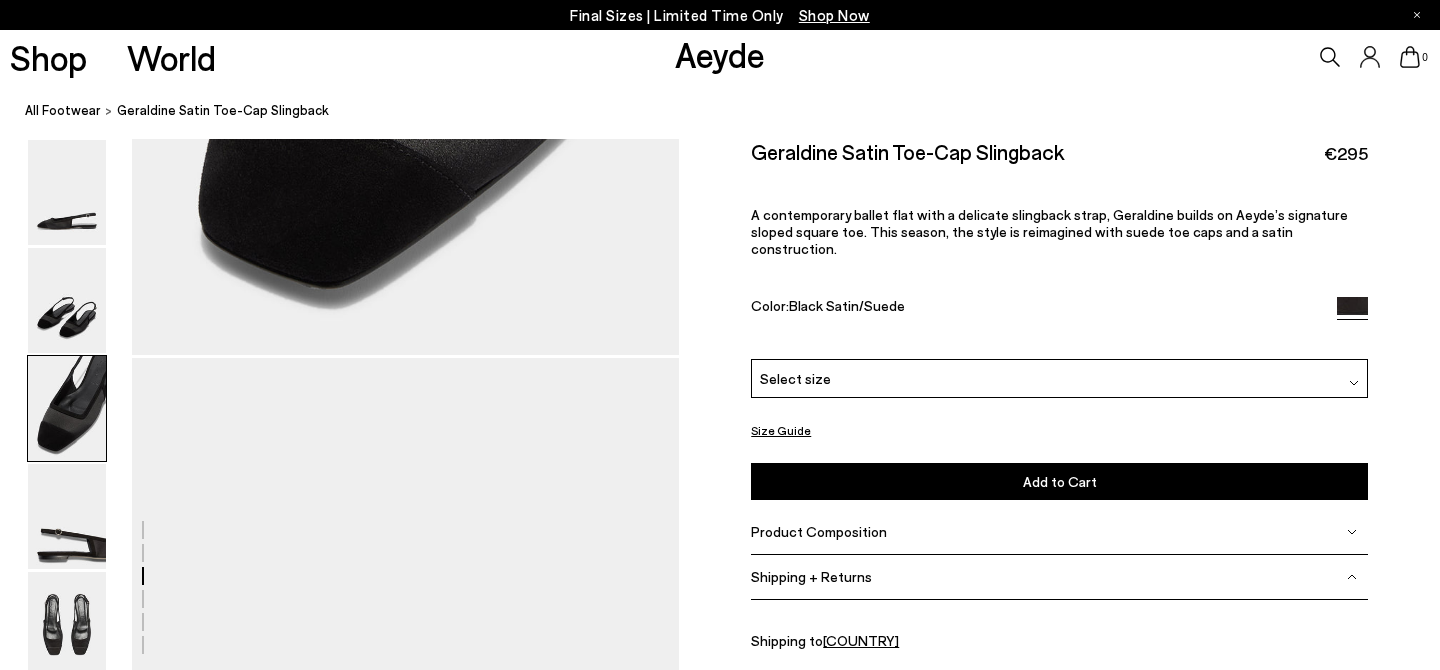click at bounding box center (1352, 311) 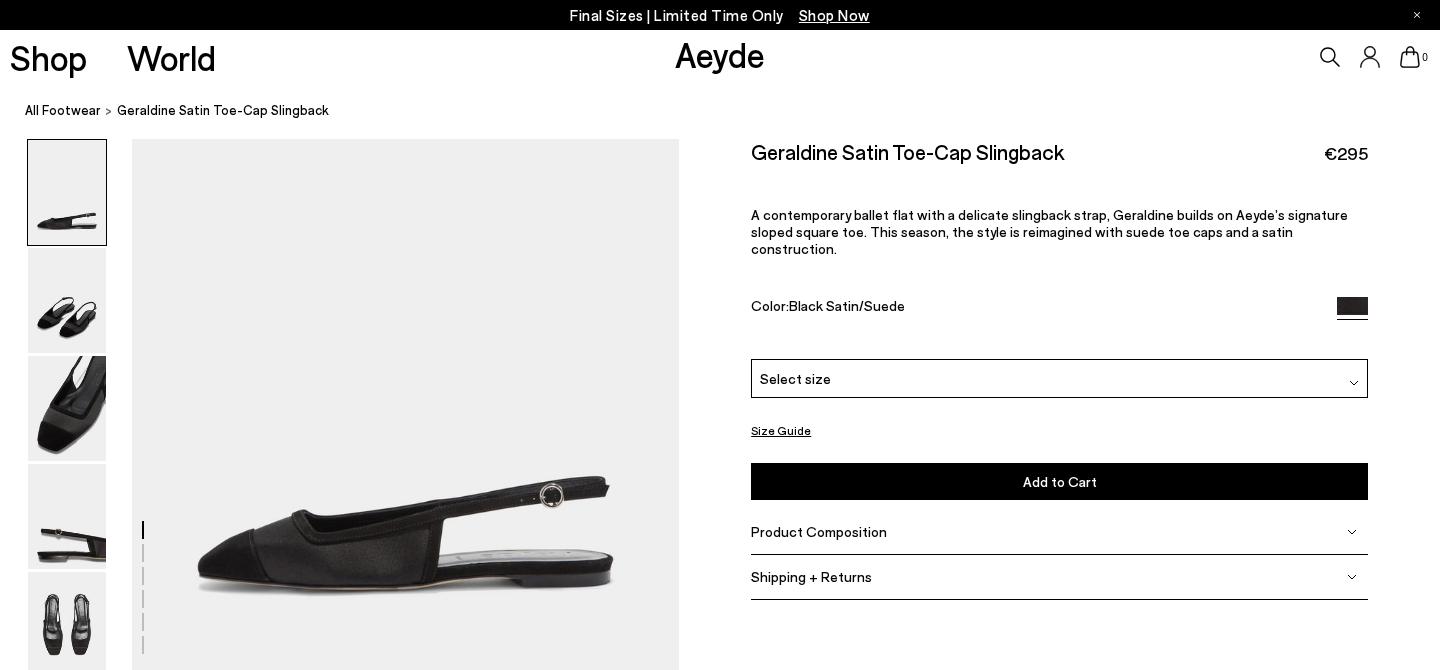 scroll, scrollTop: 0, scrollLeft: 0, axis: both 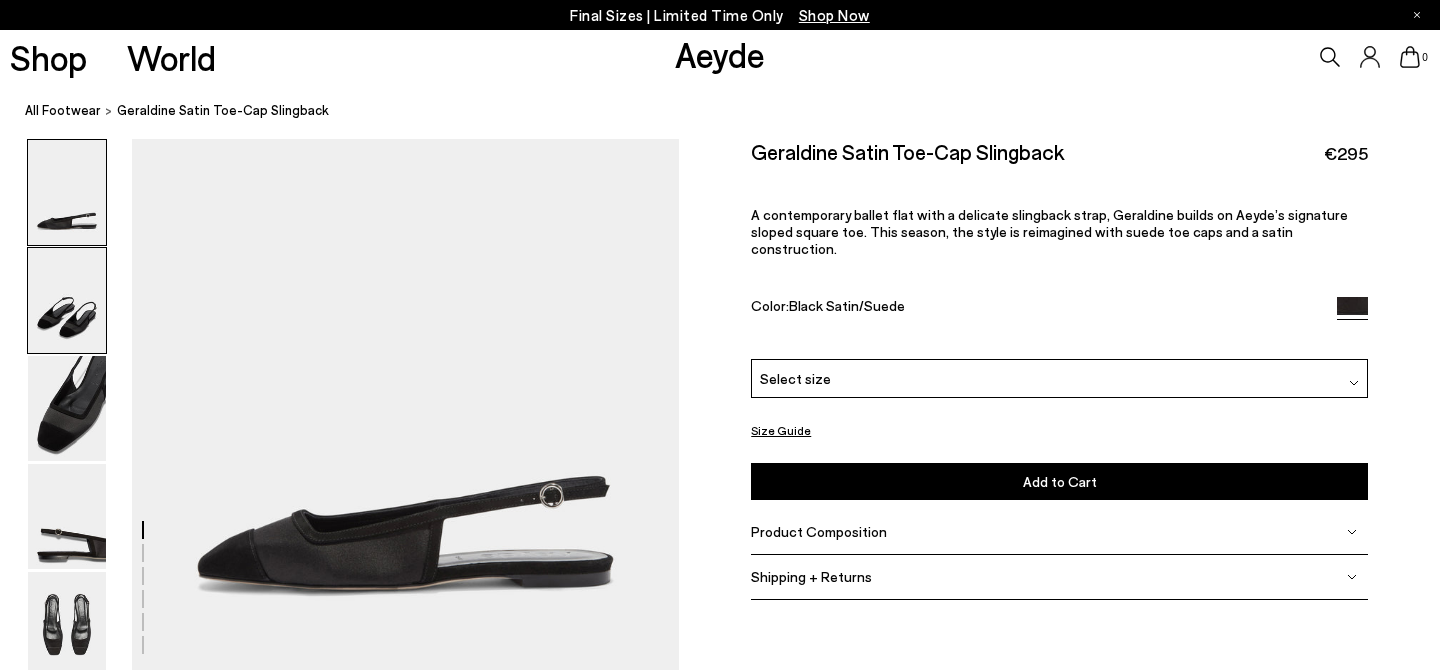 click at bounding box center (67, 300) 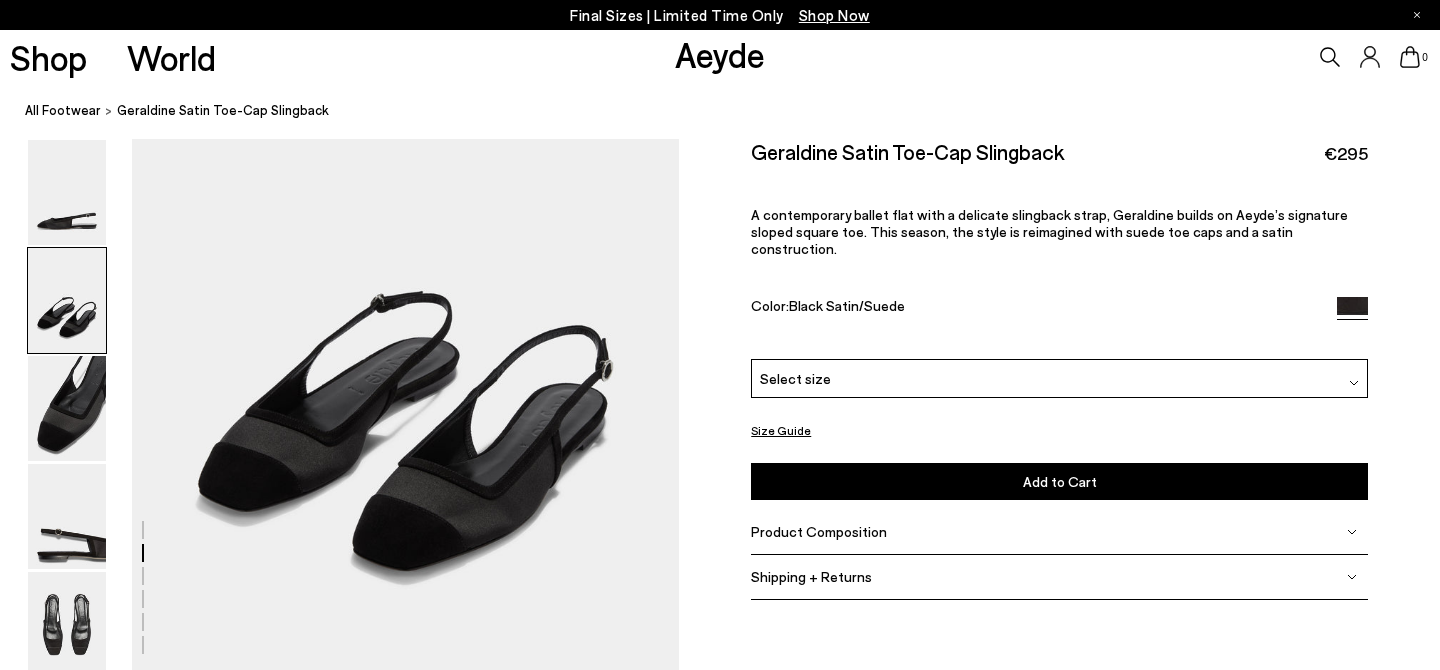 scroll, scrollTop: 720, scrollLeft: 0, axis: vertical 